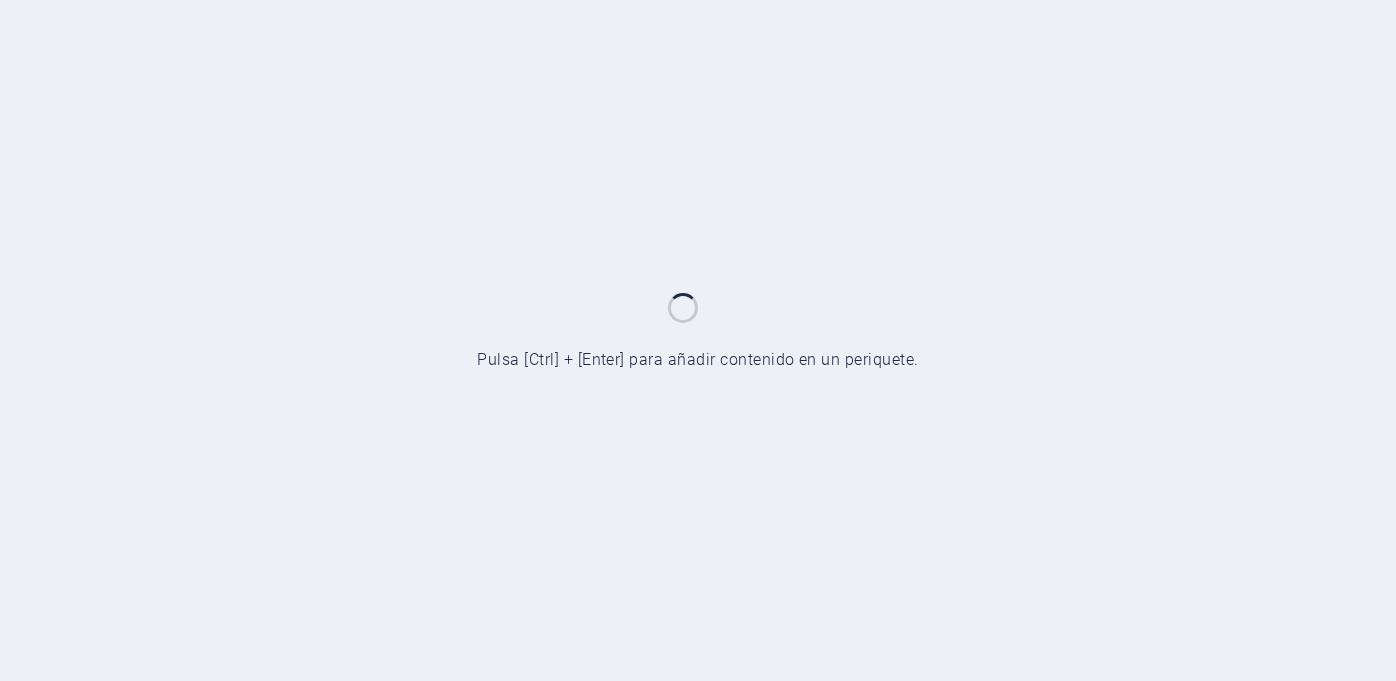 scroll, scrollTop: 0, scrollLeft: 0, axis: both 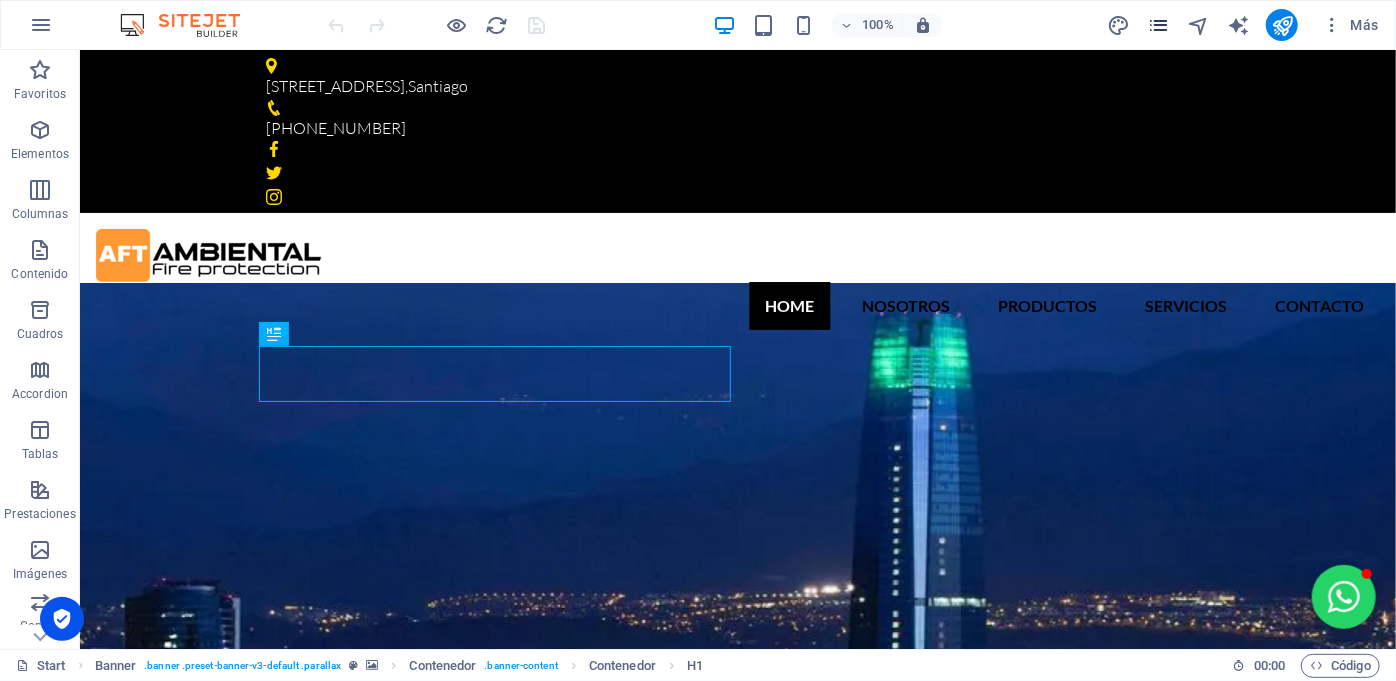 click at bounding box center (1158, 25) 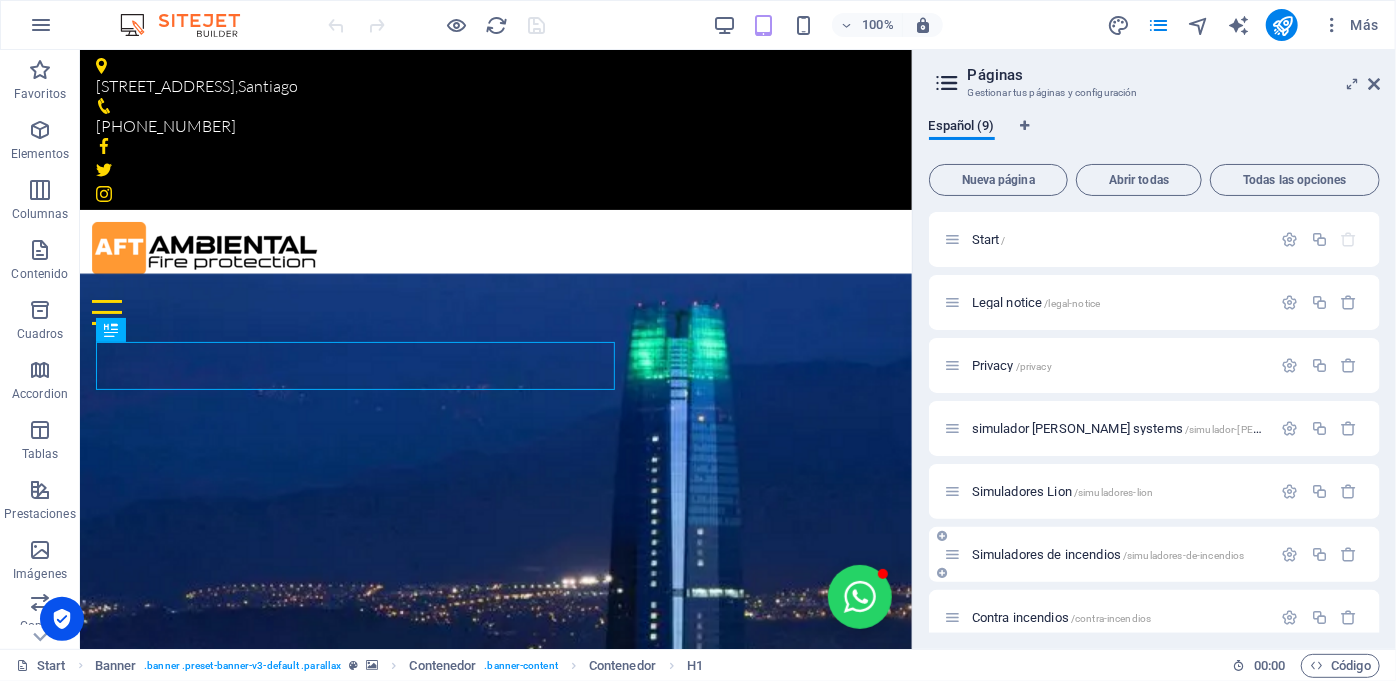 click on "Simuladores de incendios /simuladores-de-incendios" at bounding box center [1108, 554] 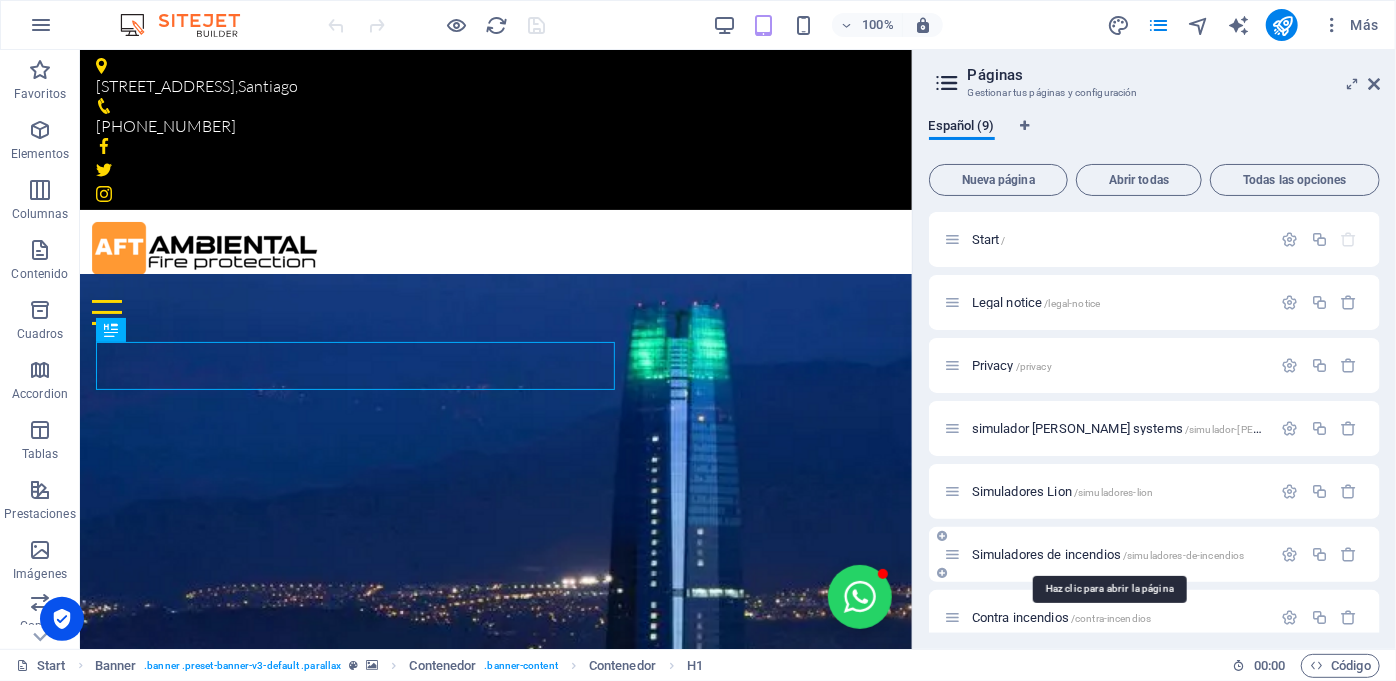 click on "Simuladores de incendios /simuladores-de-incendios" at bounding box center [1108, 554] 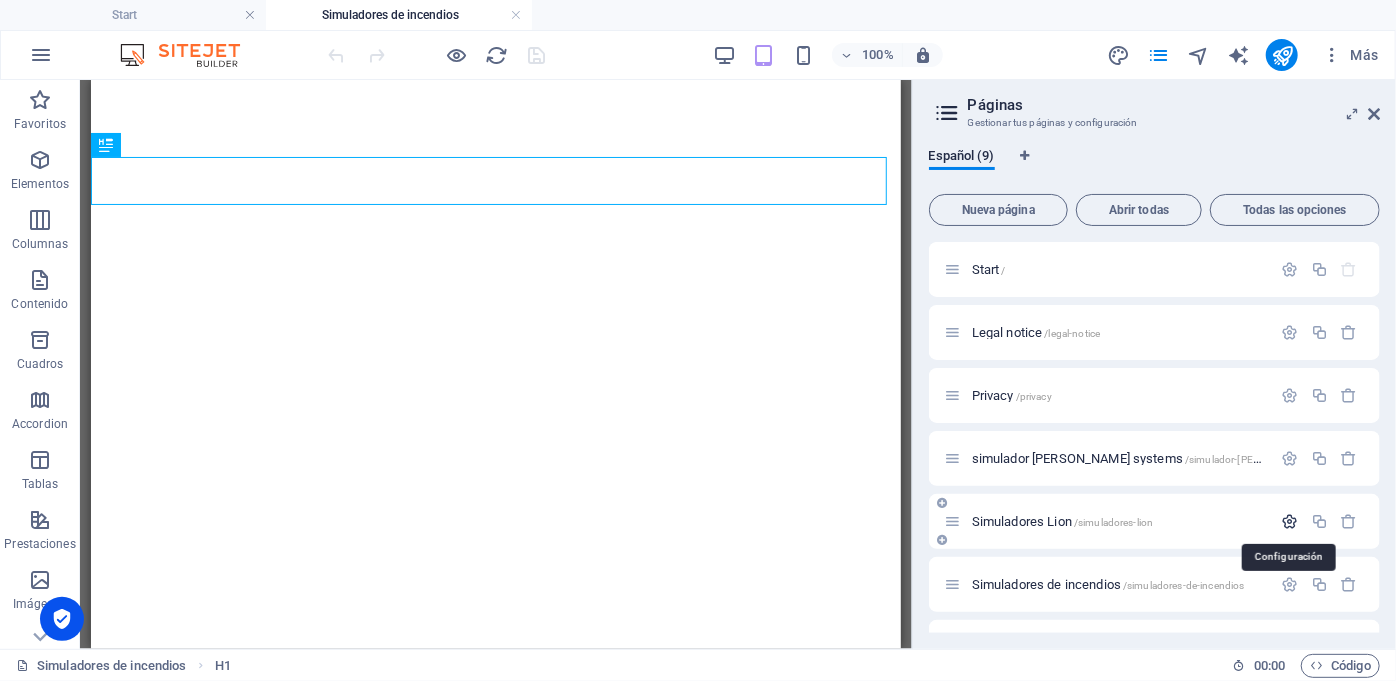 click at bounding box center (1290, 521) 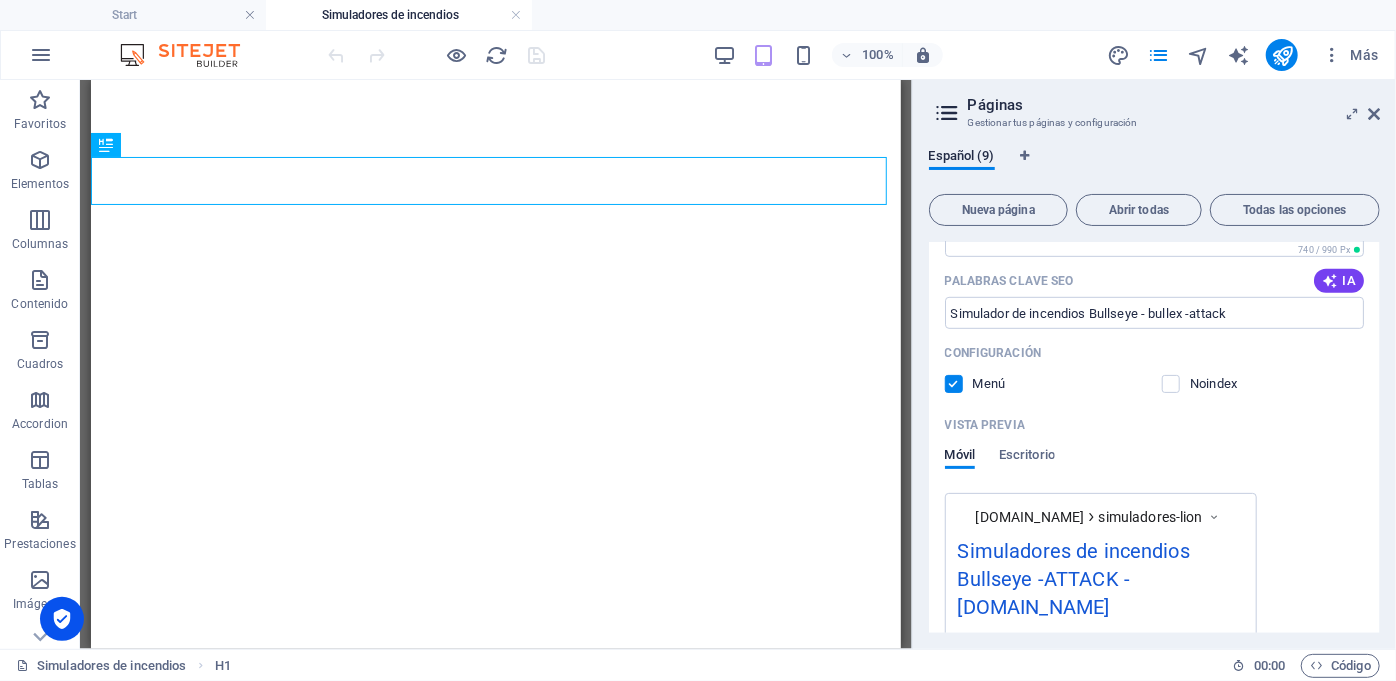 scroll, scrollTop: 303, scrollLeft: 0, axis: vertical 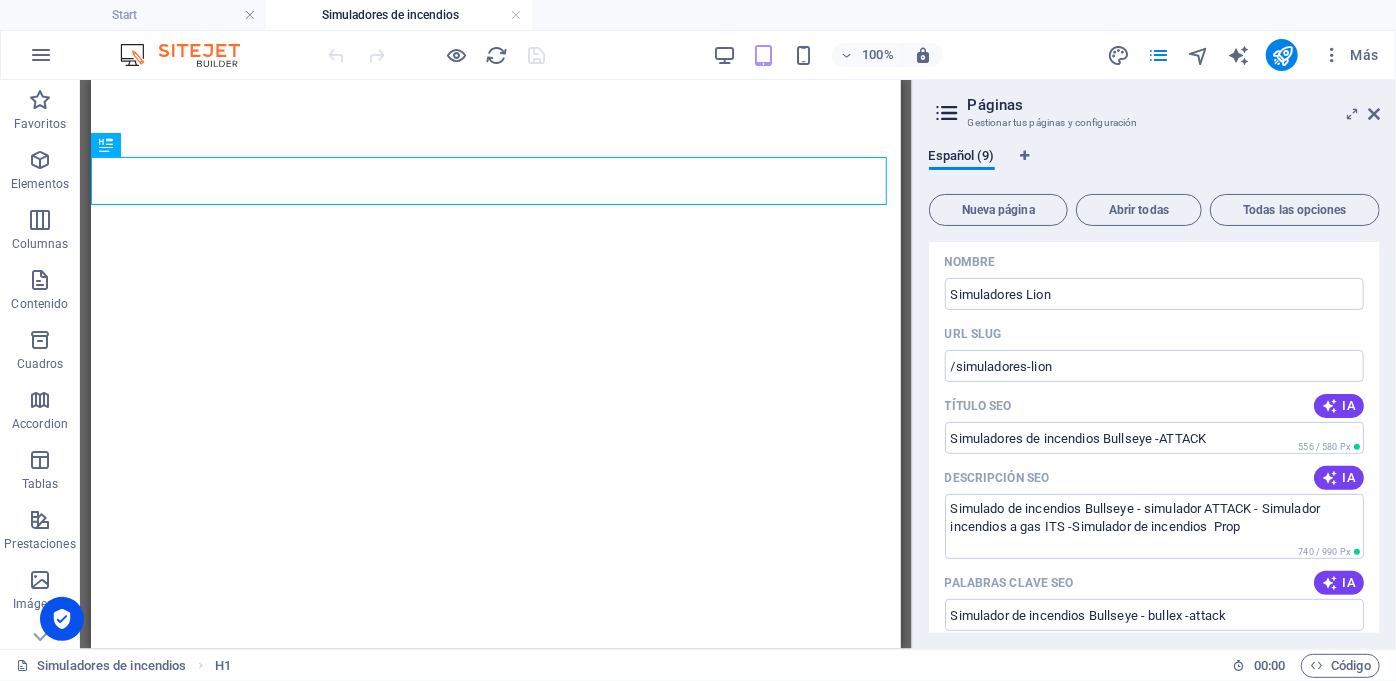 drag, startPoint x: 1382, startPoint y: 348, endPoint x: 1382, endPoint y: 361, distance: 13 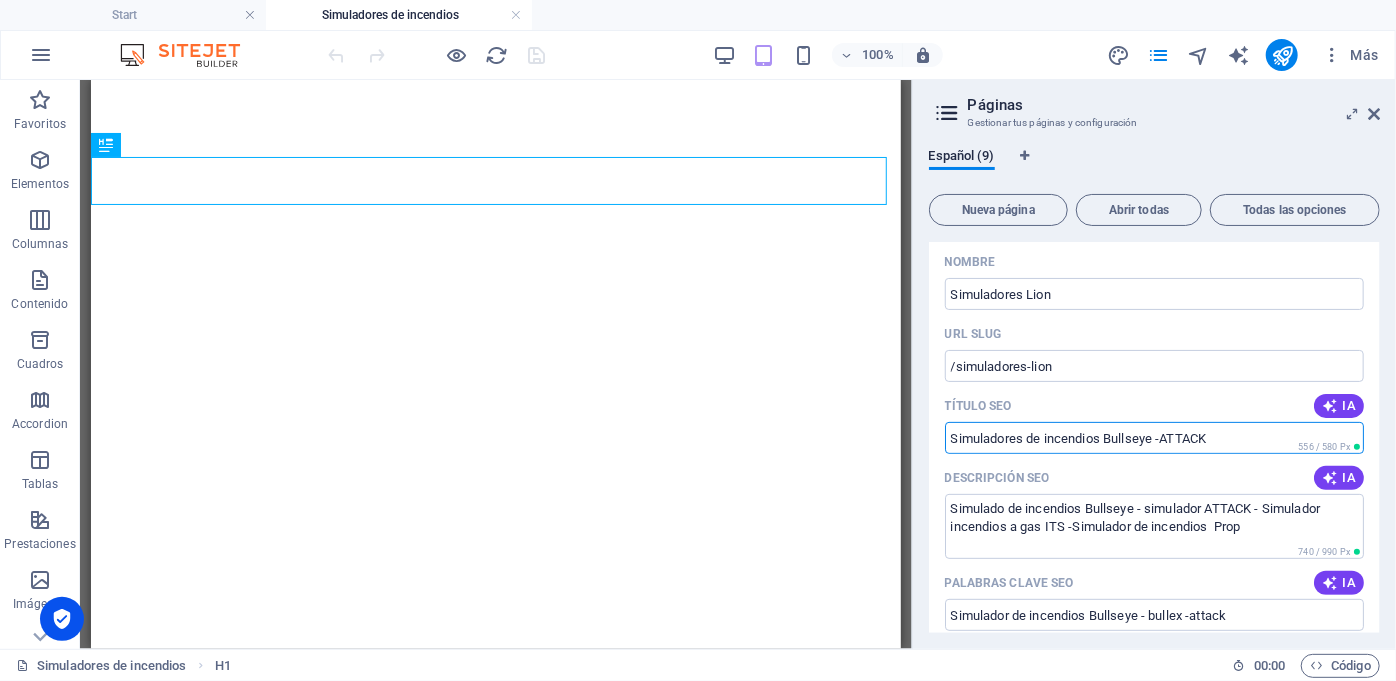 click on "Simuladores de incendios Bullseye -ATTACK" at bounding box center [1154, 438] 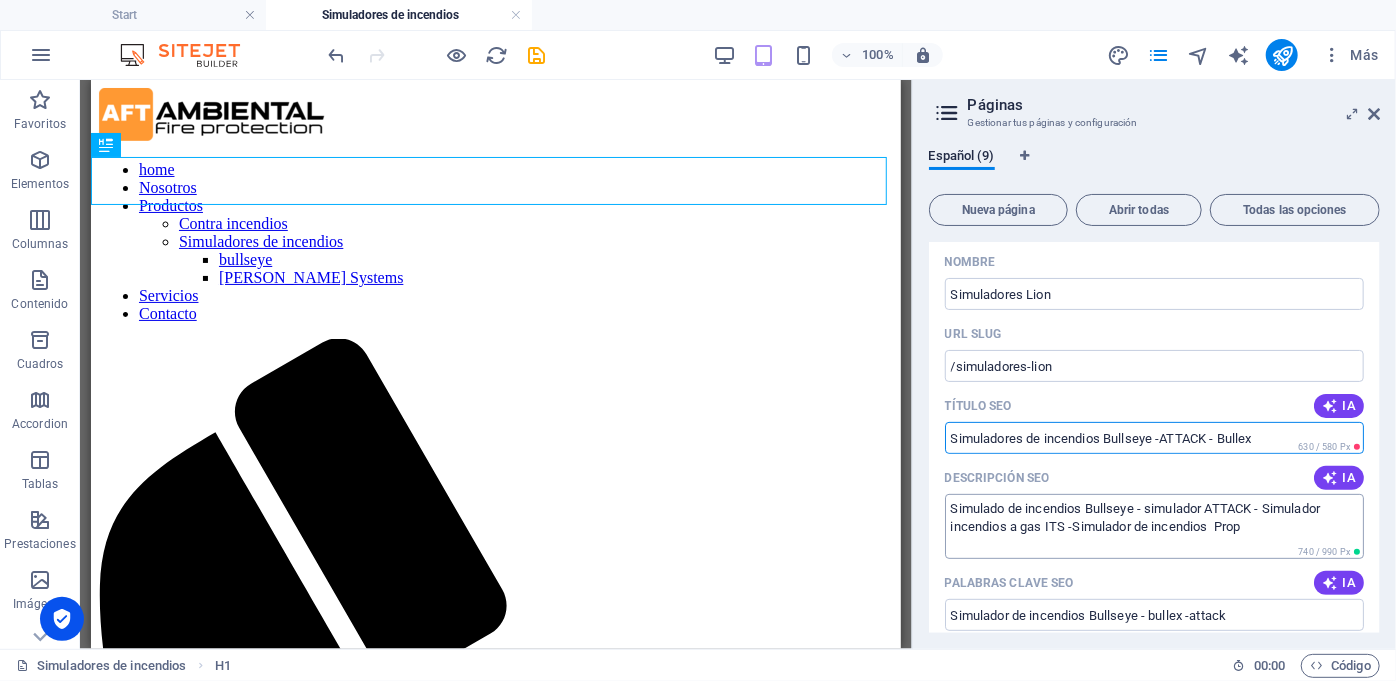 scroll, scrollTop: 0, scrollLeft: 0, axis: both 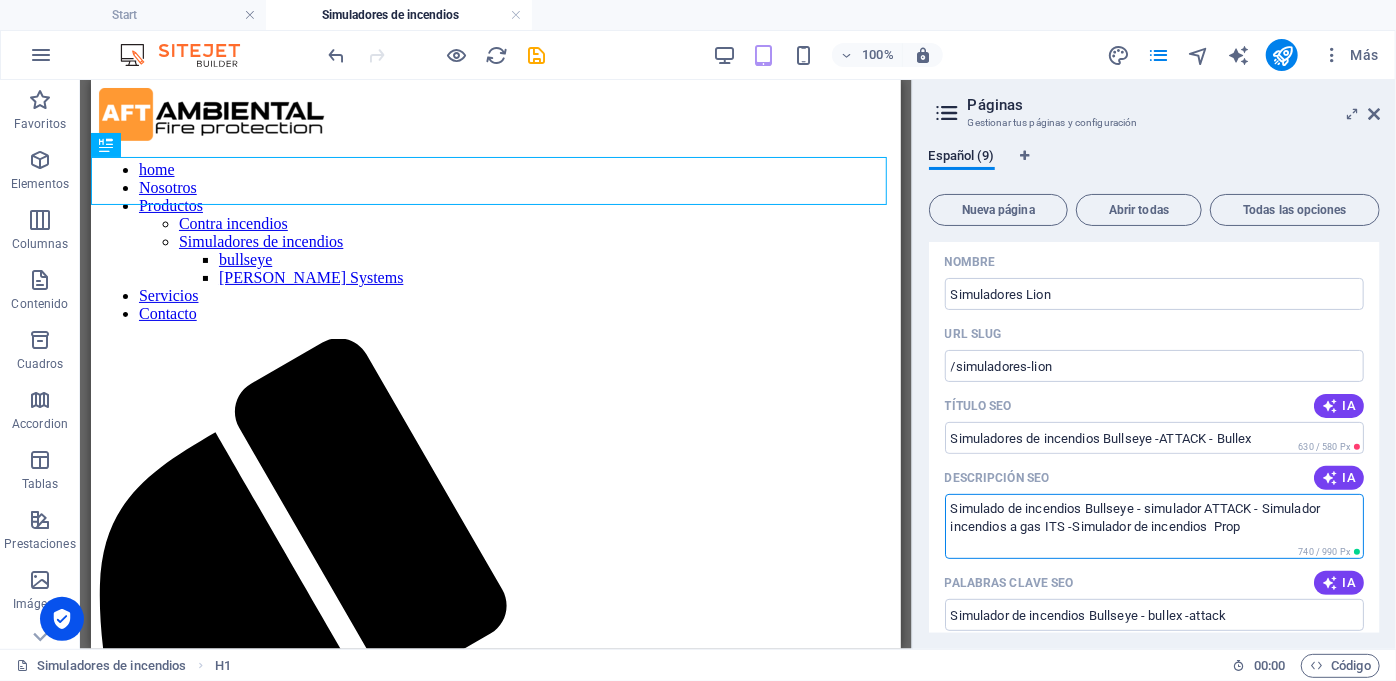 click on "Simulado de incendios Bullseye - simulador ATTACK - Simulador incendios a gas ITS -Simulador de incendios  Prop" at bounding box center [1154, 526] 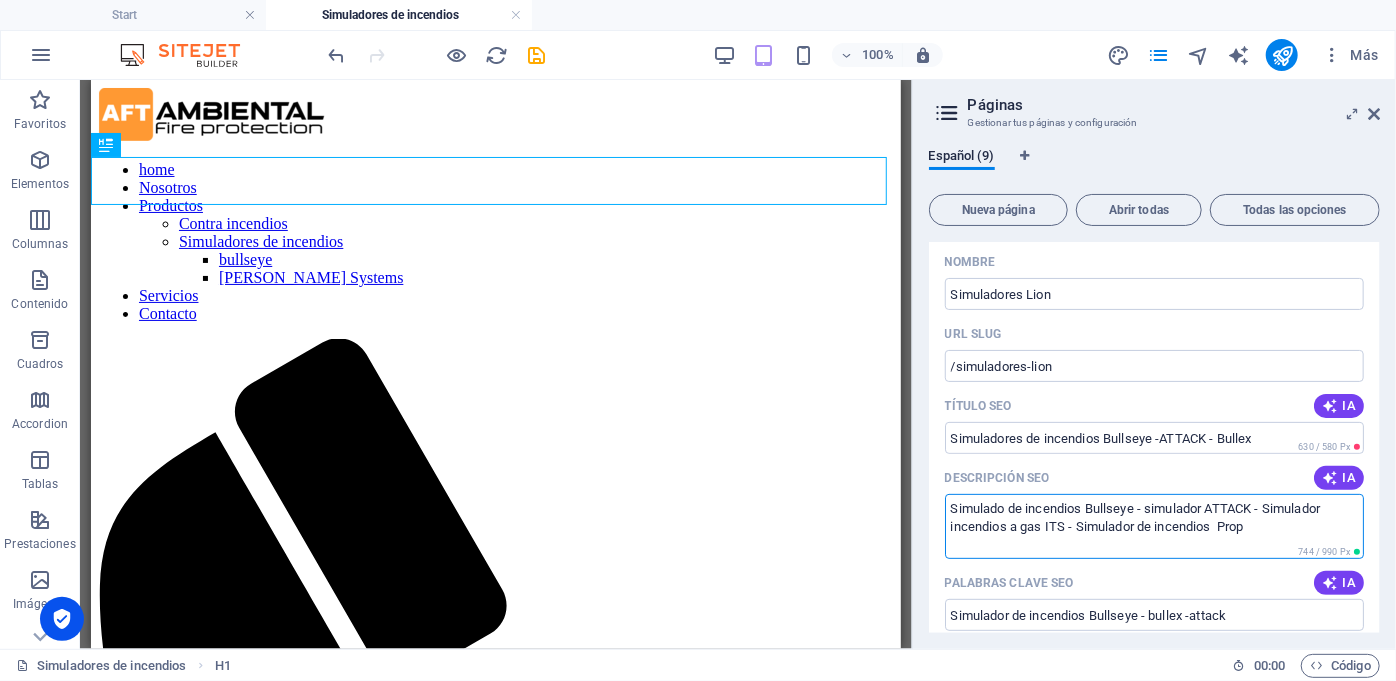 click on "Simulado de incendios Bullseye - simulador ATTACK - Simulador incendios a gas ITS - Simulador de incendios  Prop" at bounding box center (1154, 526) 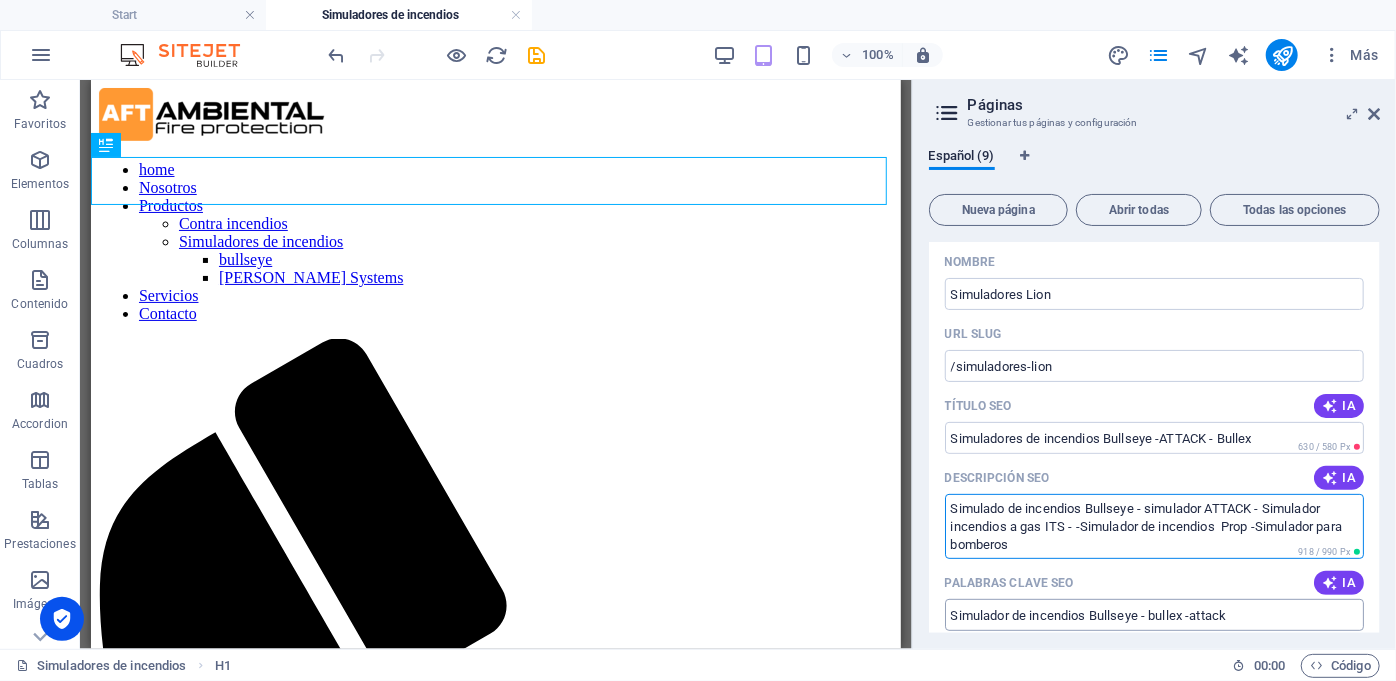 type on "Simulado de incendios Bullseye - simulador ATTACK - Simulador incendios a gas ITS - -Simulador de incendios  Prop -Simulador para bomberos" 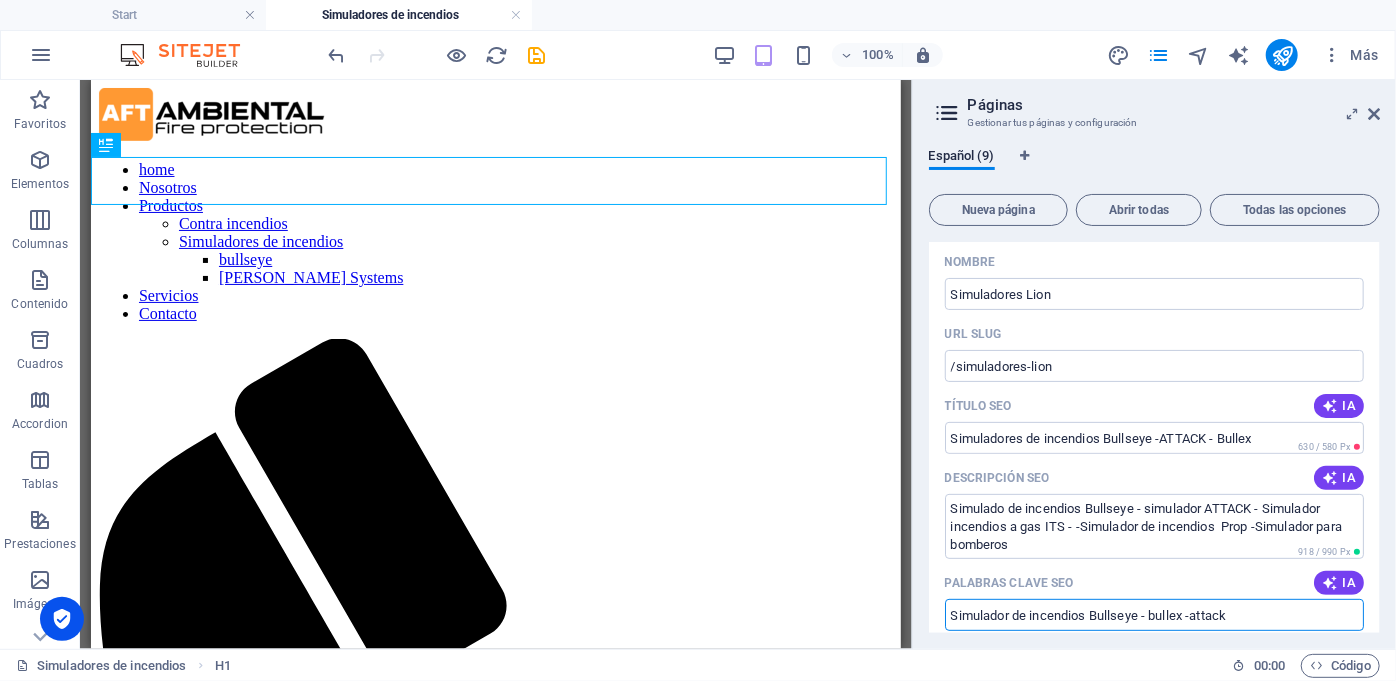 click on "Simulador de incendios Bullseye - bullex -attack" at bounding box center (1154, 615) 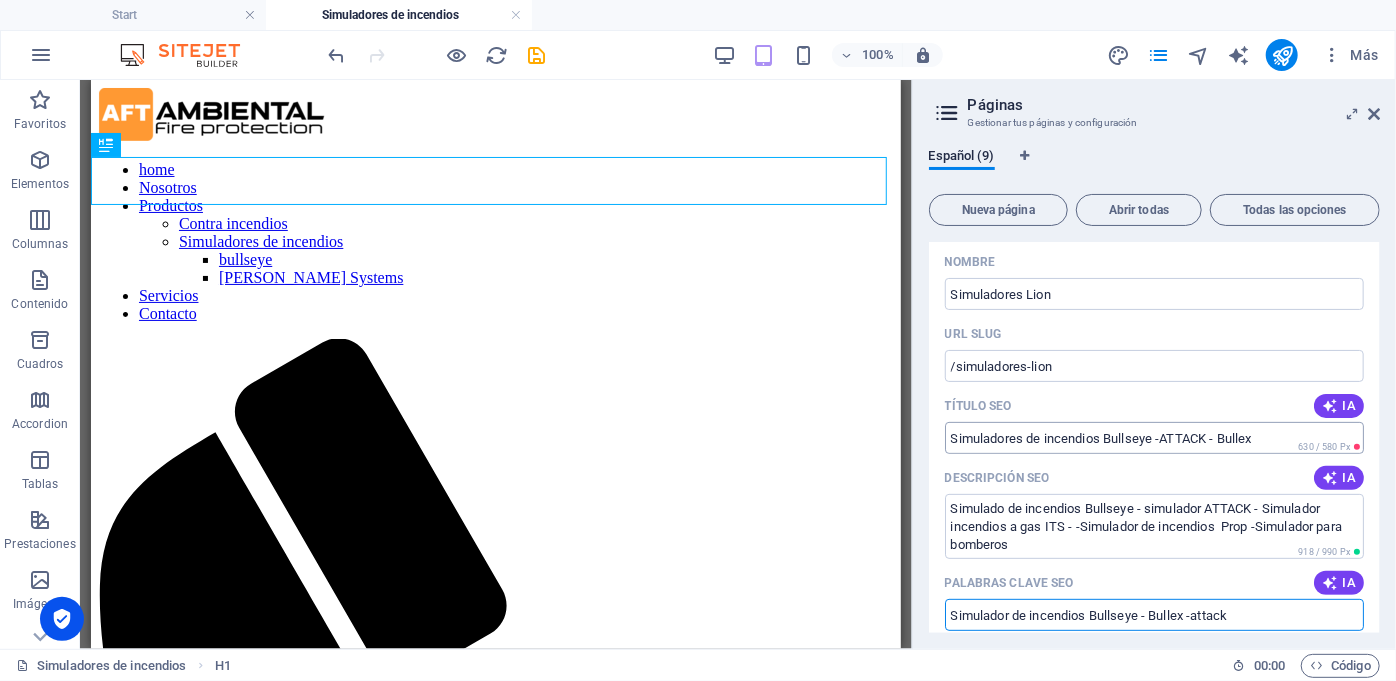 type on "Simulador de incendios Bullseye - Bullex -attack" 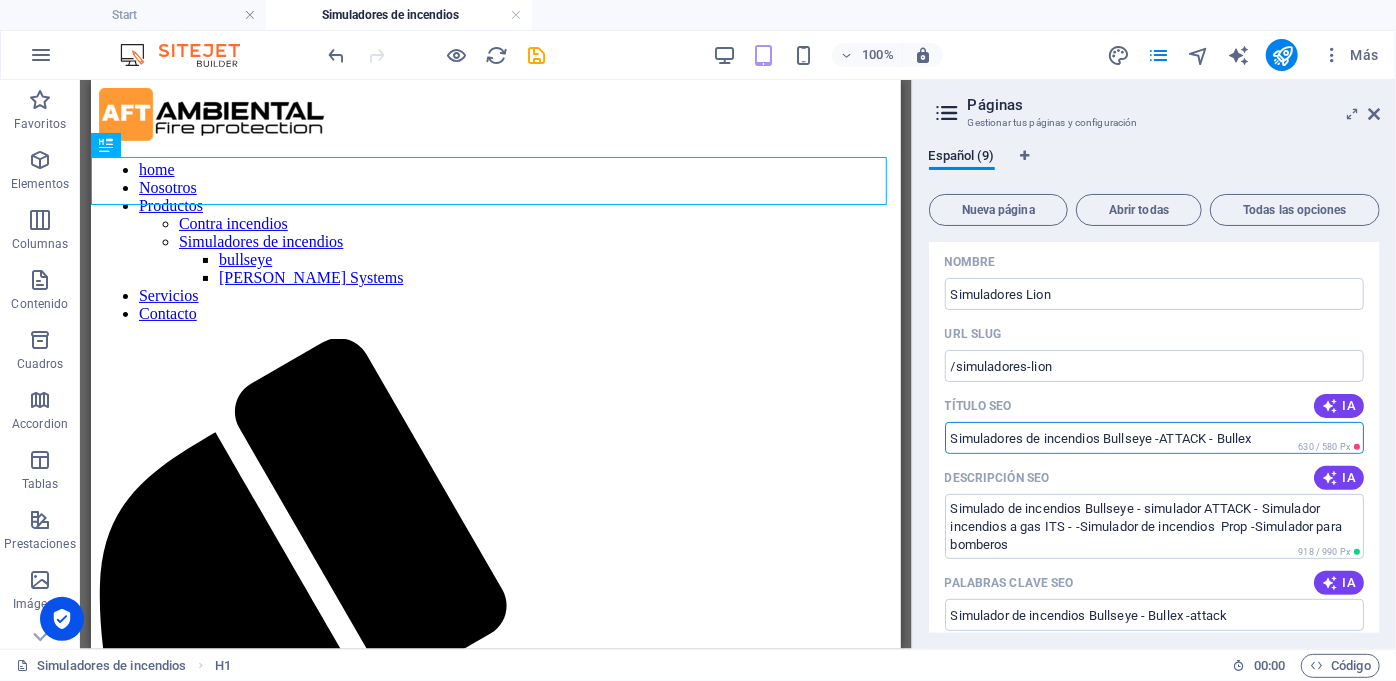 click on "Simuladores de incendios Bullseye -ATTACK - Bullex" at bounding box center [1154, 438] 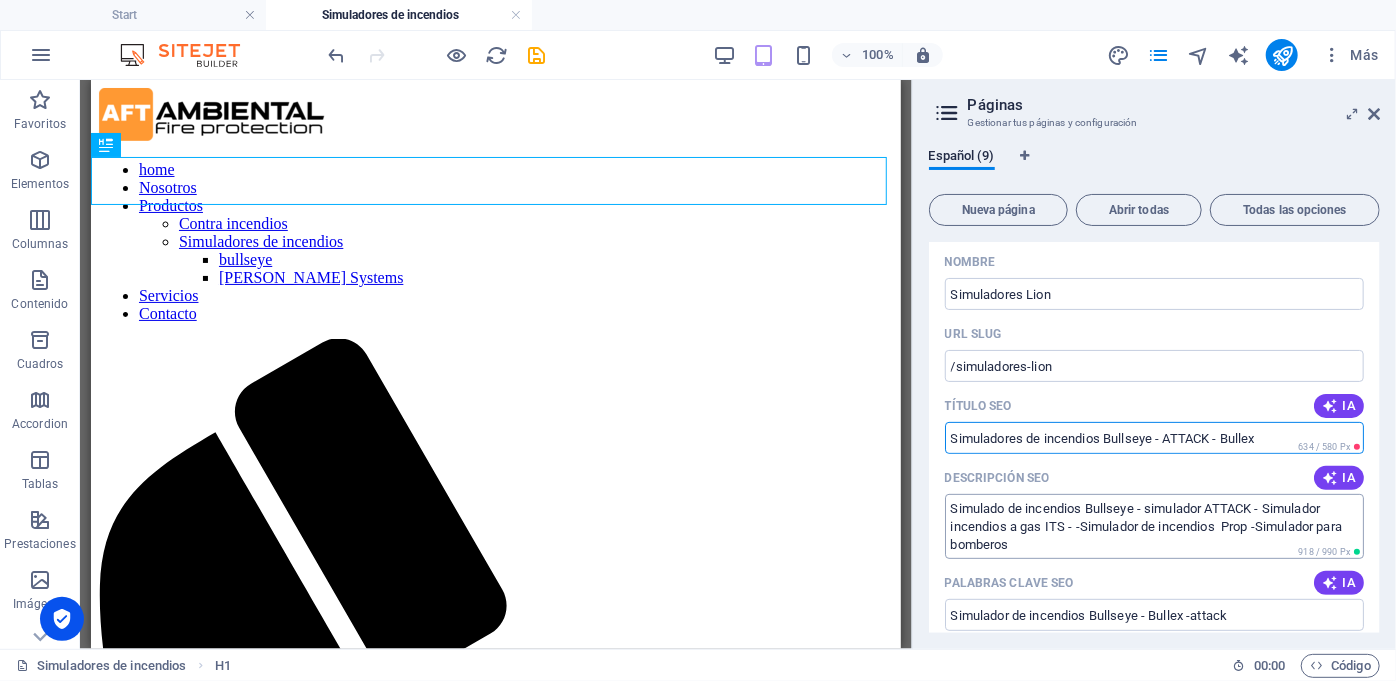 type on "Simuladores de incendios Bullseye - ATTACK - Bullex" 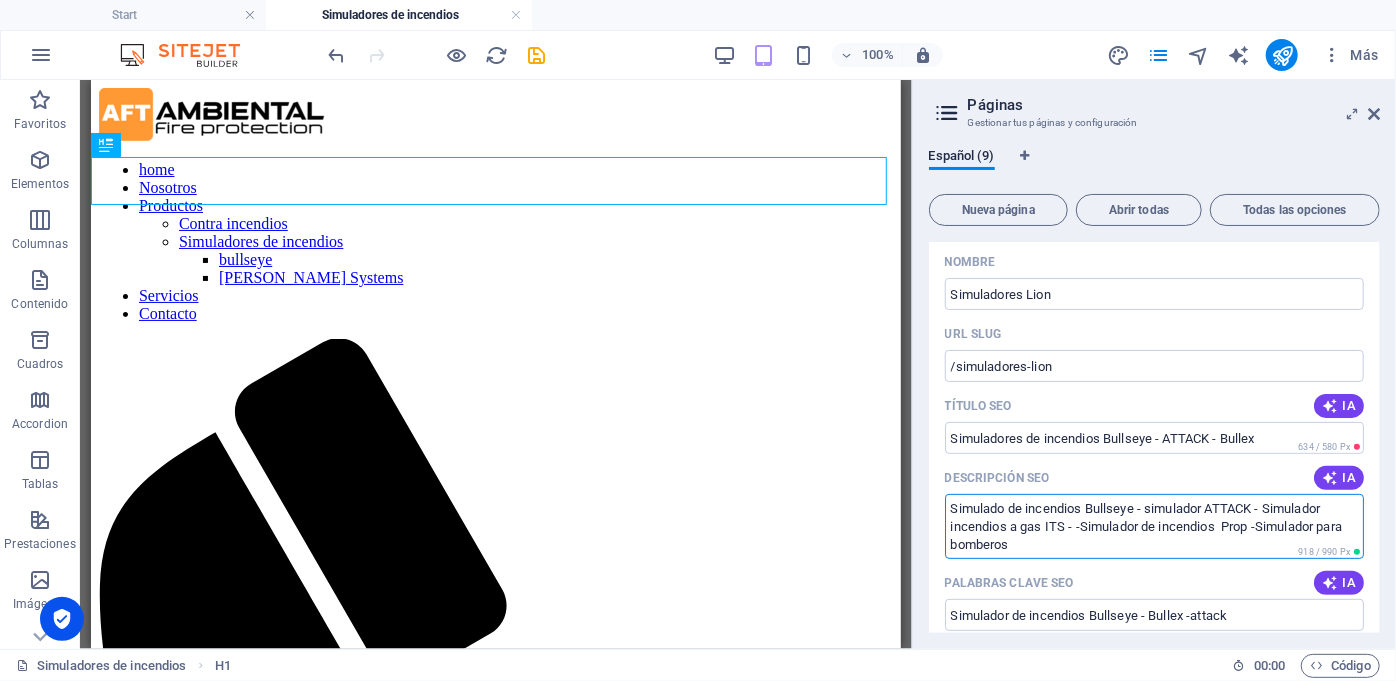 drag, startPoint x: 1104, startPoint y: 508, endPoint x: 1120, endPoint y: 534, distance: 30.528675 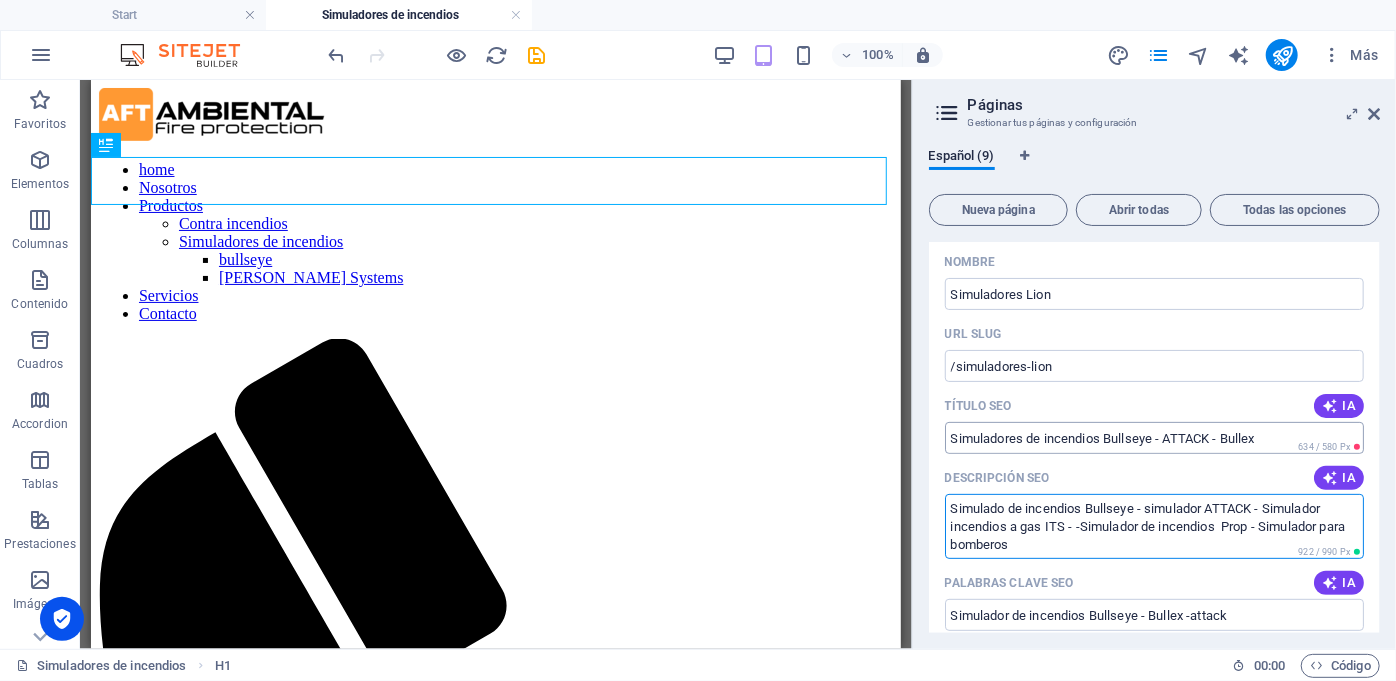 click on "Simuladores de incendios Bullseye - ATTACK - Bullex" at bounding box center (1154, 438) 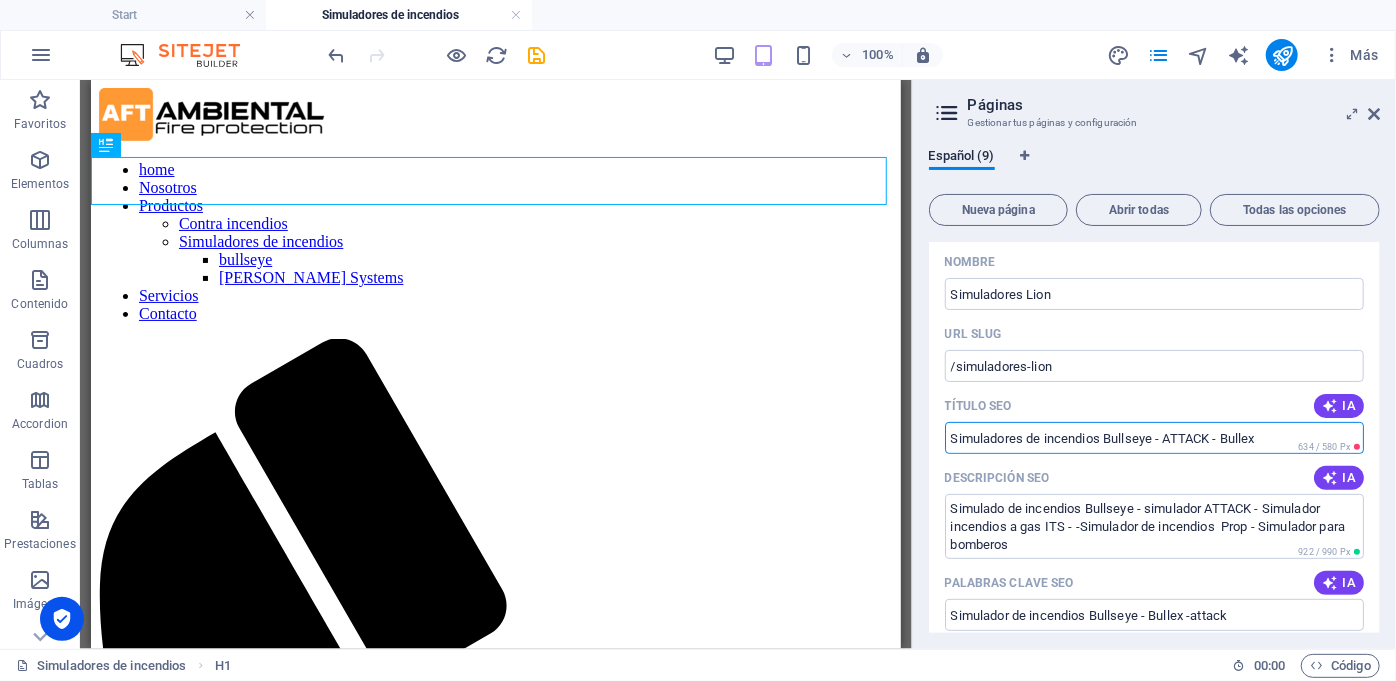 type on "Simulado de incendios Bullseye - simulador ATTACK - Simulador incendios a gas ITS - -Simulador de incendios  Prop - Simulador para bomberos" 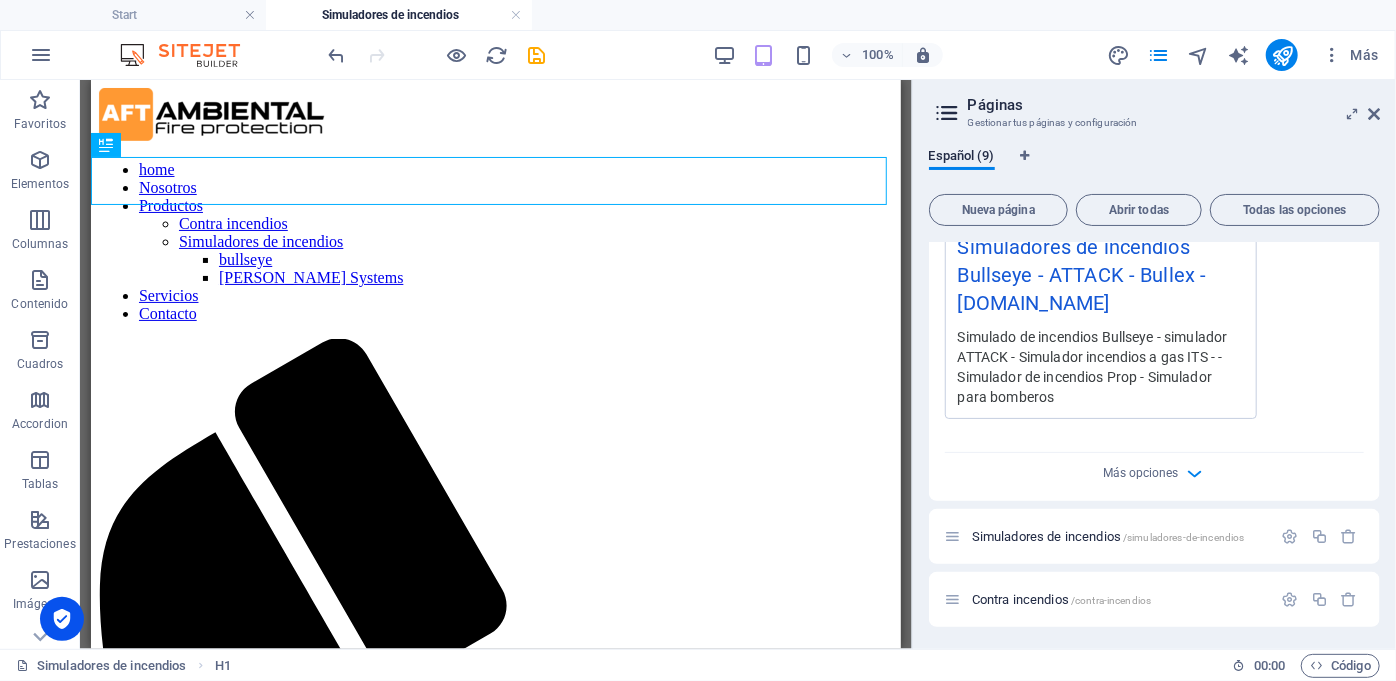 scroll, scrollTop: 605, scrollLeft: 0, axis: vertical 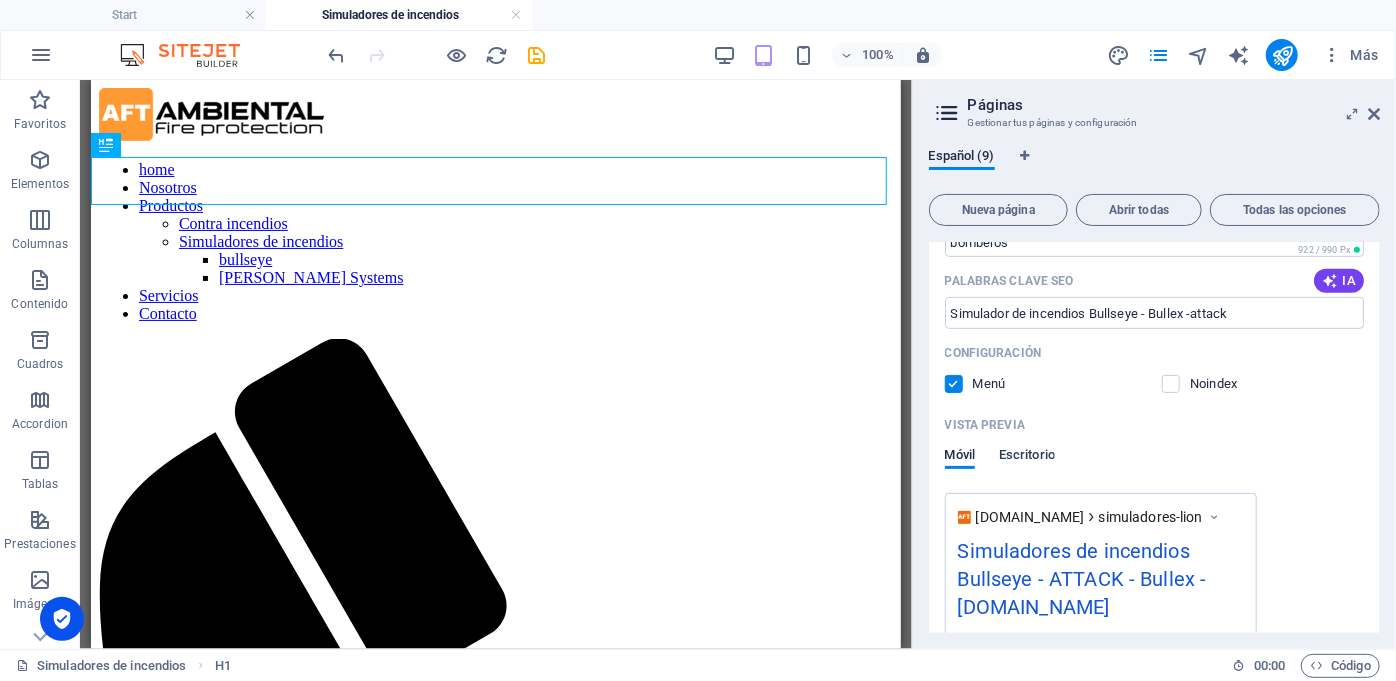 click on "Escritorio" at bounding box center [1027, 457] 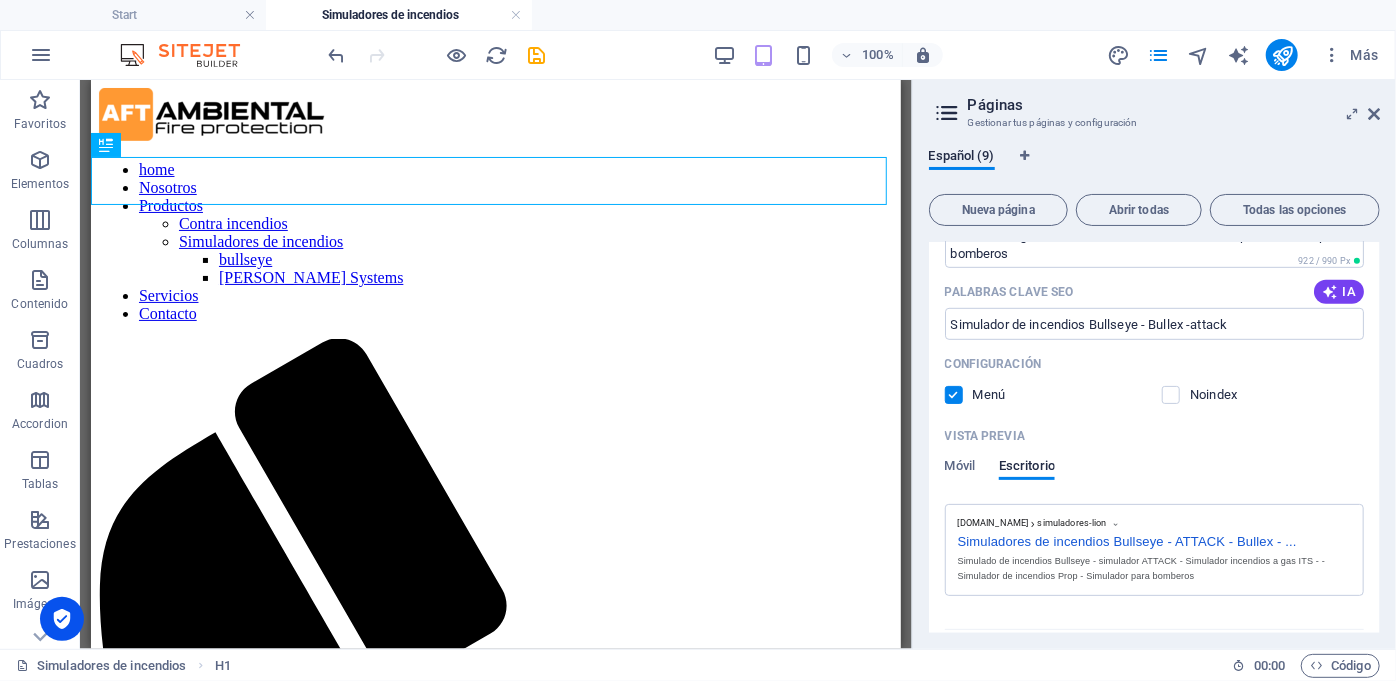 scroll, scrollTop: 898, scrollLeft: 0, axis: vertical 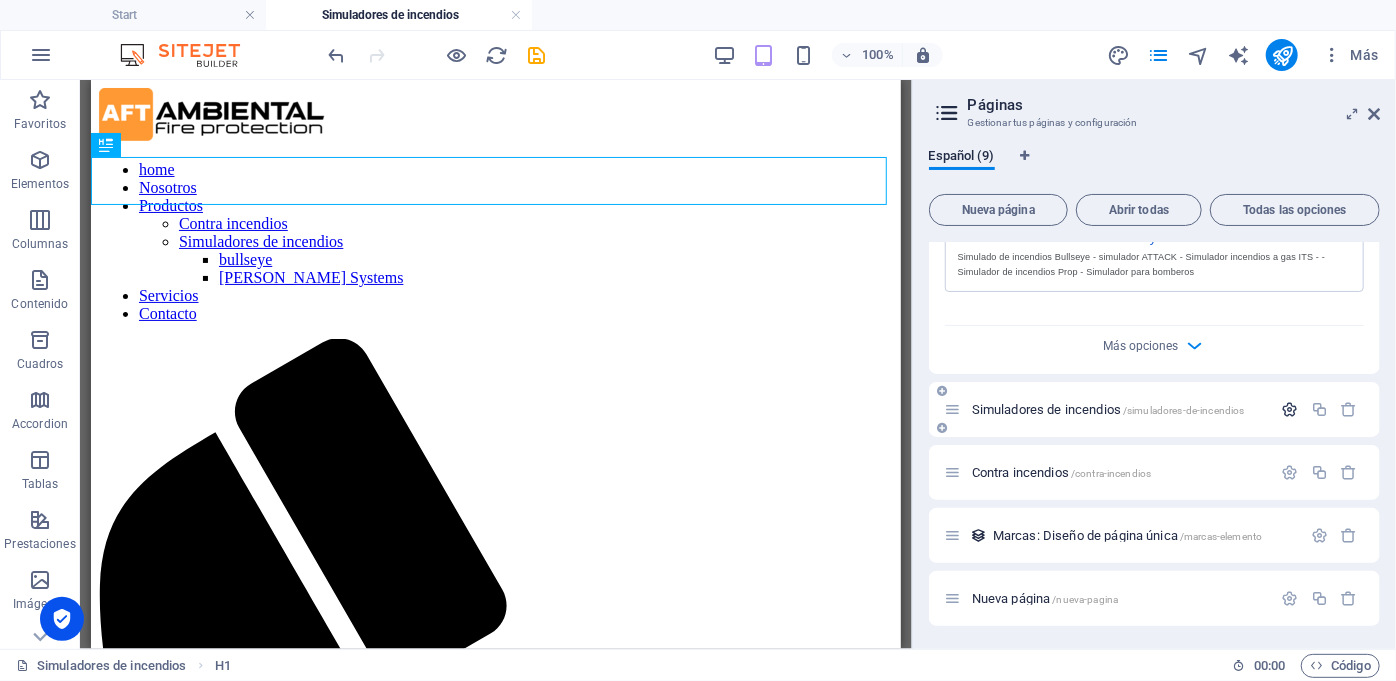 click at bounding box center (1290, 409) 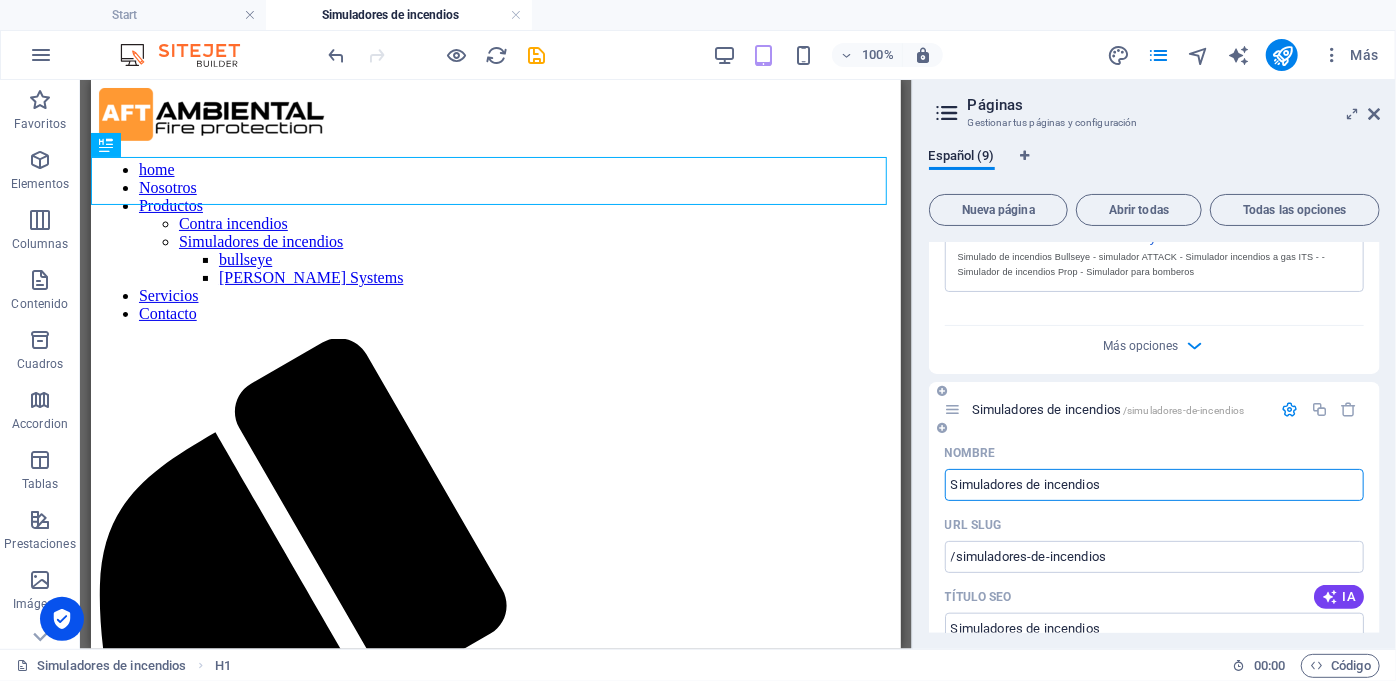 scroll, scrollTop: 1201, scrollLeft: 0, axis: vertical 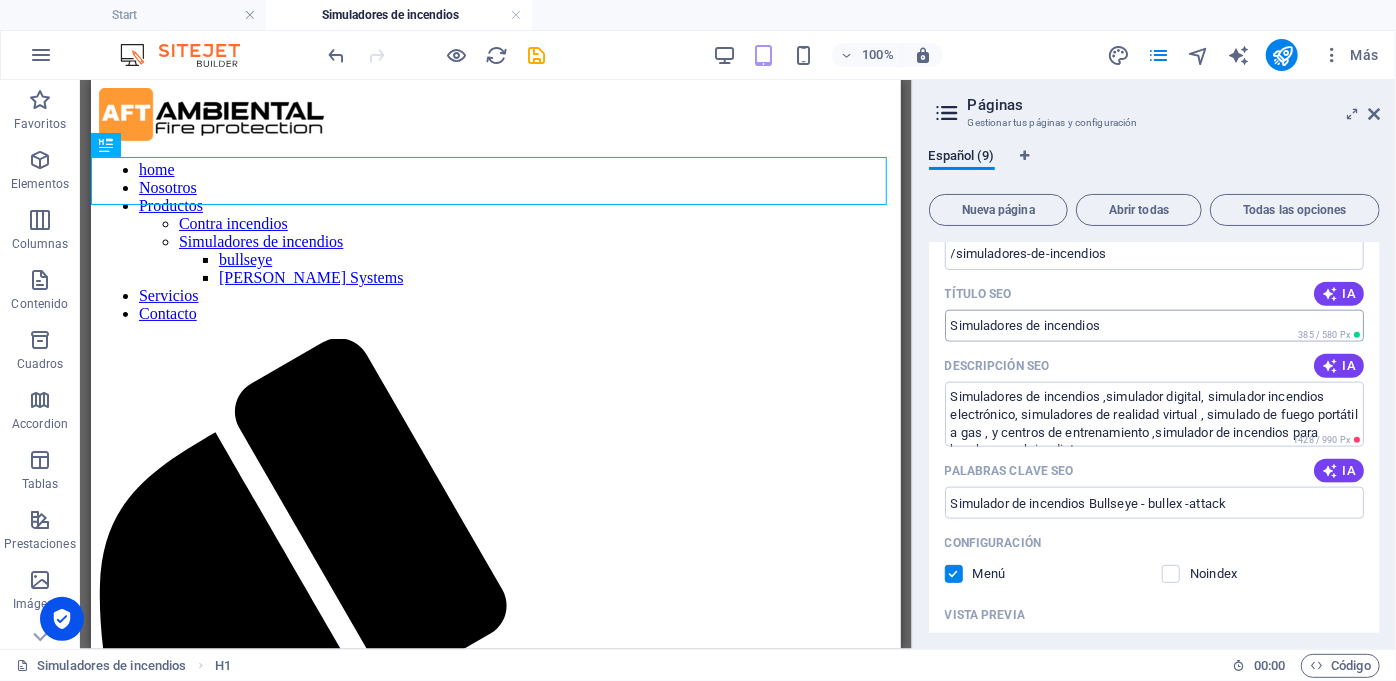 click on "Simuladores de incendios" at bounding box center [1154, 326] 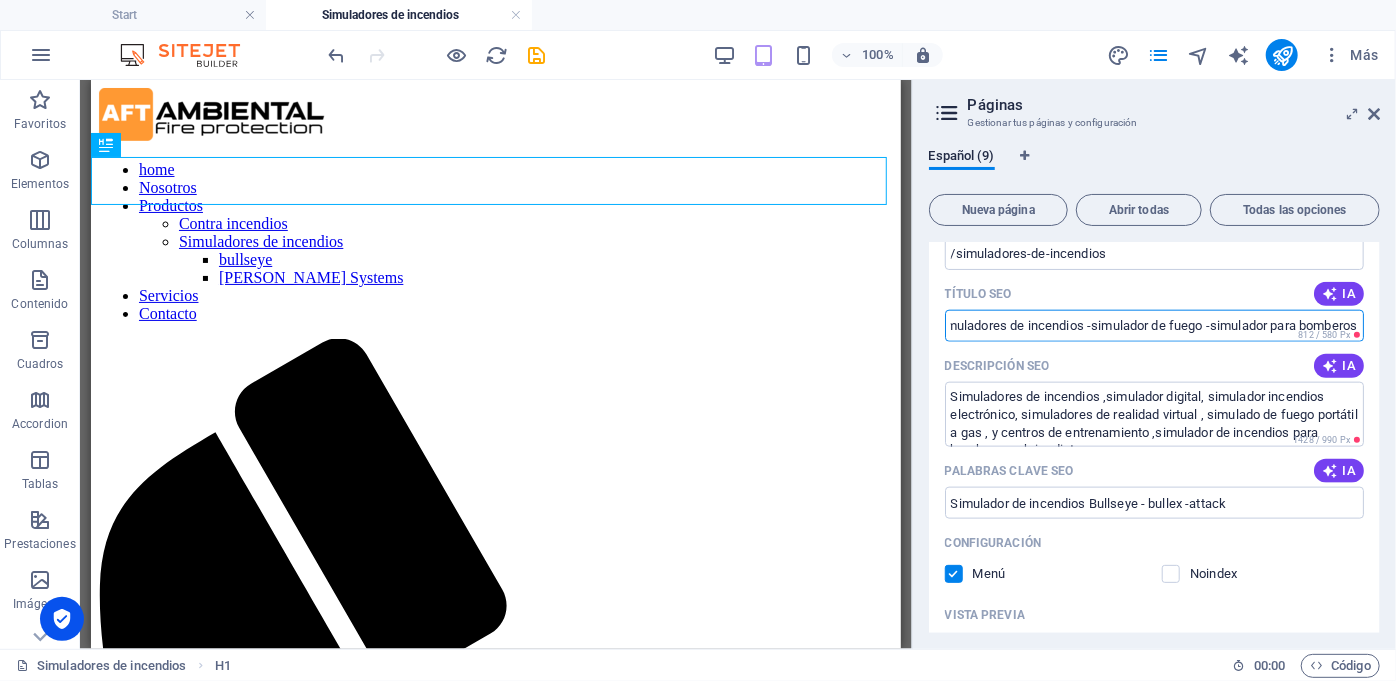 scroll, scrollTop: 0, scrollLeft: 0, axis: both 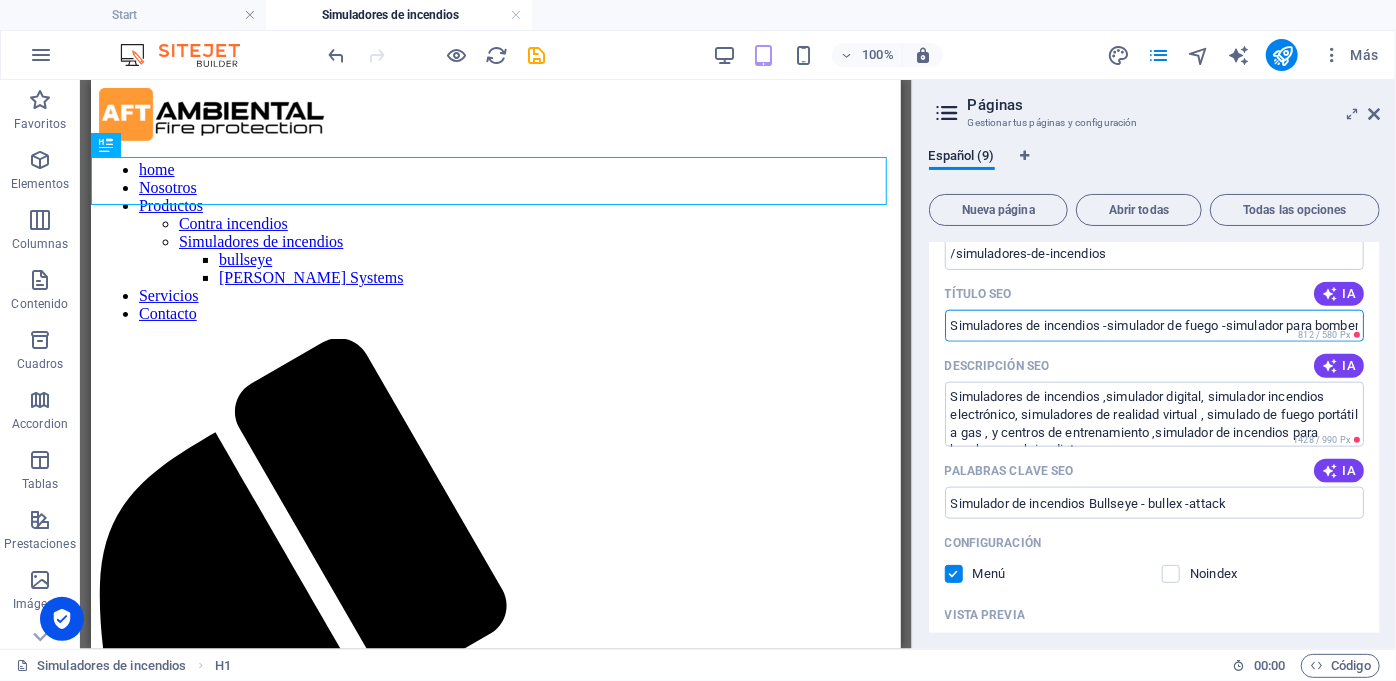 click on "Simuladores de incendios -simulador de fuego -simulador para bomberos" at bounding box center [1154, 326] 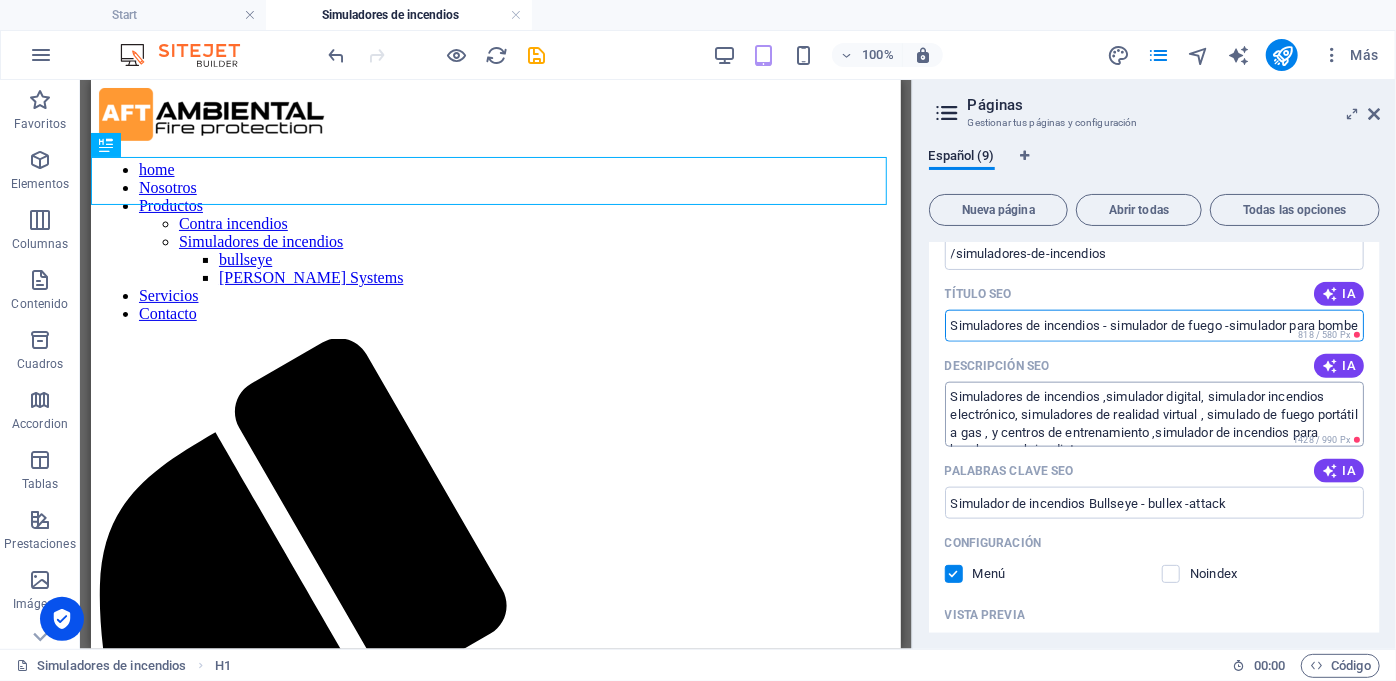 type on "Simuladores de incendios - simulador de fuego -simulador para bomberos" 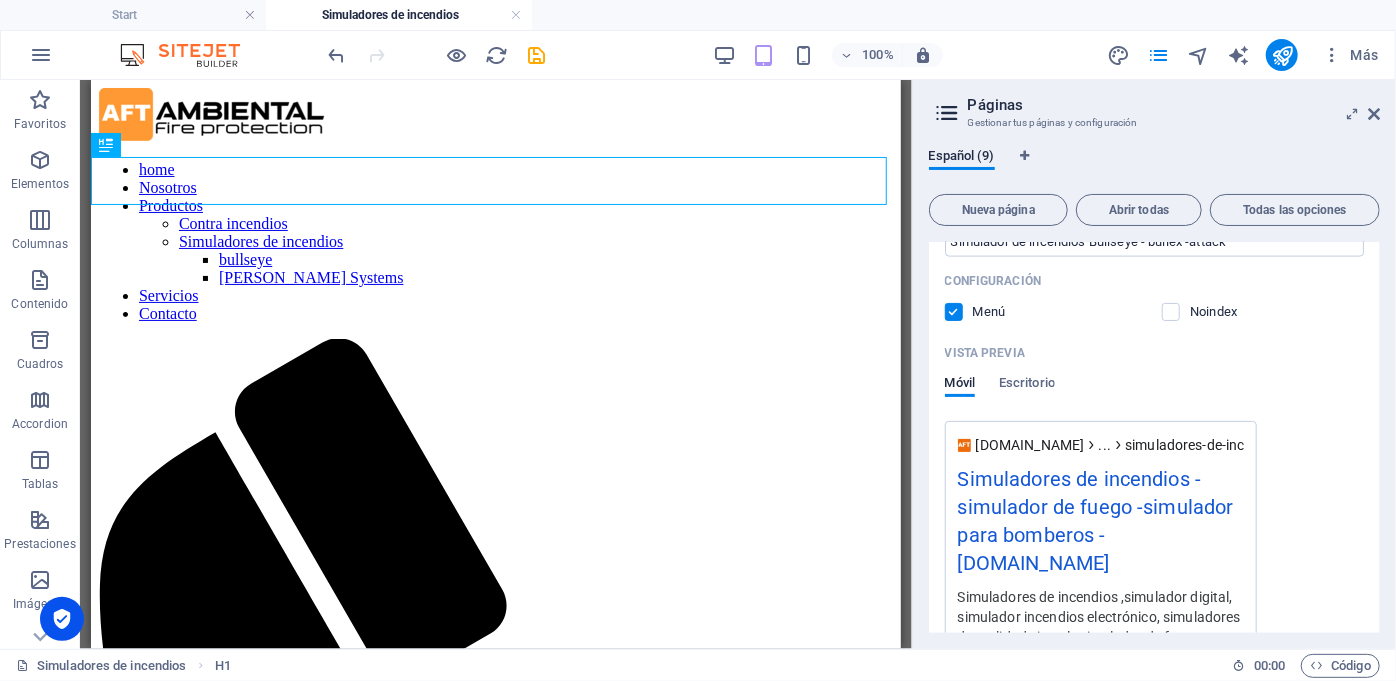 scroll, scrollTop: 1504, scrollLeft: 0, axis: vertical 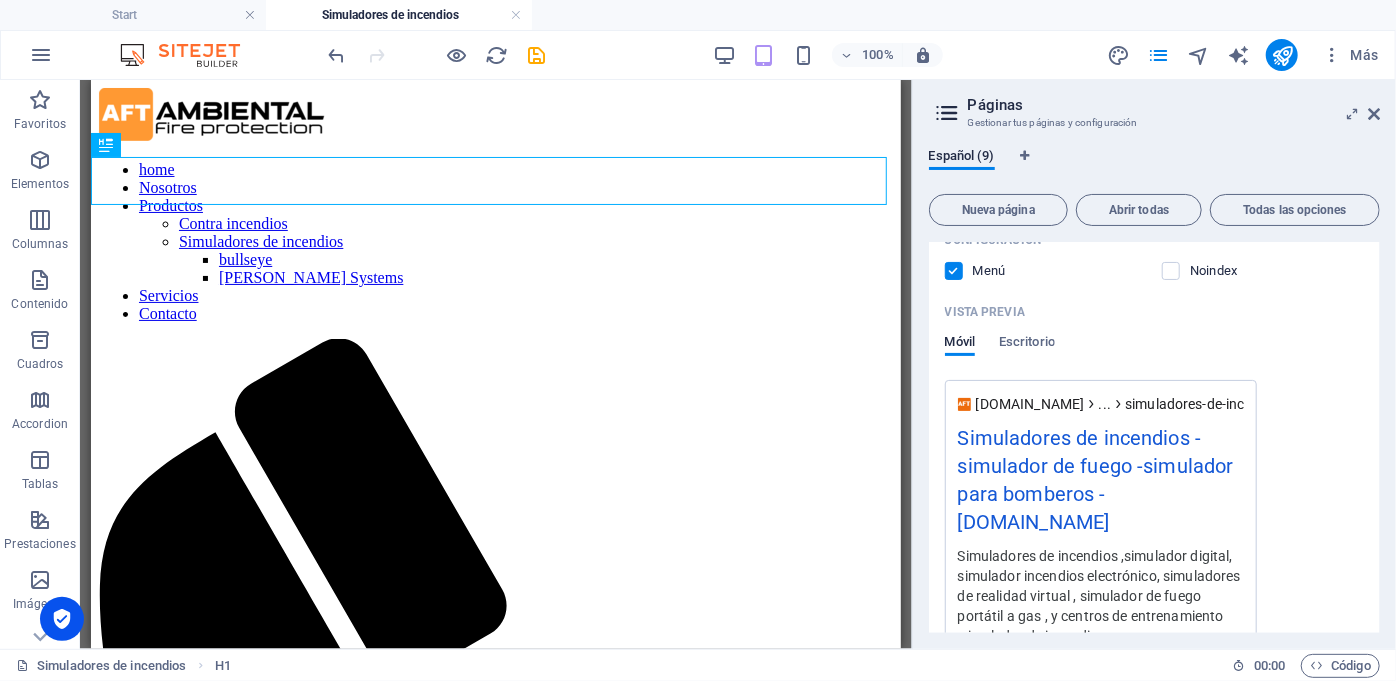 type on "Simuladores de incendios ,simulador digital, simulador incendios electrónico, simuladores de realidad virtual , simulador de fuego portátil a gas , y centros de entrenamiento ,simulador de incendios para bomberos y  brigadistas" 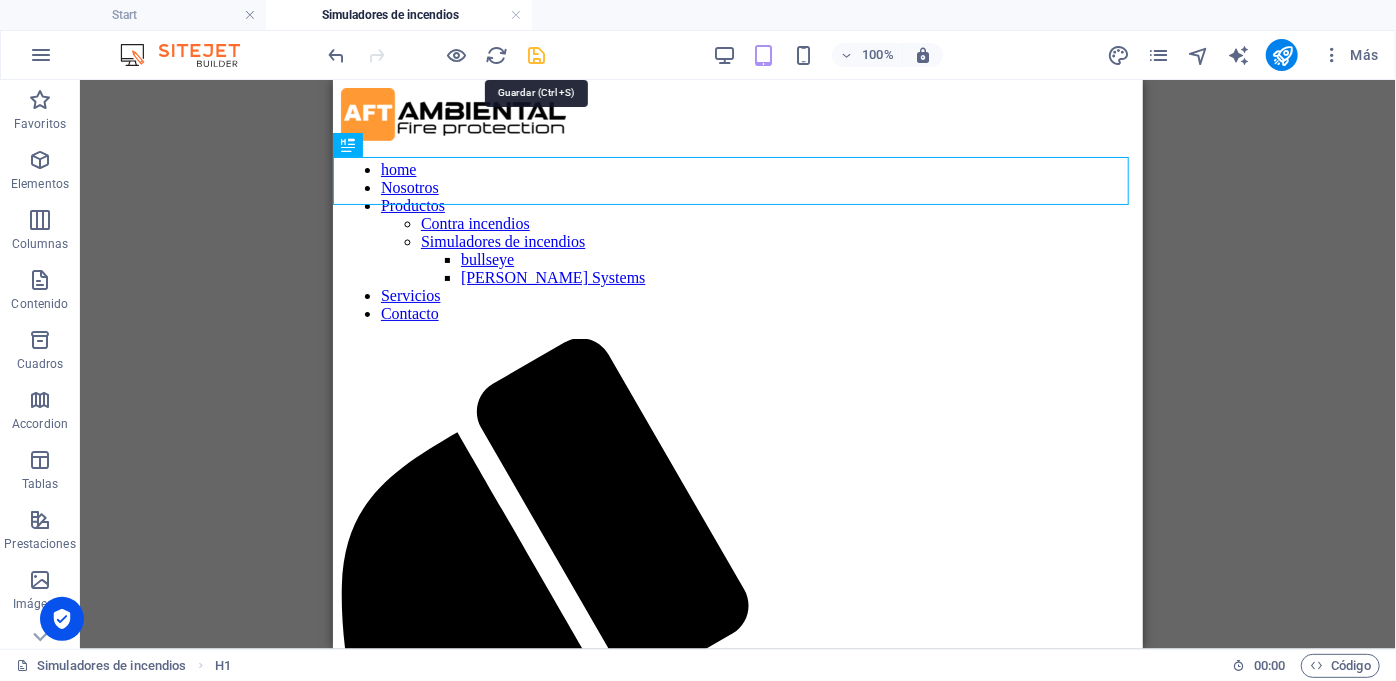 click at bounding box center [537, 55] 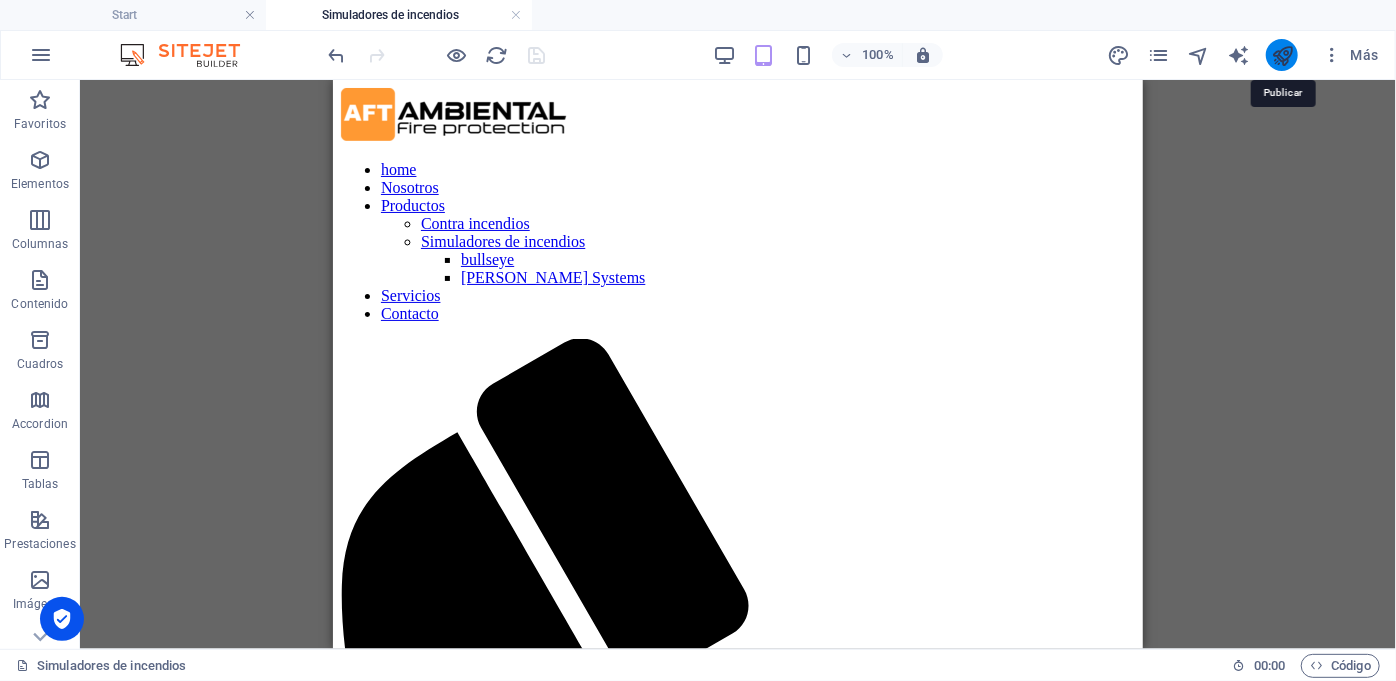 click at bounding box center [1282, 55] 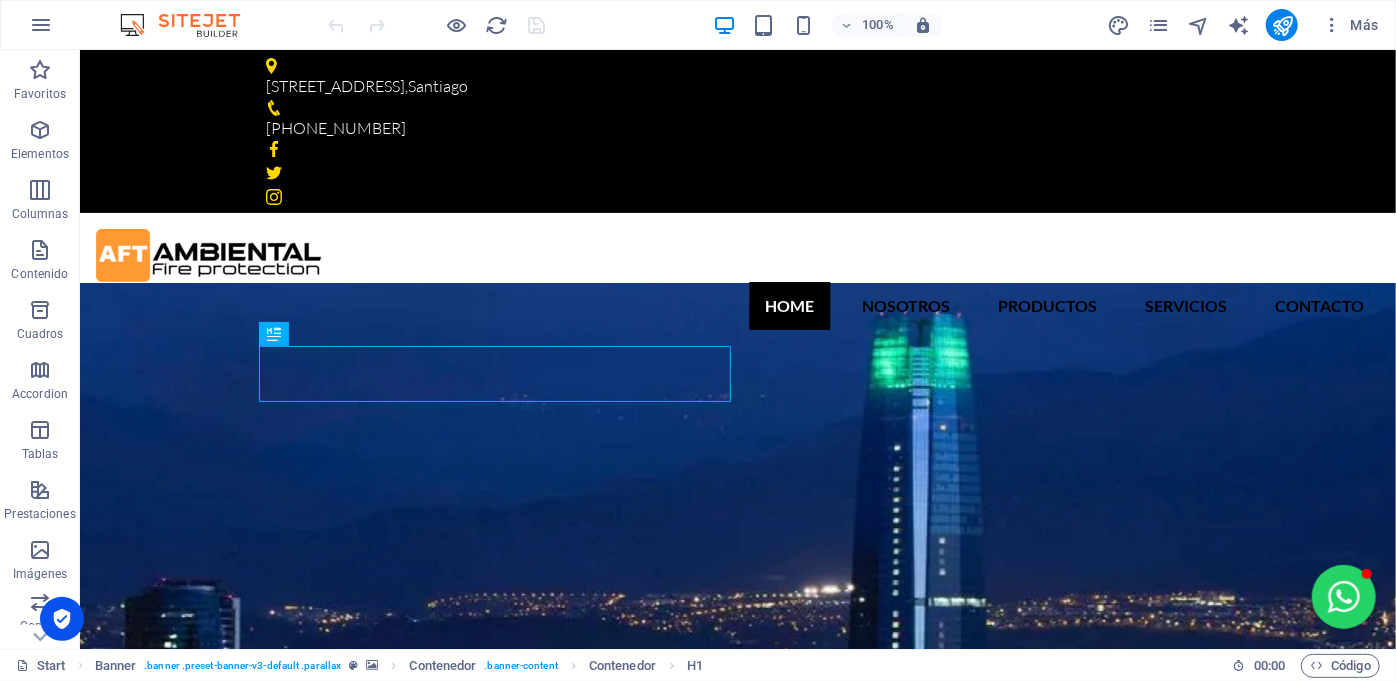 scroll, scrollTop: 0, scrollLeft: 0, axis: both 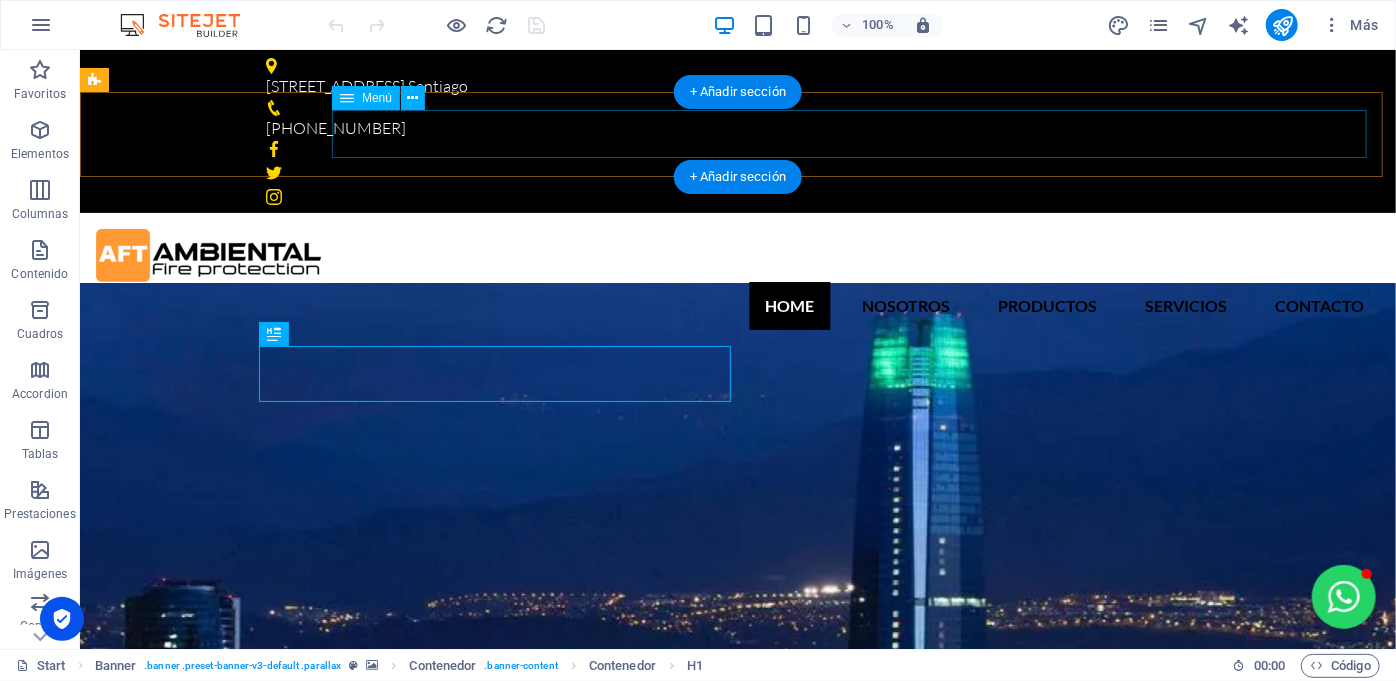 click on "home Nosotros Productos Contra incendios Simuladores de incendios bullseye [PERSON_NAME] Systems Servicios Contacto" at bounding box center [737, 305] 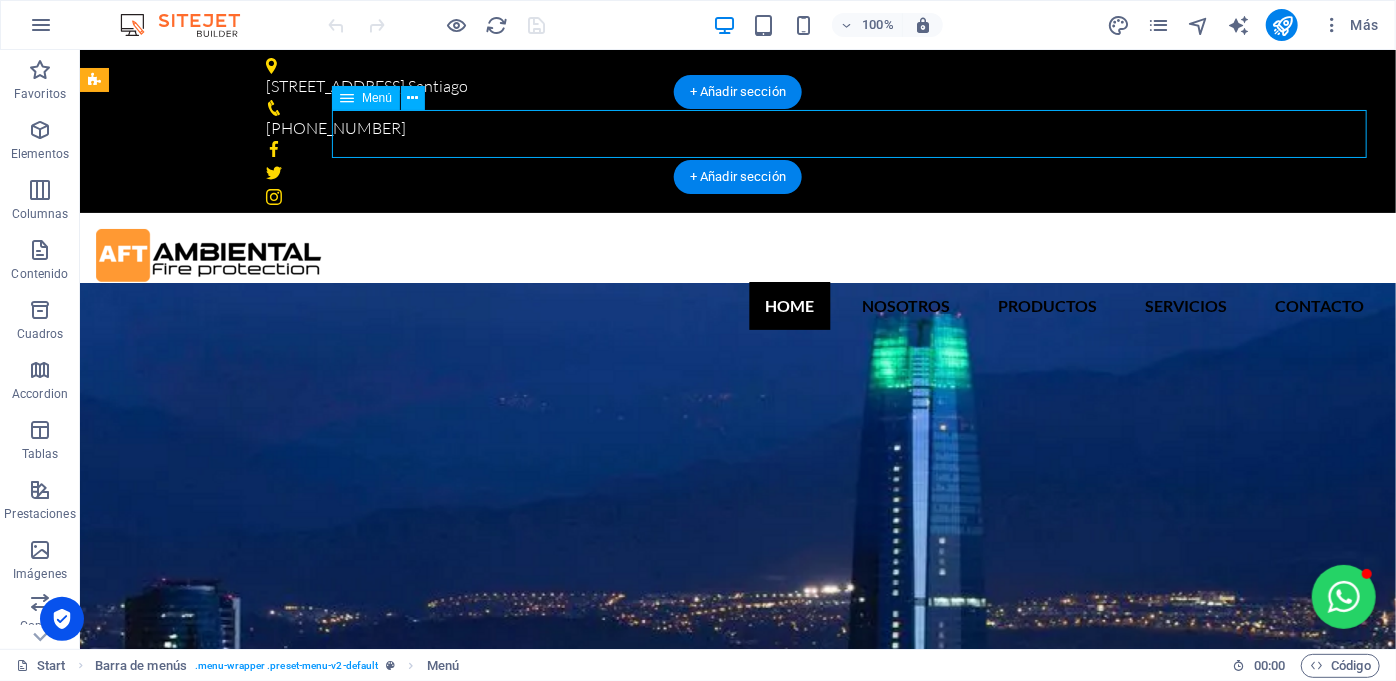 click on "home Nosotros Productos Contra incendios Simuladores de incendios bullseye [PERSON_NAME] Systems Servicios Contacto" at bounding box center [737, 305] 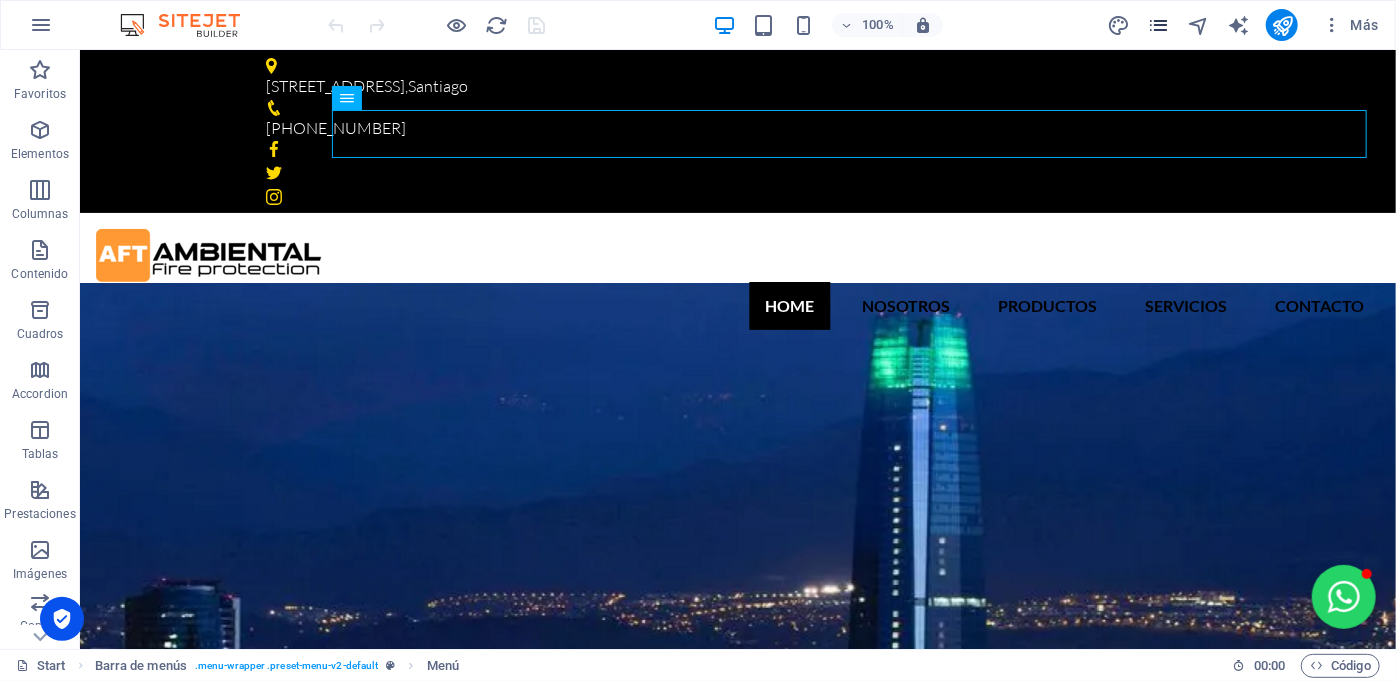 click on "Más" at bounding box center (1246, 25) 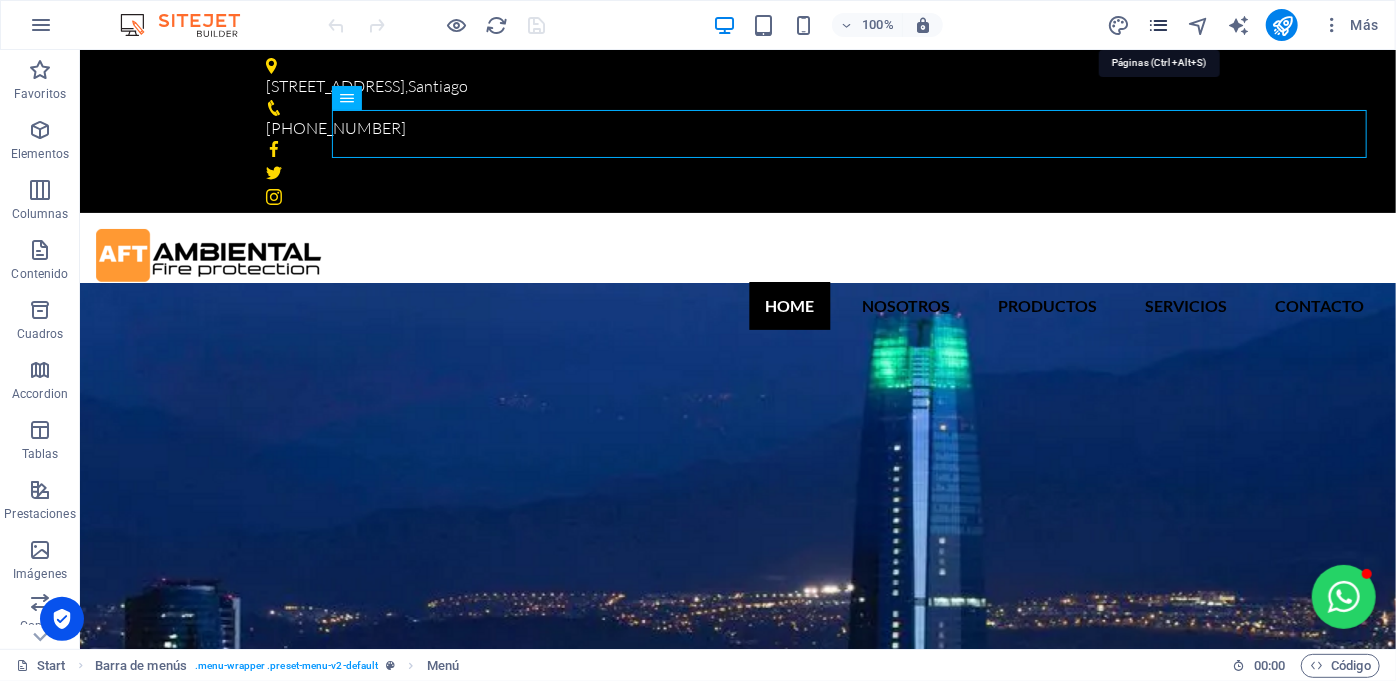 click at bounding box center [1158, 25] 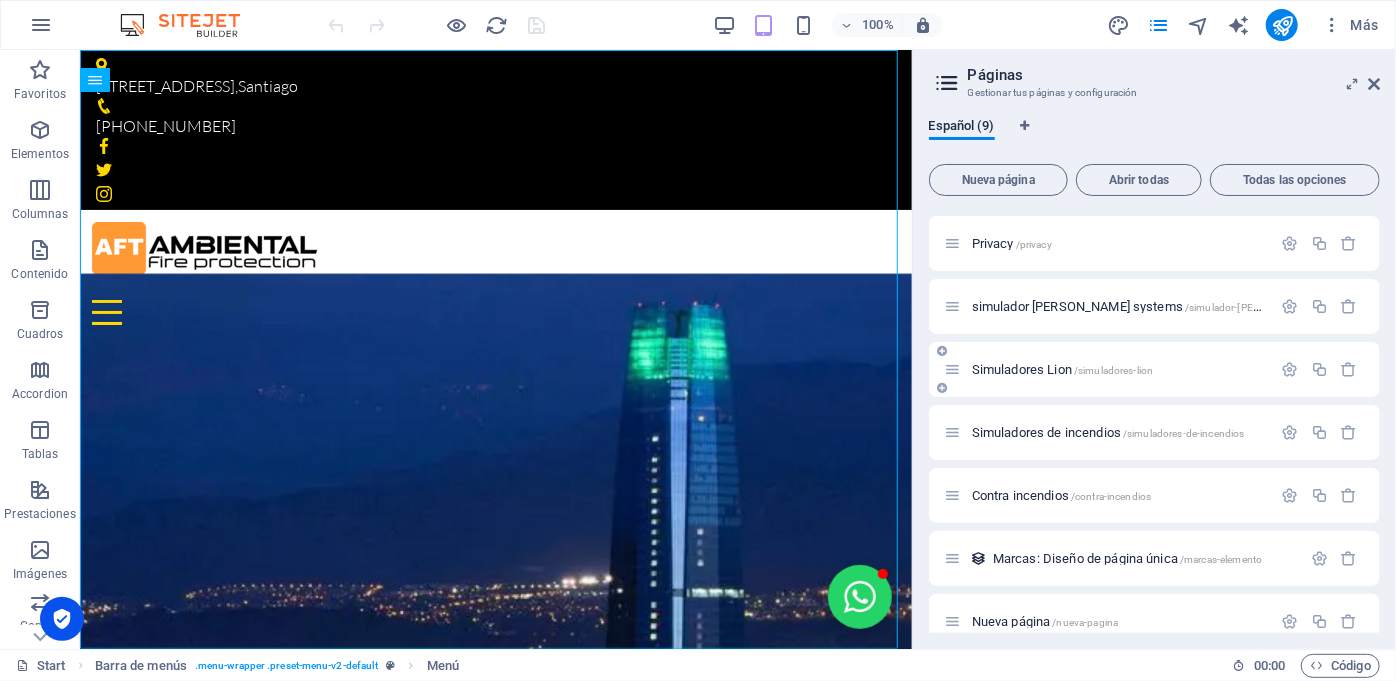 scroll, scrollTop: 145, scrollLeft: 0, axis: vertical 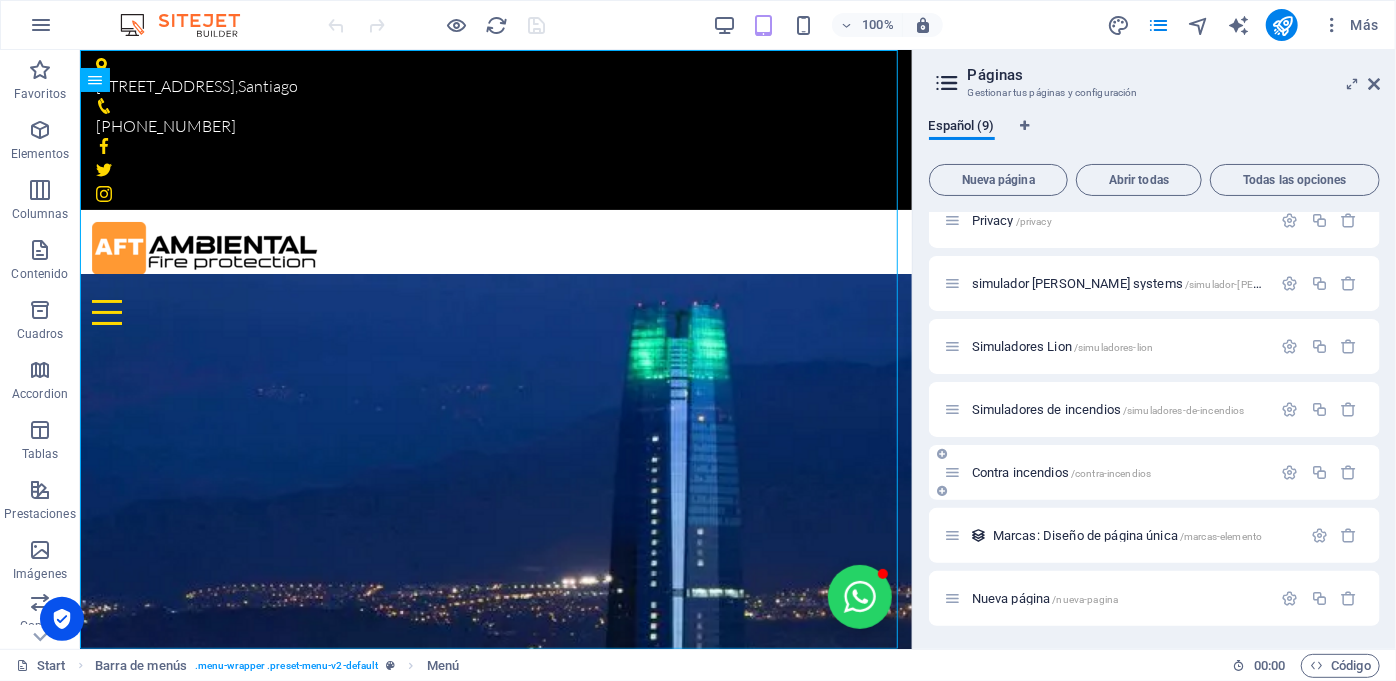 click on "Contra incendios /contra-incendios" at bounding box center (1062, 472) 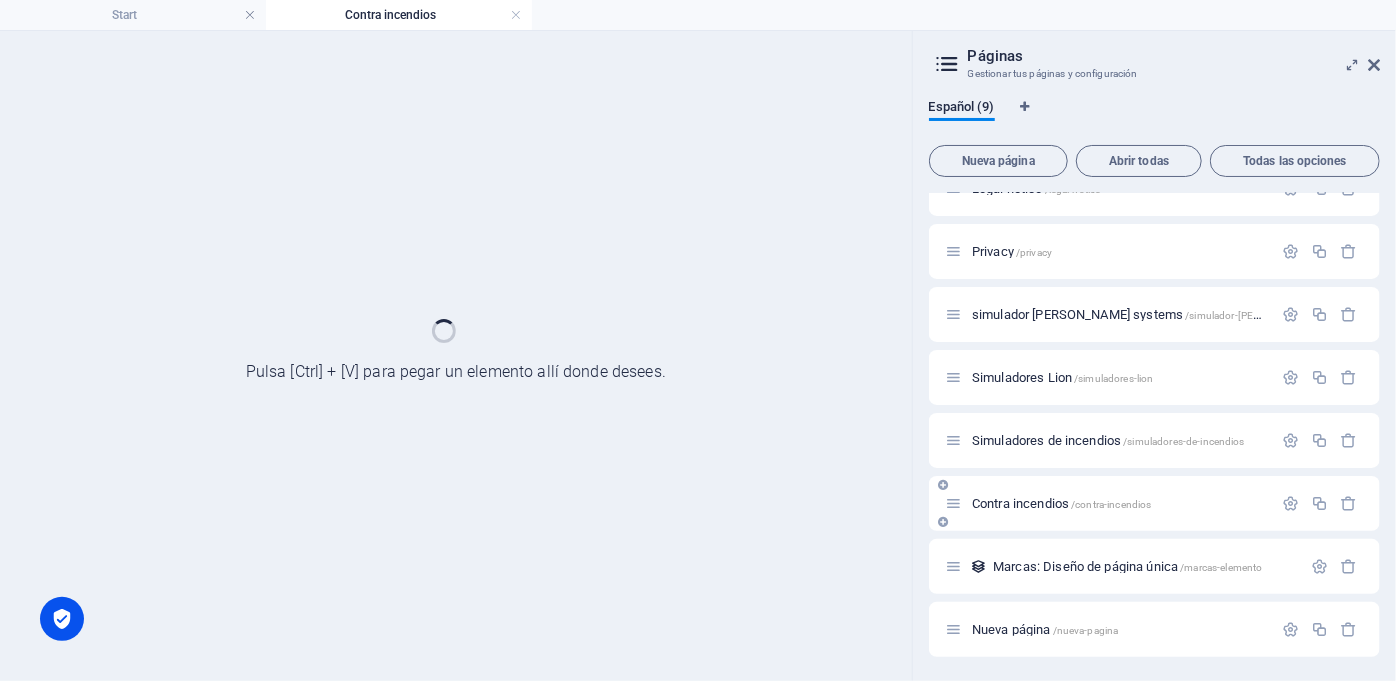 scroll, scrollTop: 94, scrollLeft: 0, axis: vertical 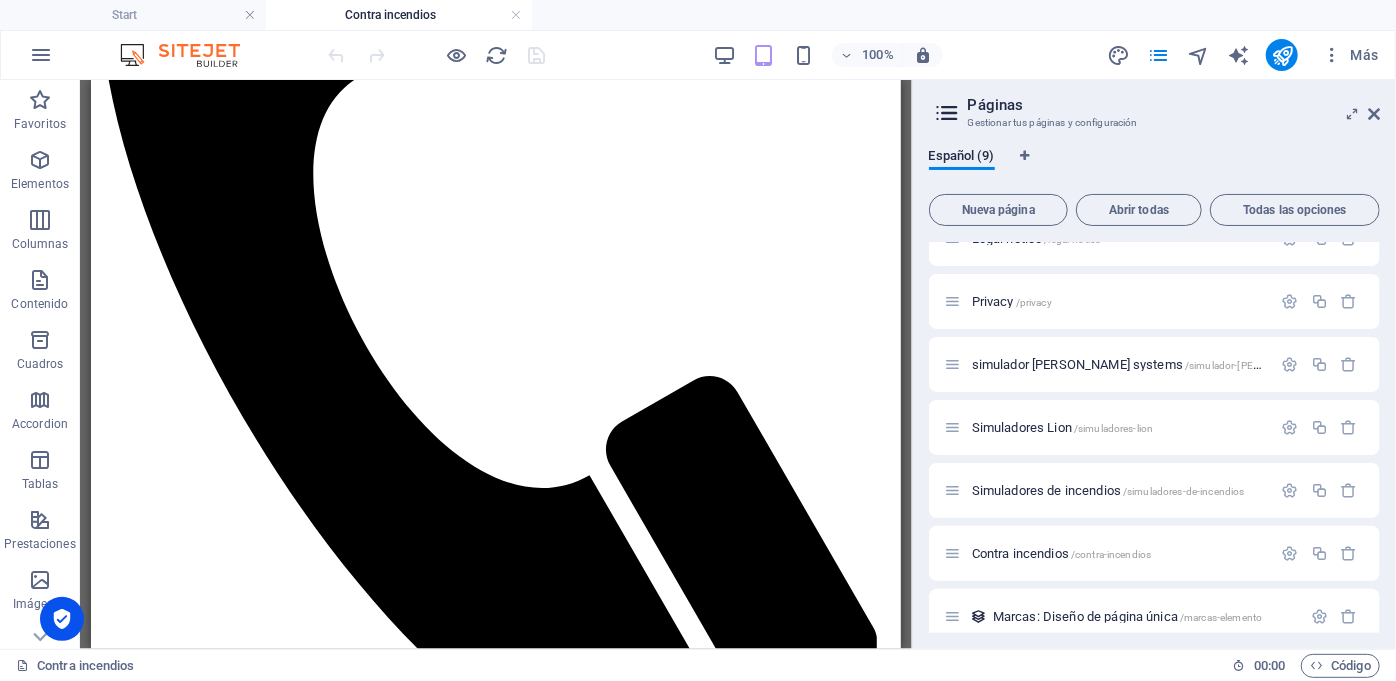 click on "Páginas Gestionar tus páginas y configuración" at bounding box center [1156, 106] 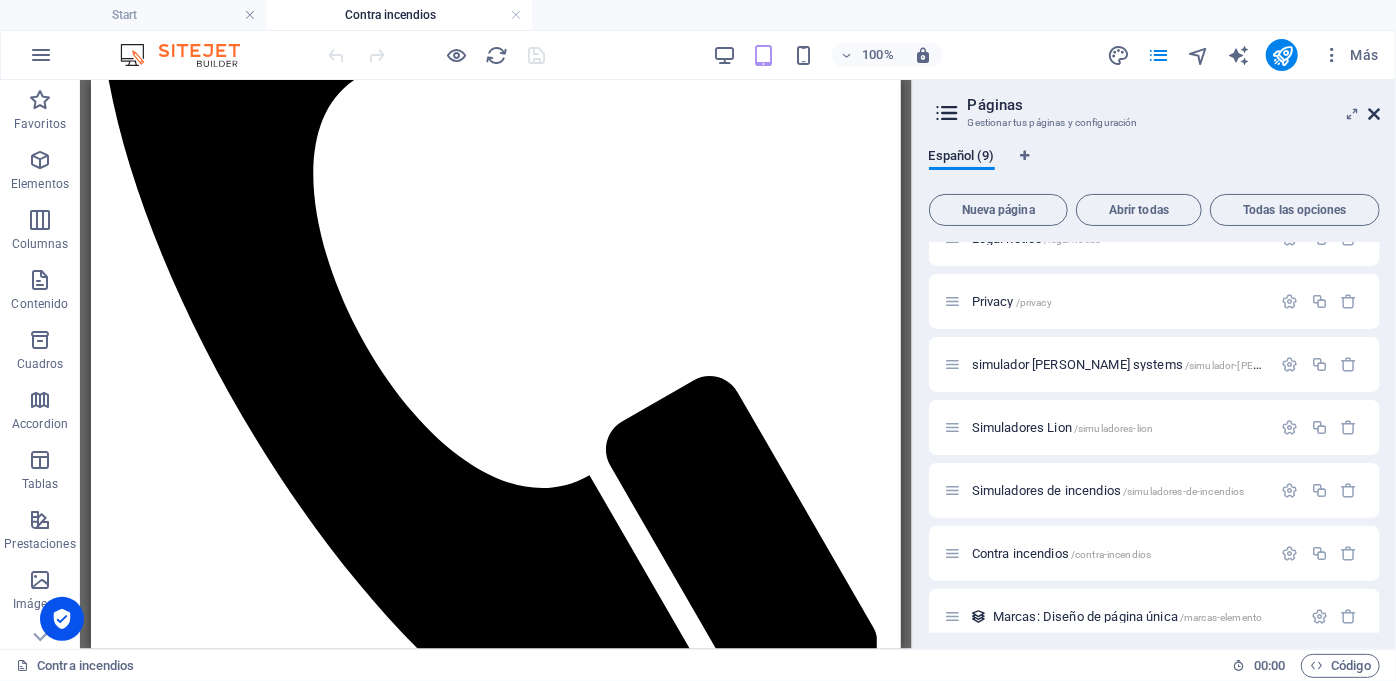 click at bounding box center (1374, 114) 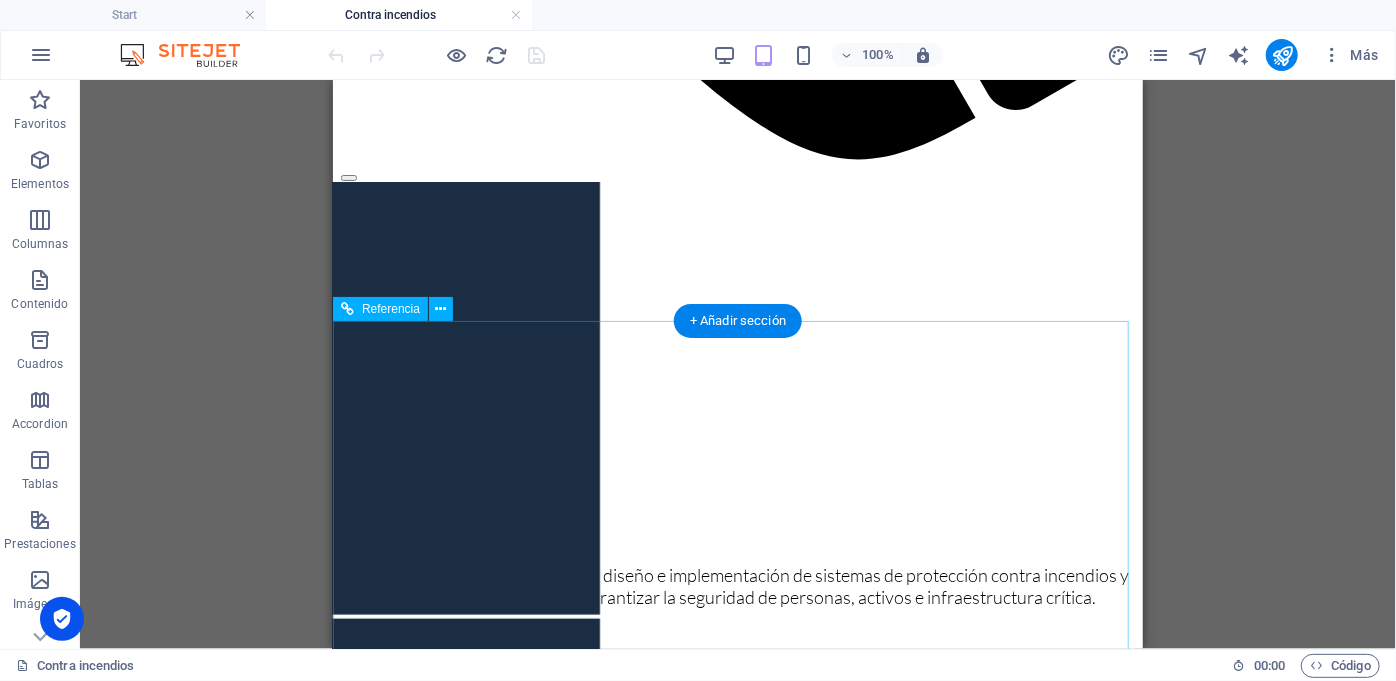 scroll, scrollTop: 909, scrollLeft: 0, axis: vertical 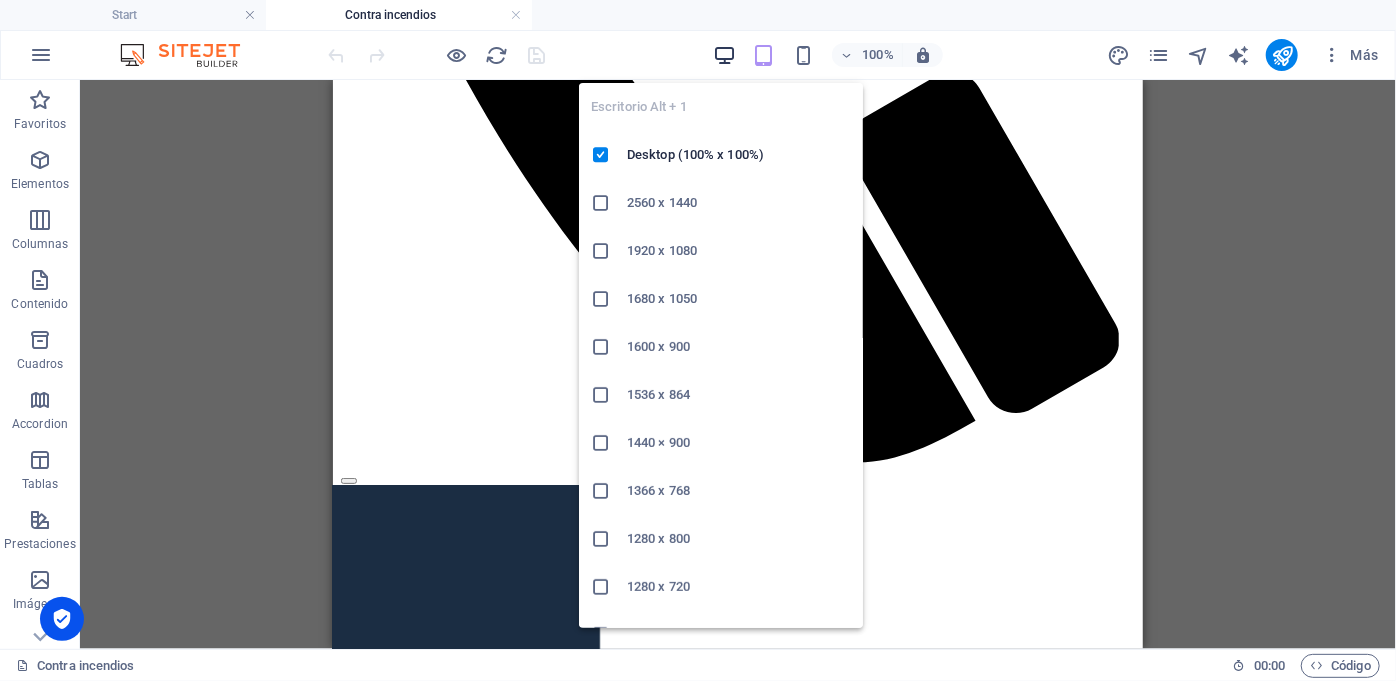 click at bounding box center [724, 55] 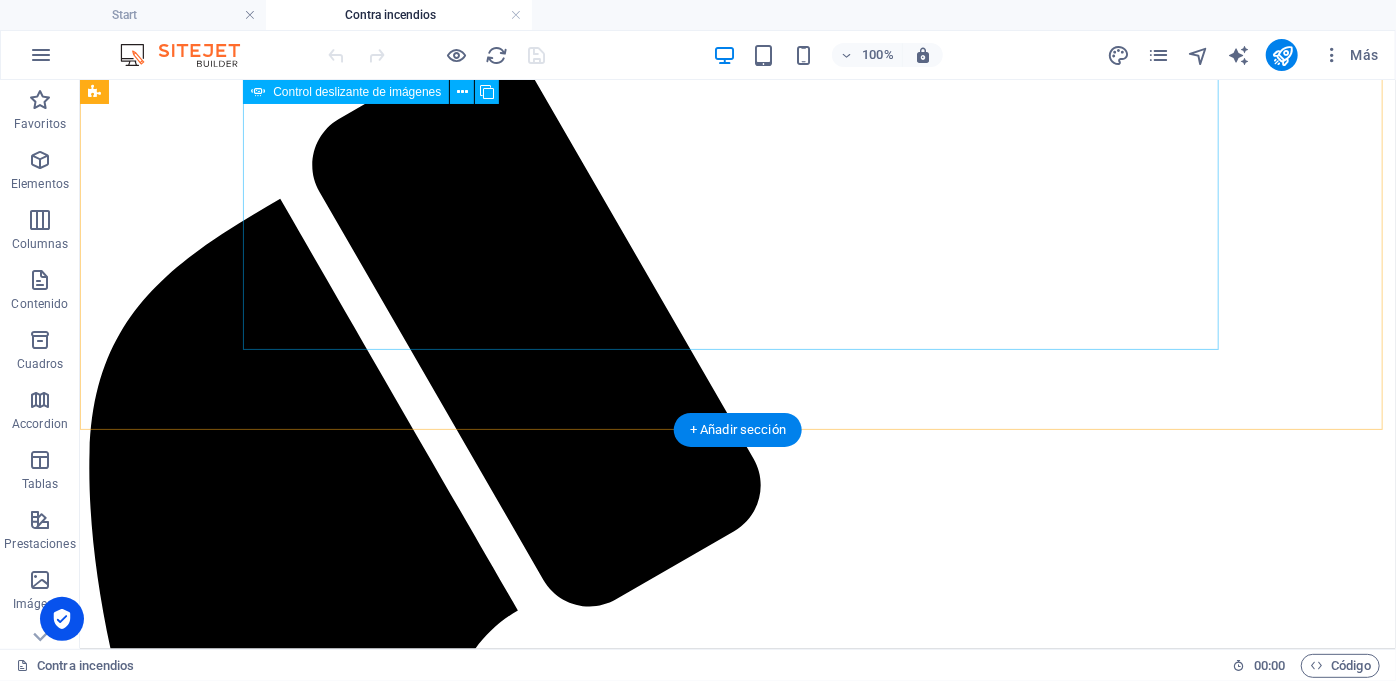 scroll, scrollTop: 0, scrollLeft: 0, axis: both 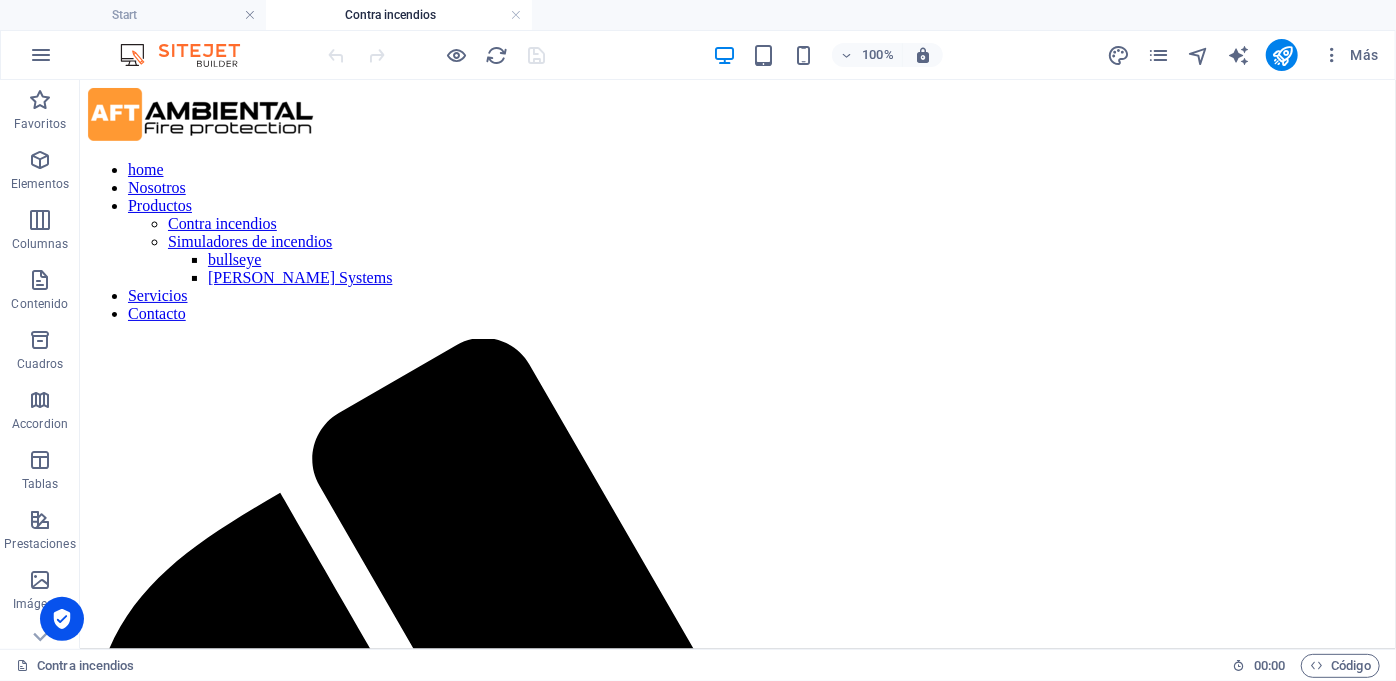 click at bounding box center [190, 55] 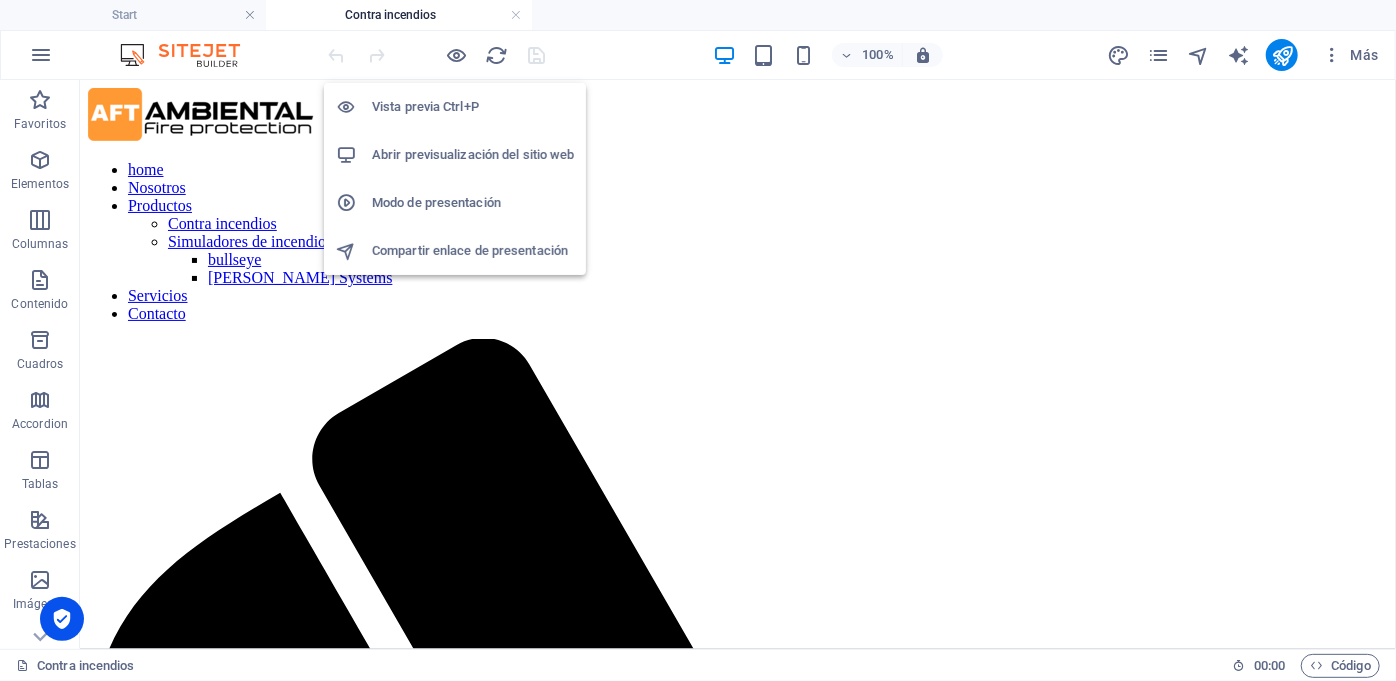 click on "Modo de presentación" at bounding box center (473, 203) 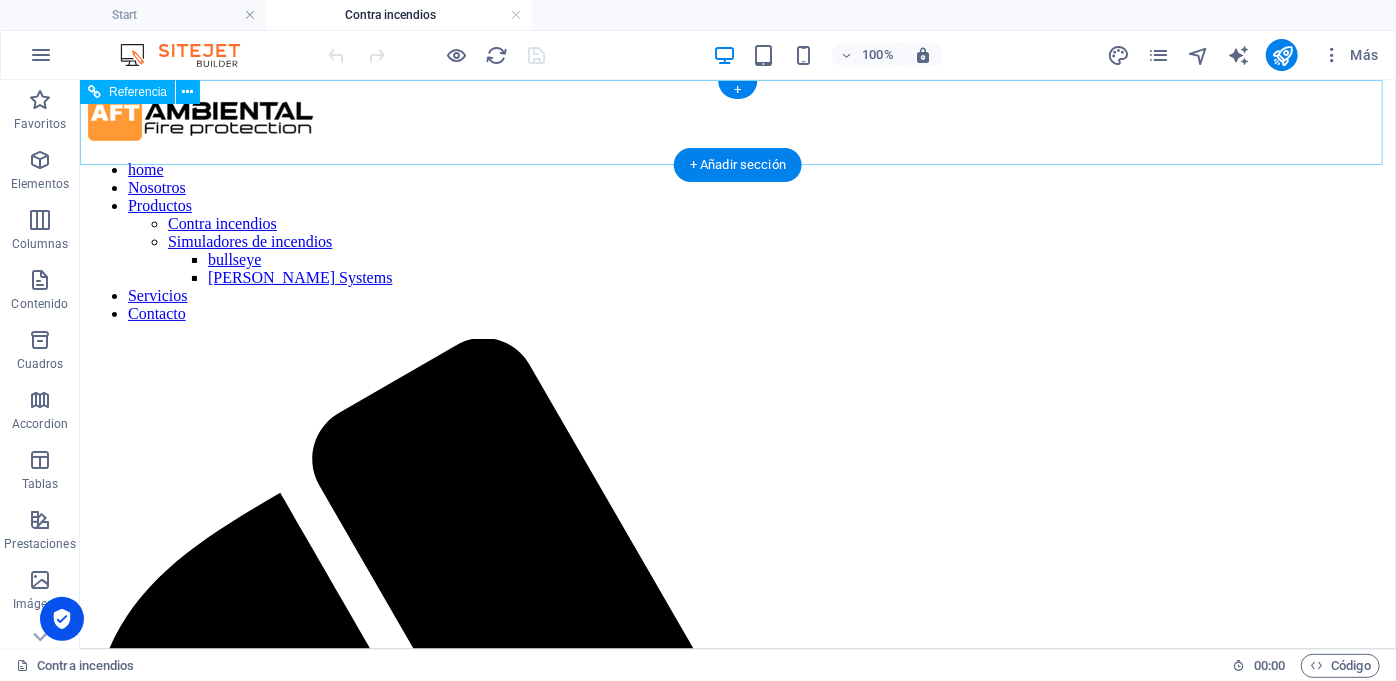 click on "home Nosotros Productos Contra incendios Simuladores de incendios bullseye [PERSON_NAME] Systems Servicios Contacto" at bounding box center (737, 241) 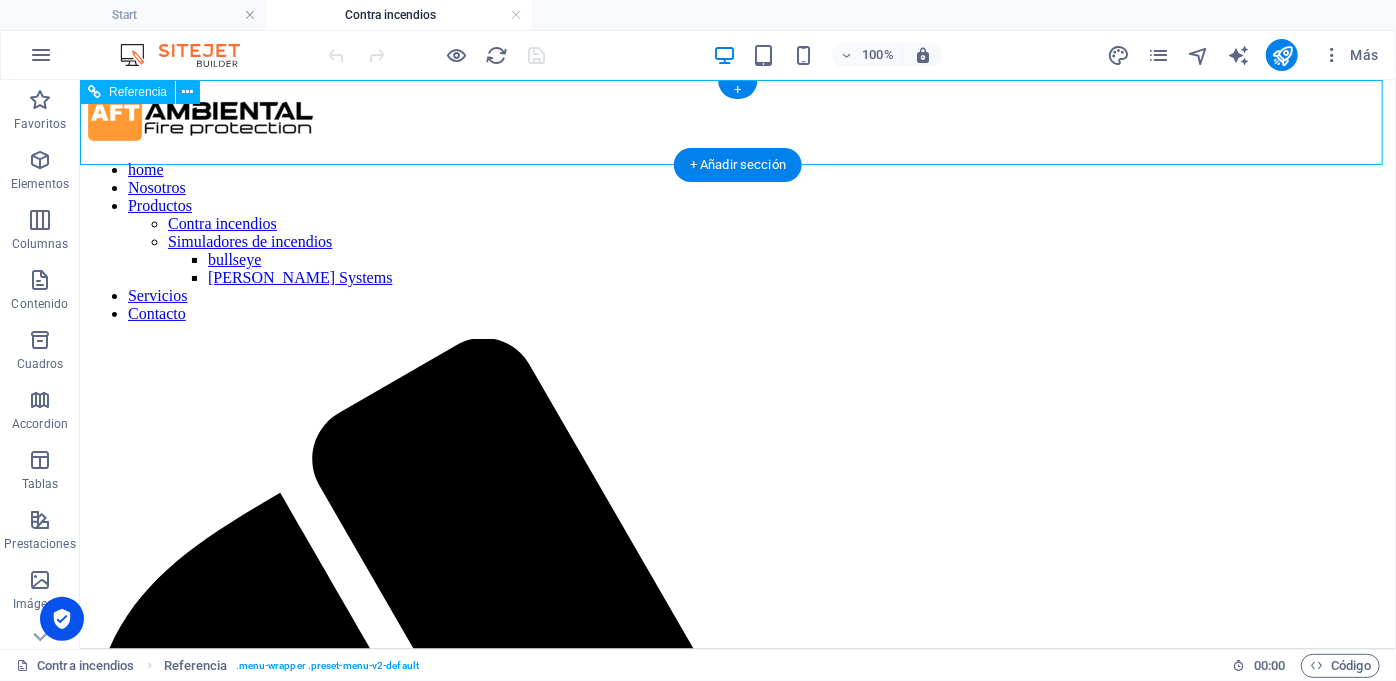 click on "home Nosotros Productos Contra incendios Simuladores de incendios bullseye [PERSON_NAME] Systems Servicios Contacto" at bounding box center (737, 241) 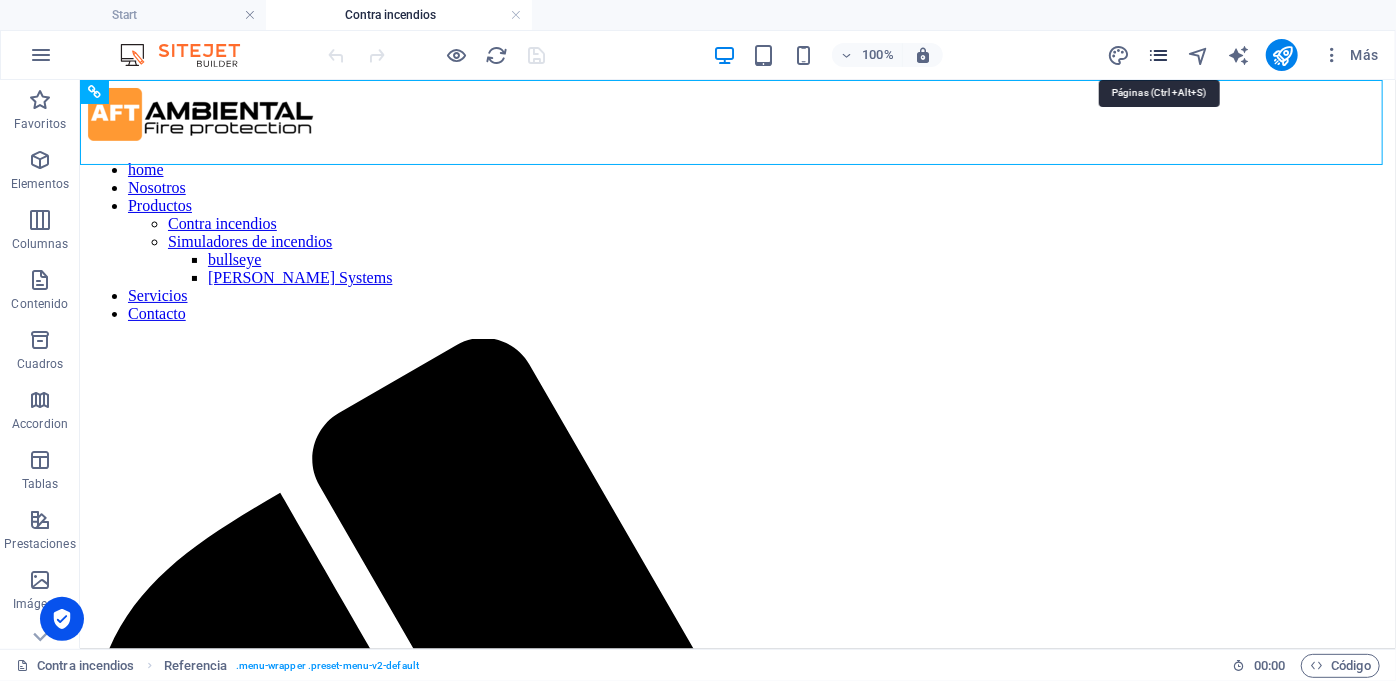 click at bounding box center (1158, 55) 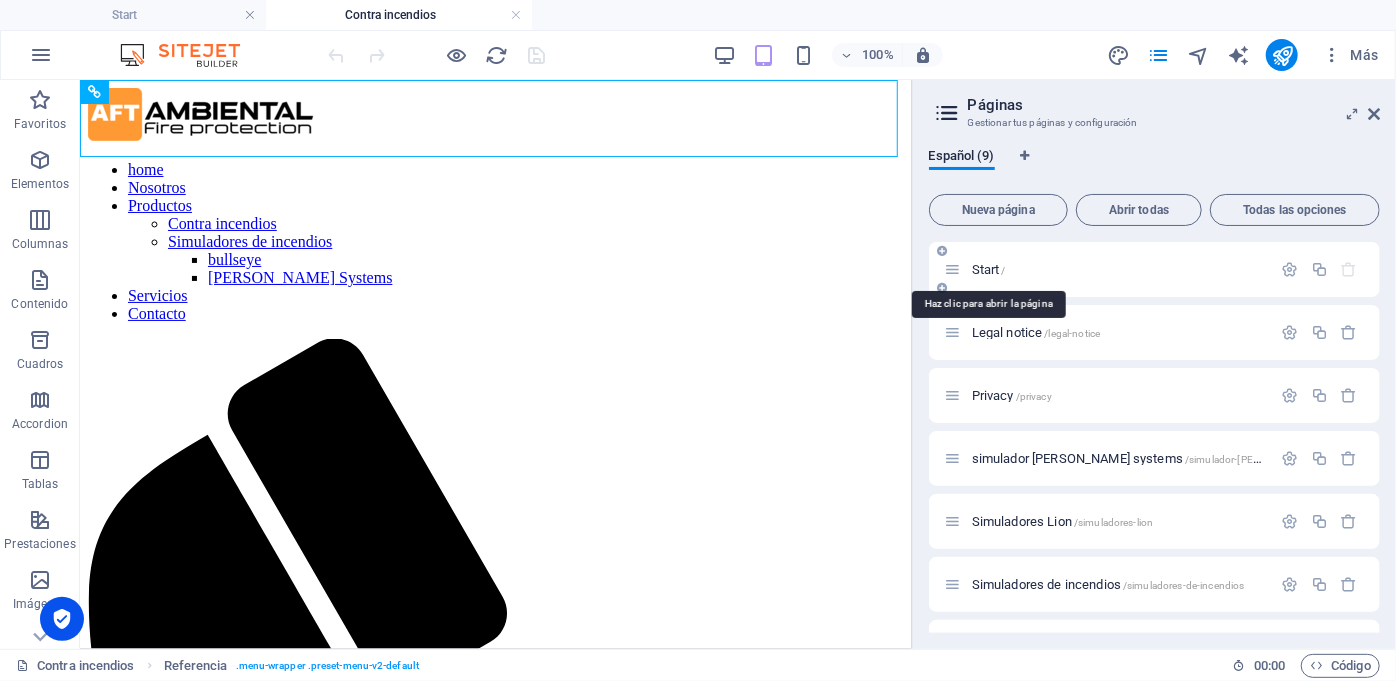 click on "Start /" at bounding box center (989, 269) 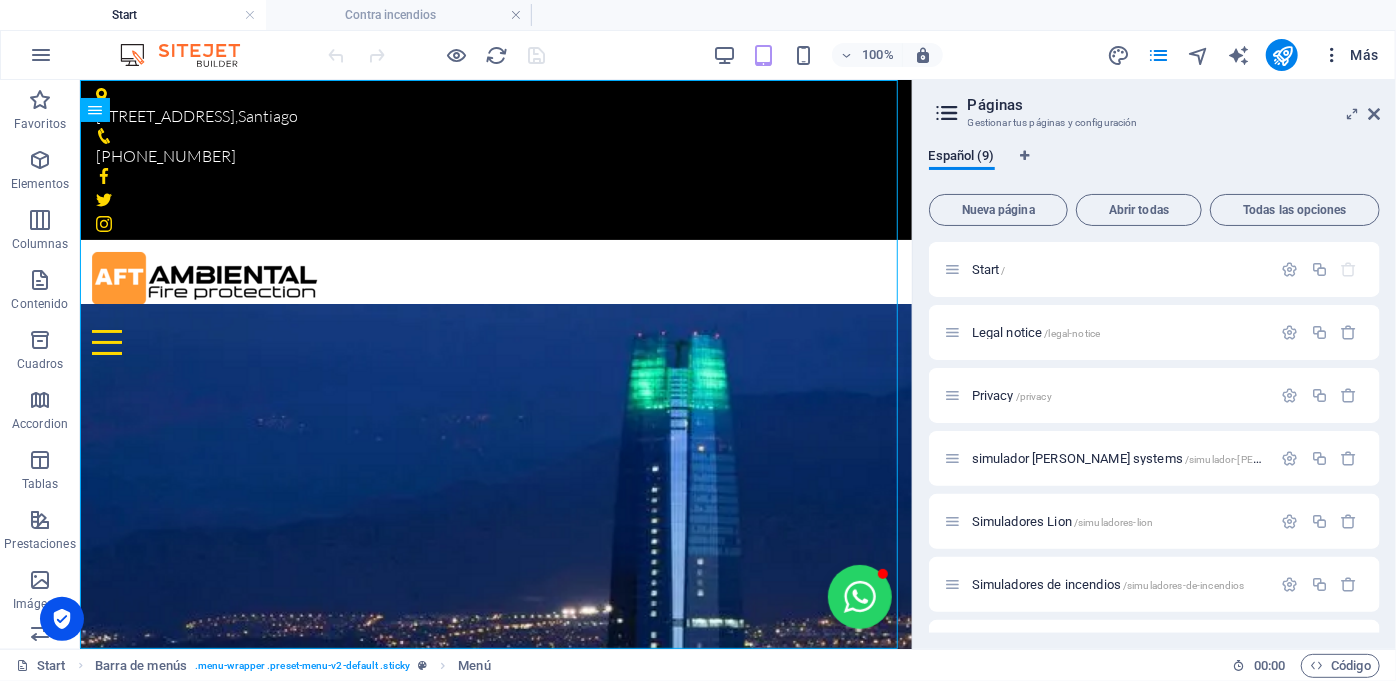 click on "Más" at bounding box center (1350, 55) 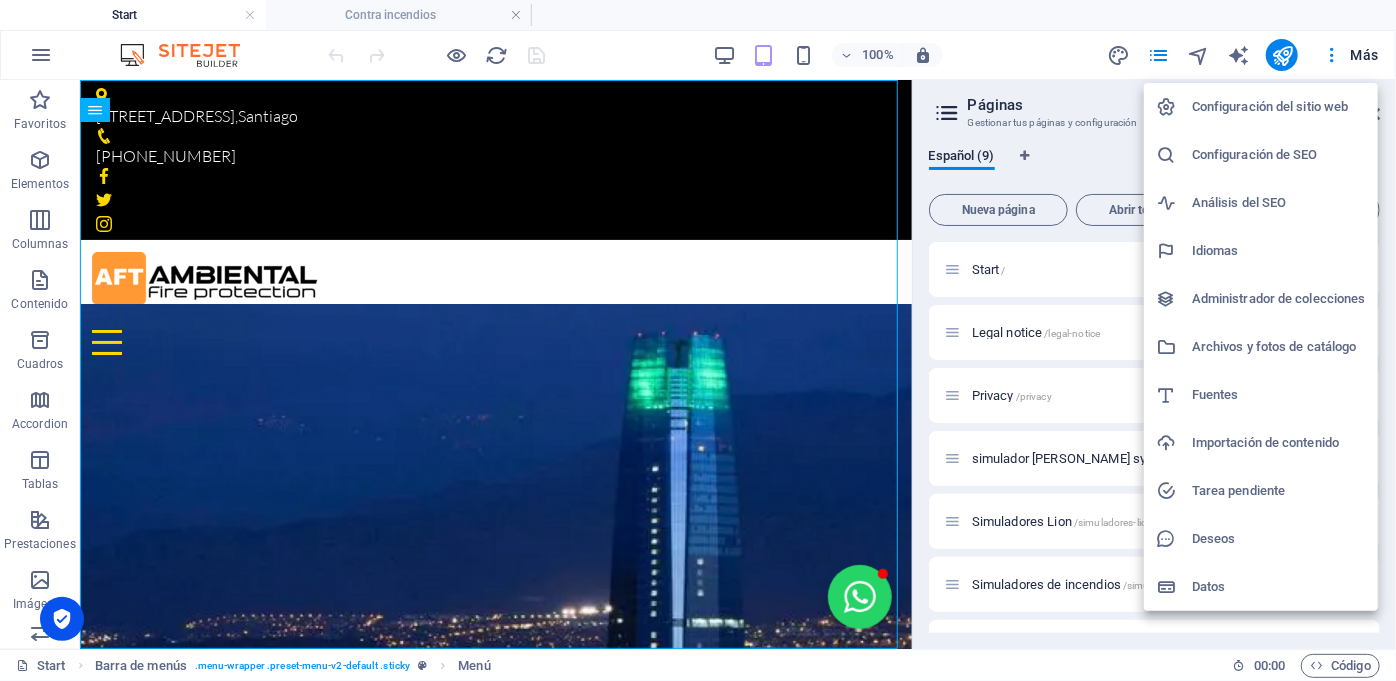 click at bounding box center [698, 340] 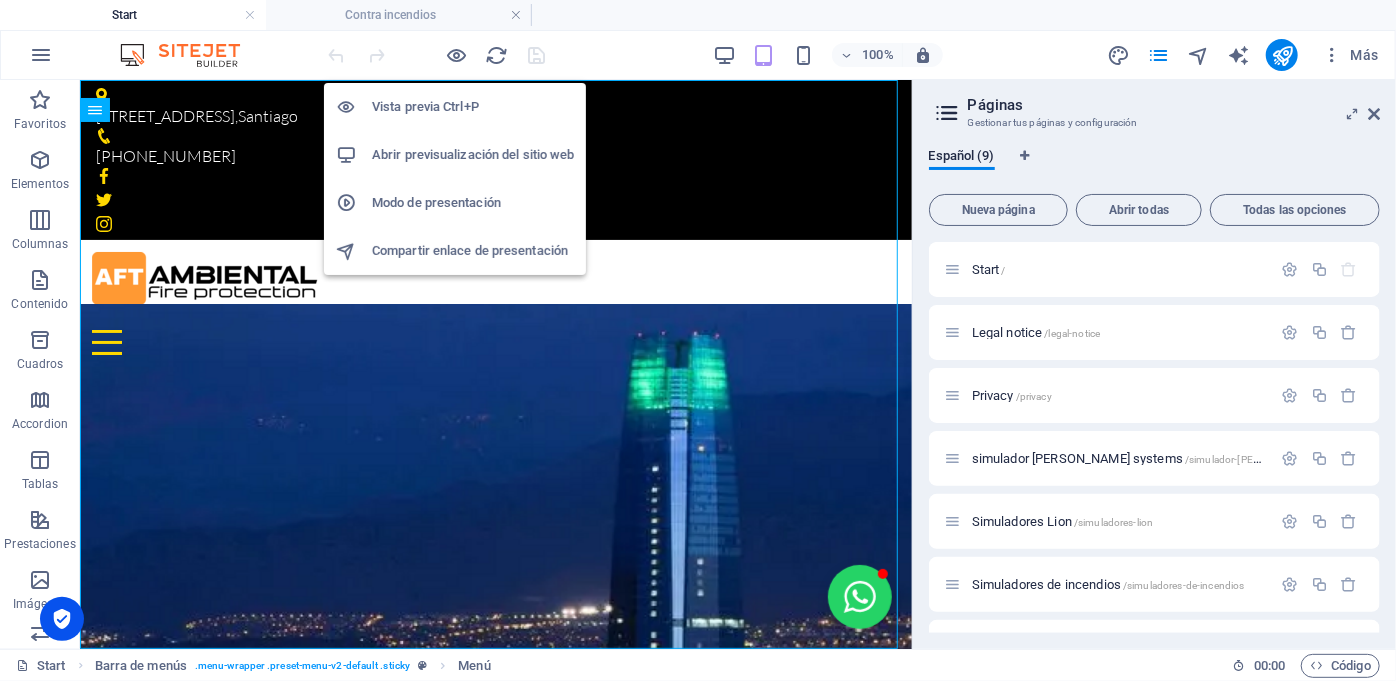 click on "Modo de presentación" at bounding box center (473, 203) 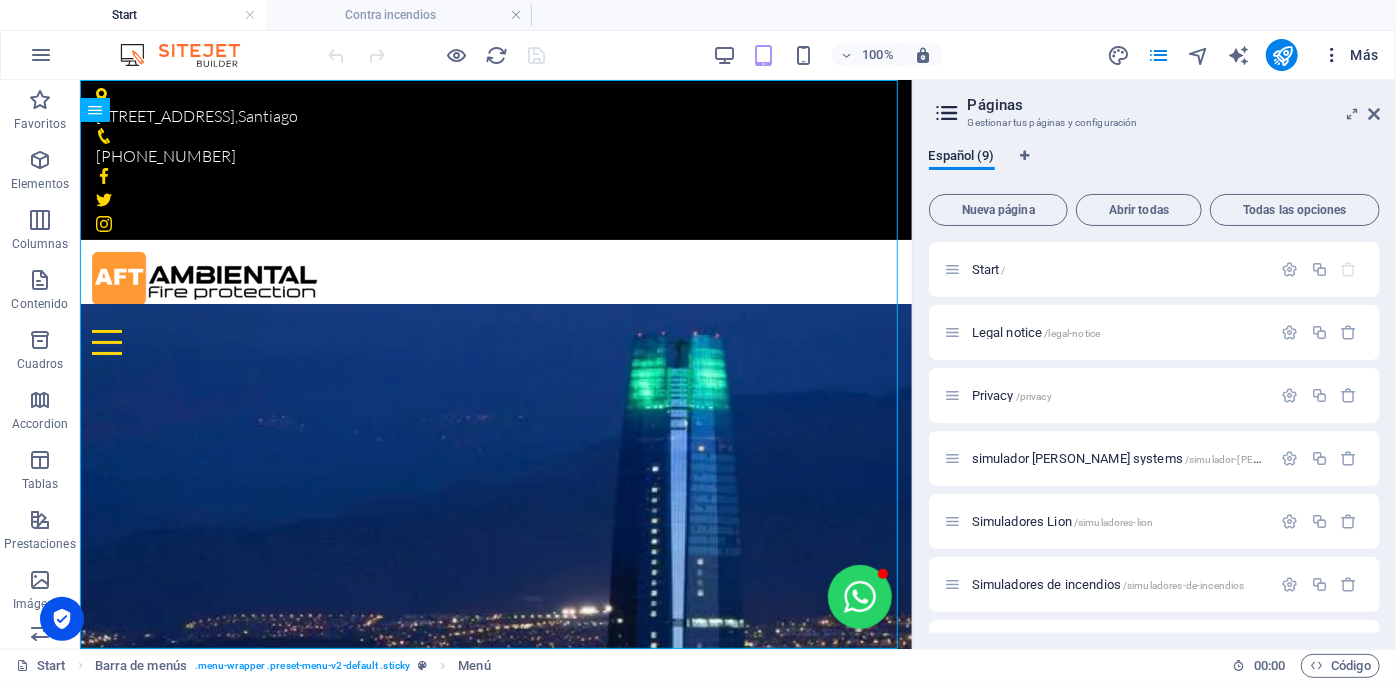 click on "Más" at bounding box center (1350, 55) 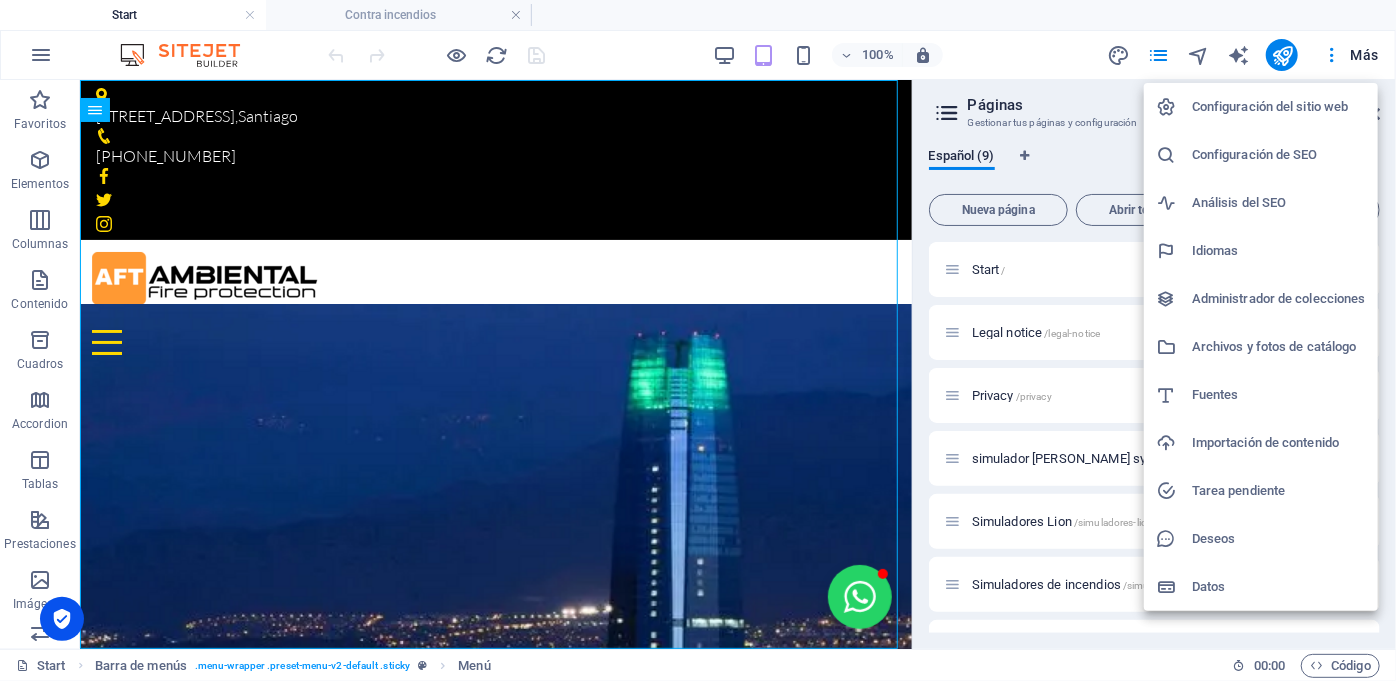 click on "Configuración de SEO" at bounding box center (1279, 155) 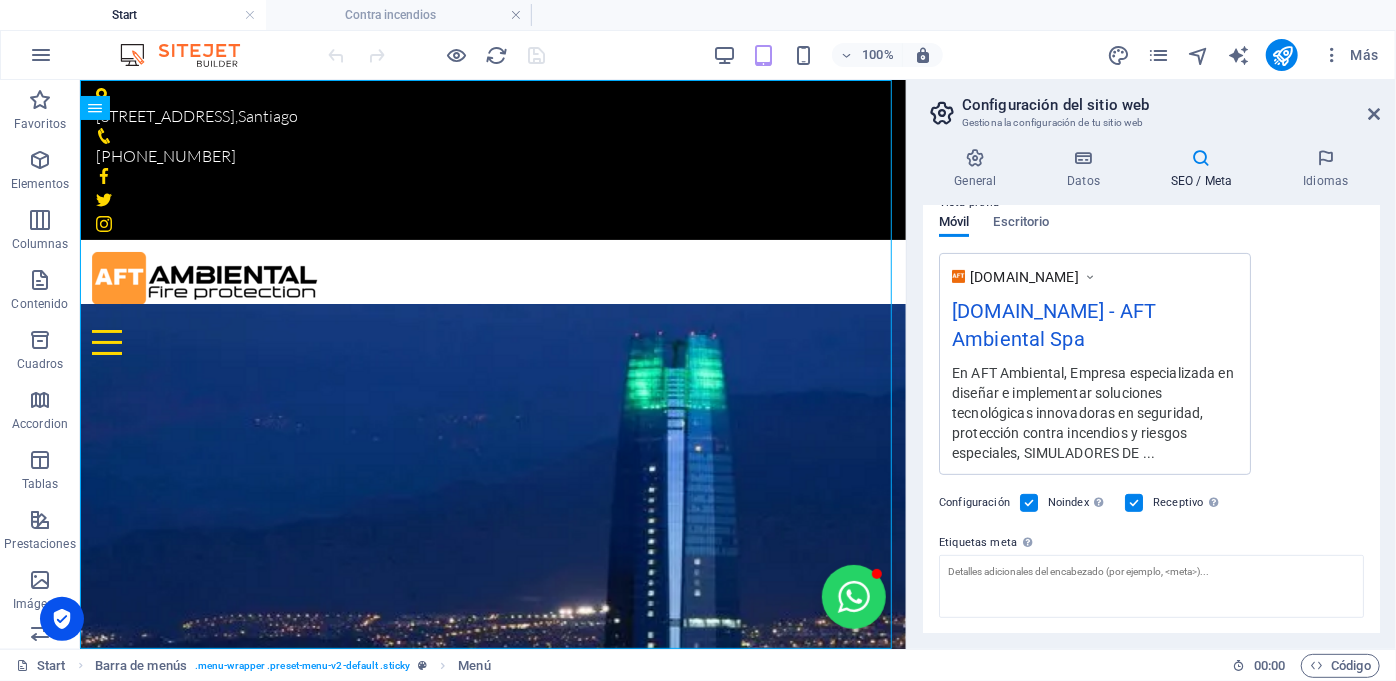 scroll, scrollTop: 0, scrollLeft: 0, axis: both 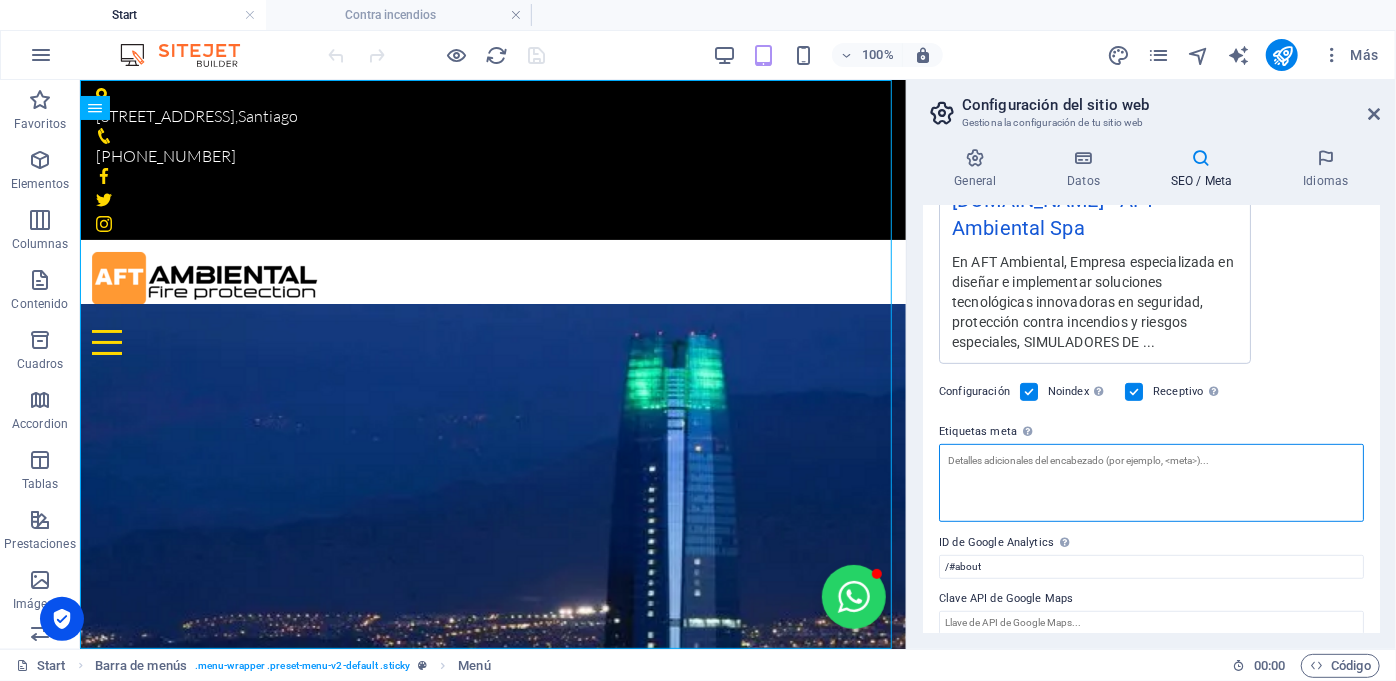 click on "Etiquetas meta Introduce aquí el código HTML que se incluirá en las etiquetas  de tu sitio web. Ten en cuenta que es posible que tu sitio web no funcione si incluye un código con errores." at bounding box center (1151, 483) 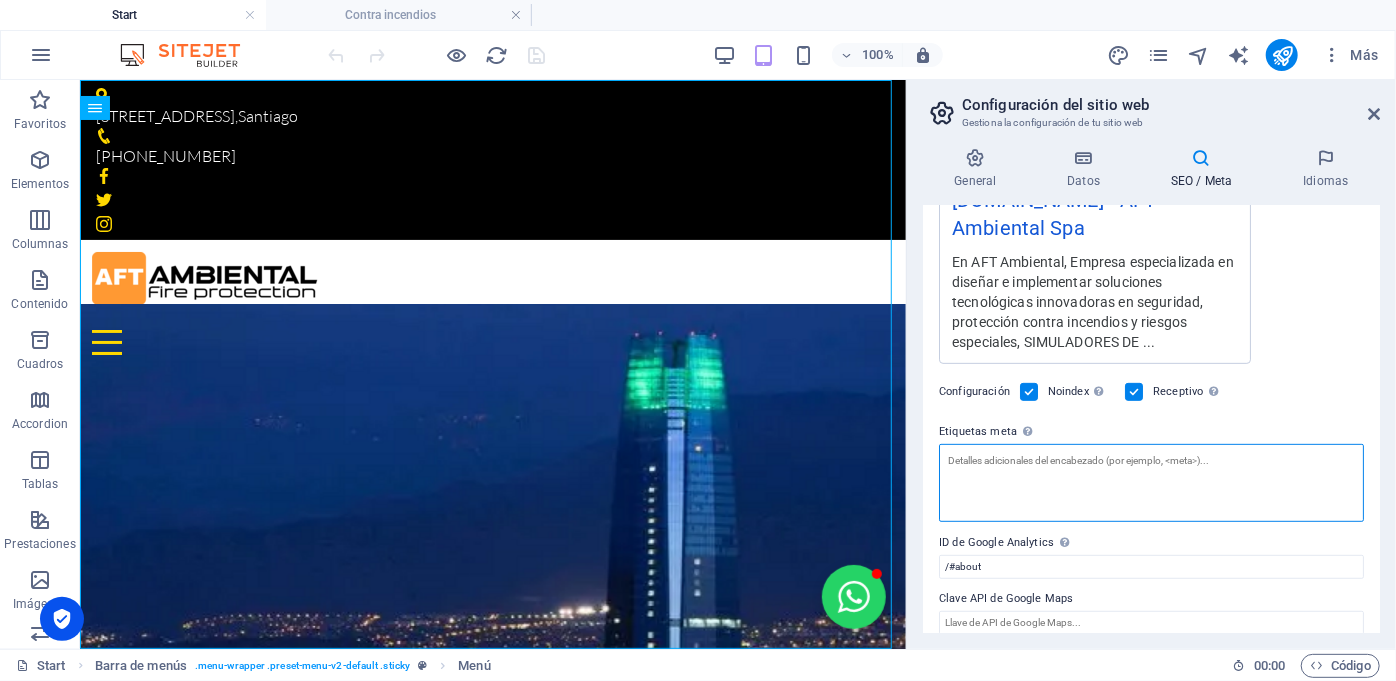 click on "Etiquetas meta Introduce aquí el código HTML que se incluirá en las etiquetas  de tu sitio web. Ten en cuenta que es posible que tu sitio web no funcione si incluye un código con errores." at bounding box center [1151, 483] 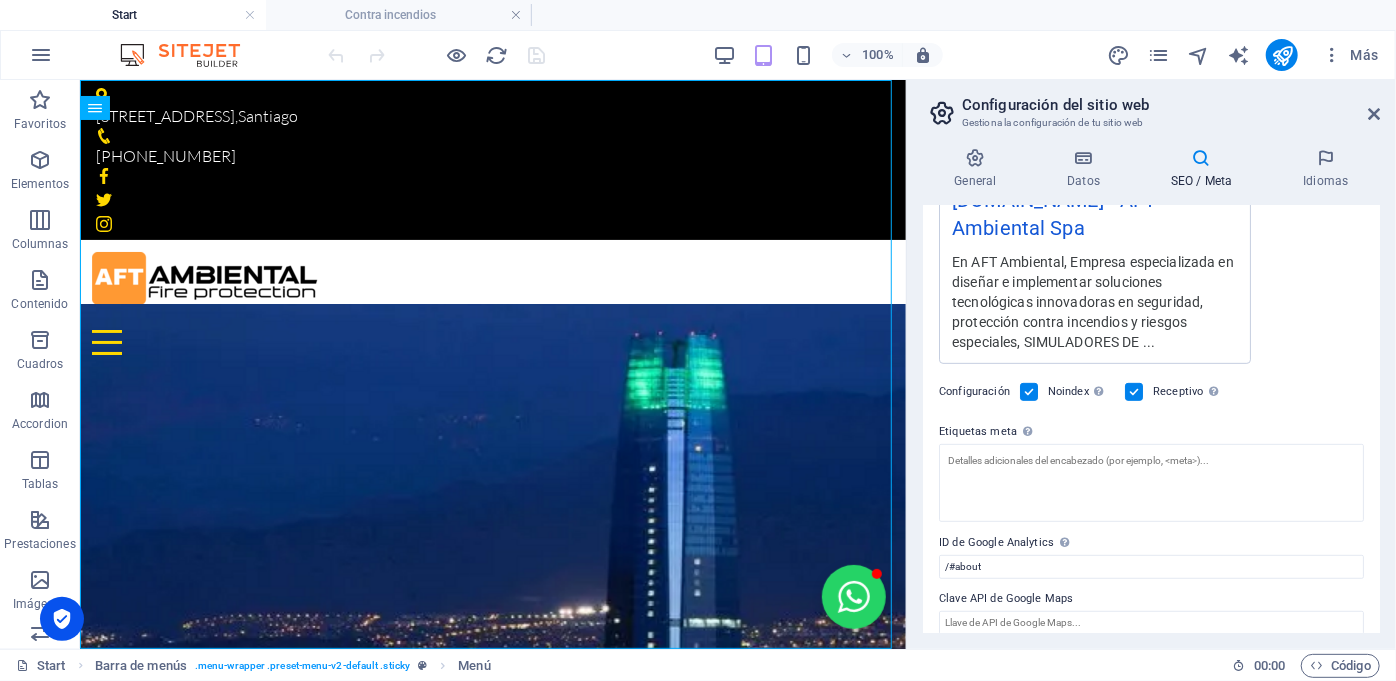 click at bounding box center (1029, 392) 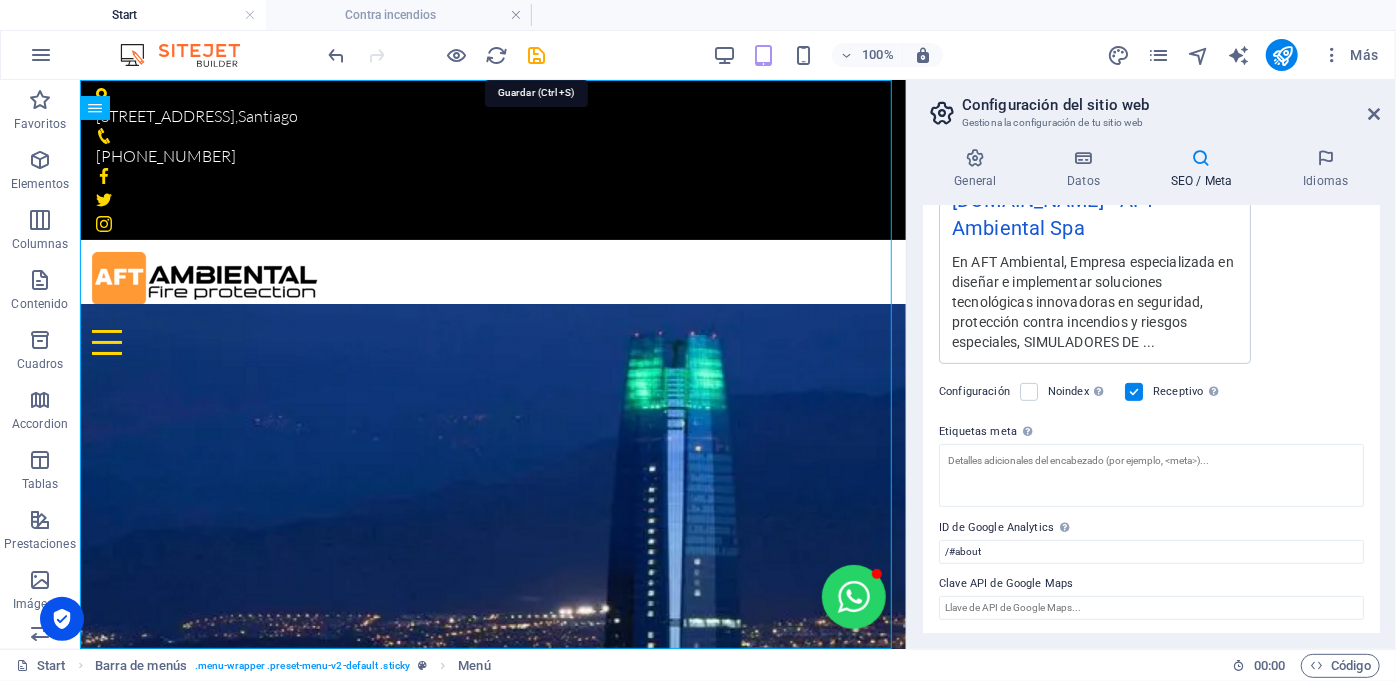 click at bounding box center (537, 55) 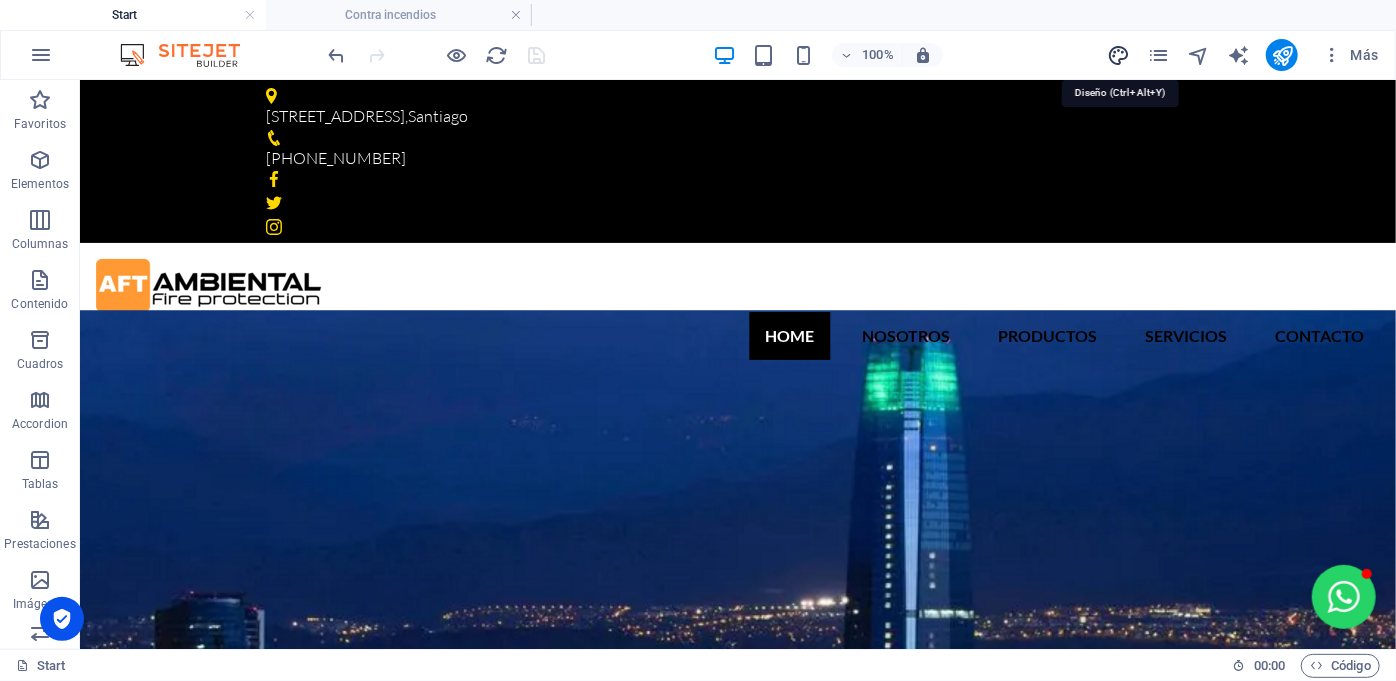 click at bounding box center (1118, 55) 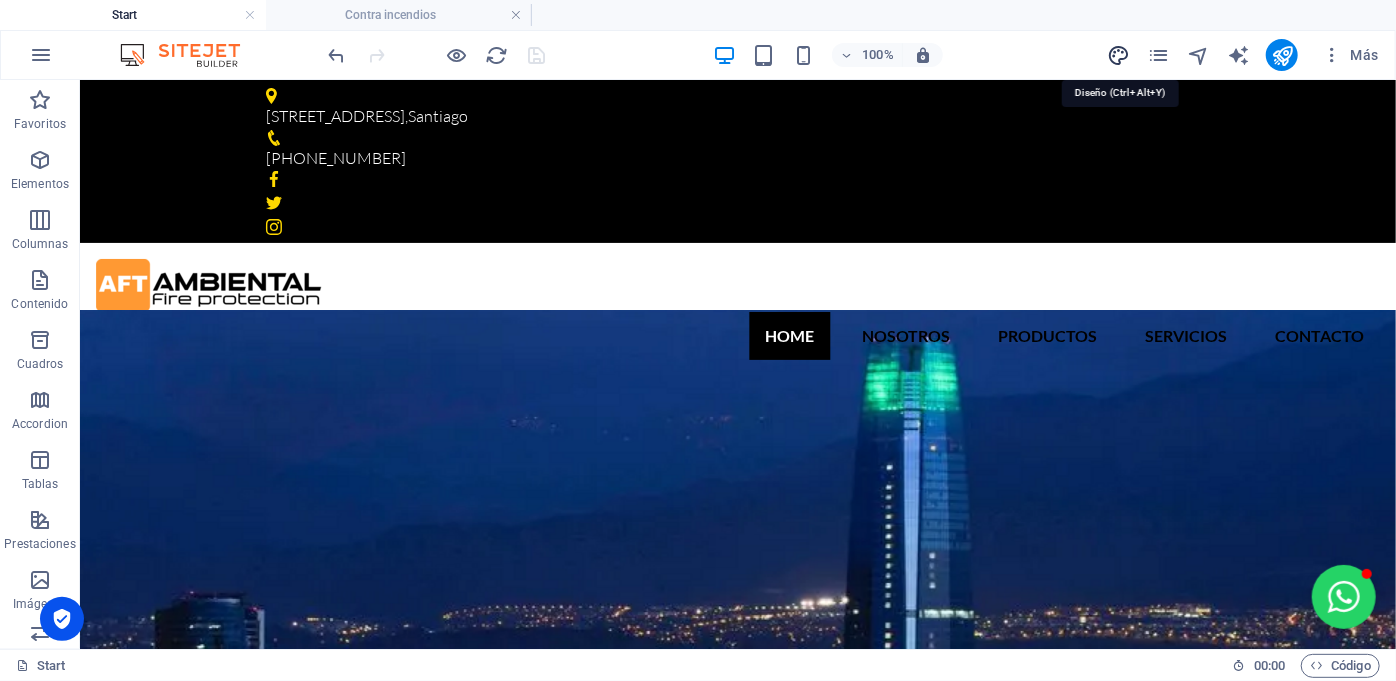 select on "px" 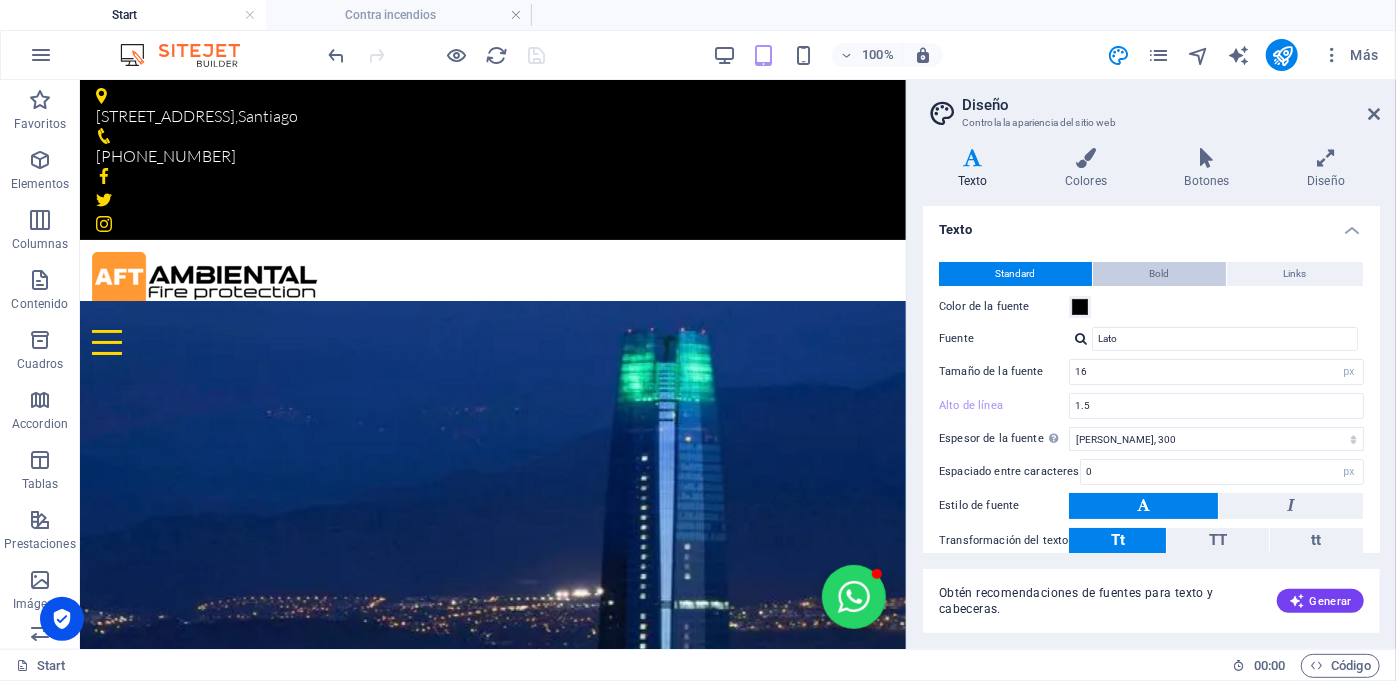 click on "Bold" at bounding box center [1160, 274] 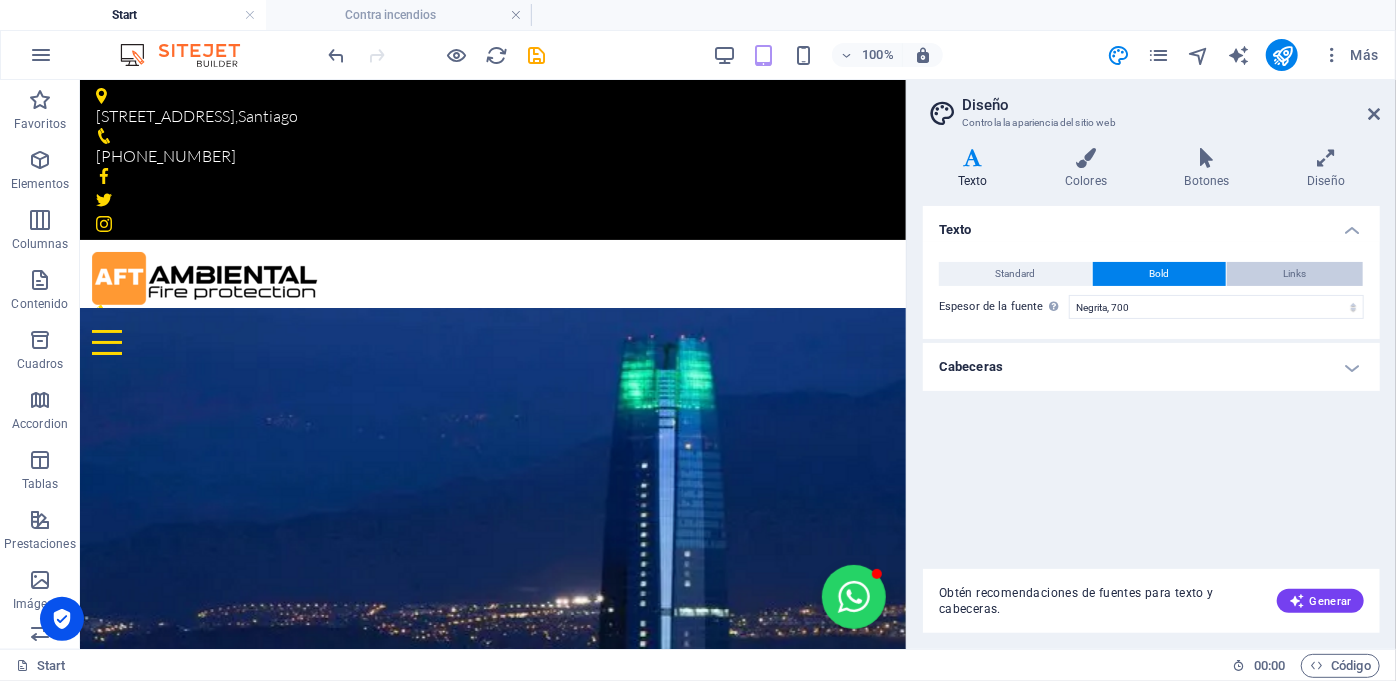click on "Links" at bounding box center (1295, 274) 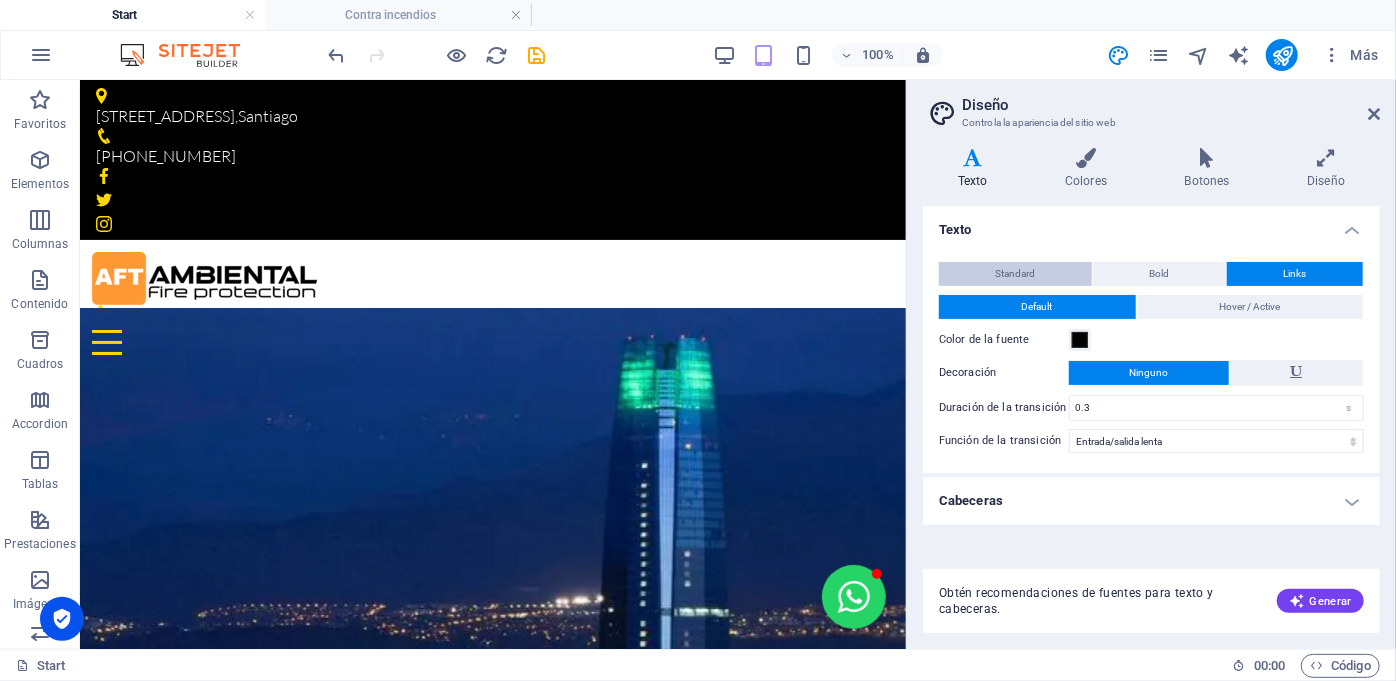 click on "Standard" at bounding box center [1016, 274] 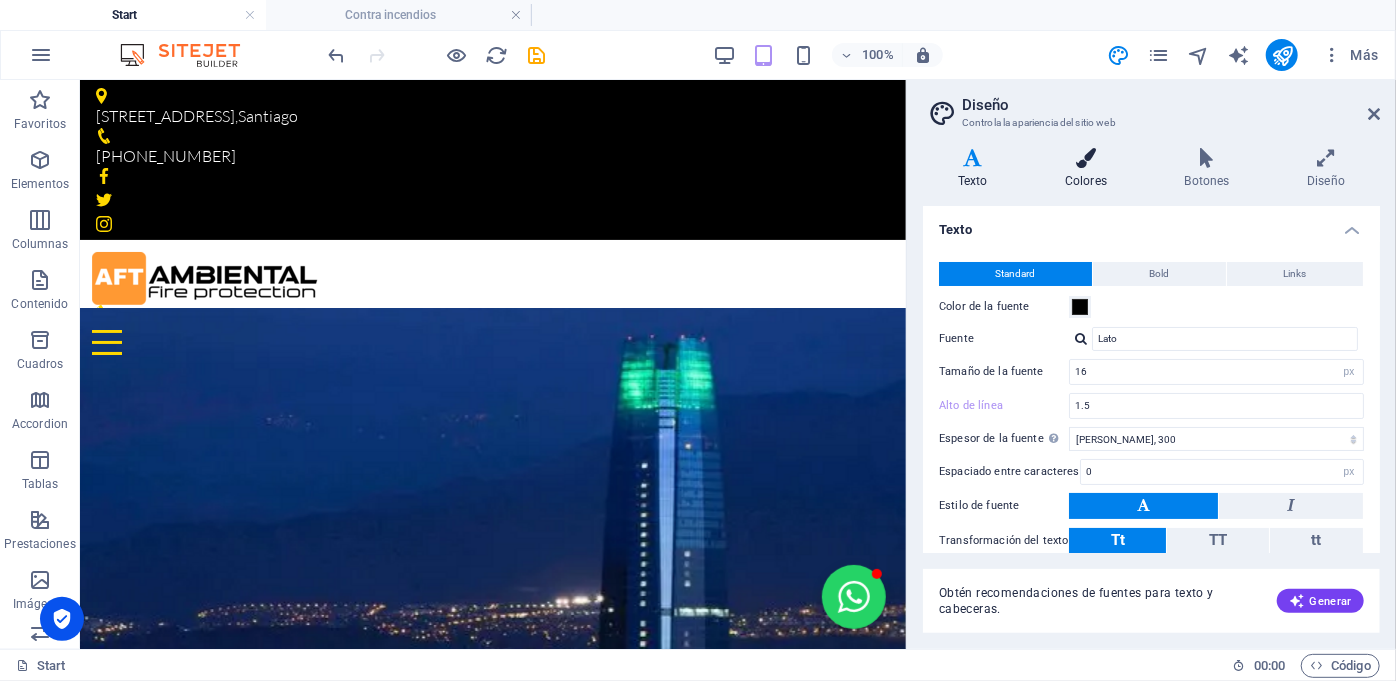 click on "Colores" at bounding box center (1090, 169) 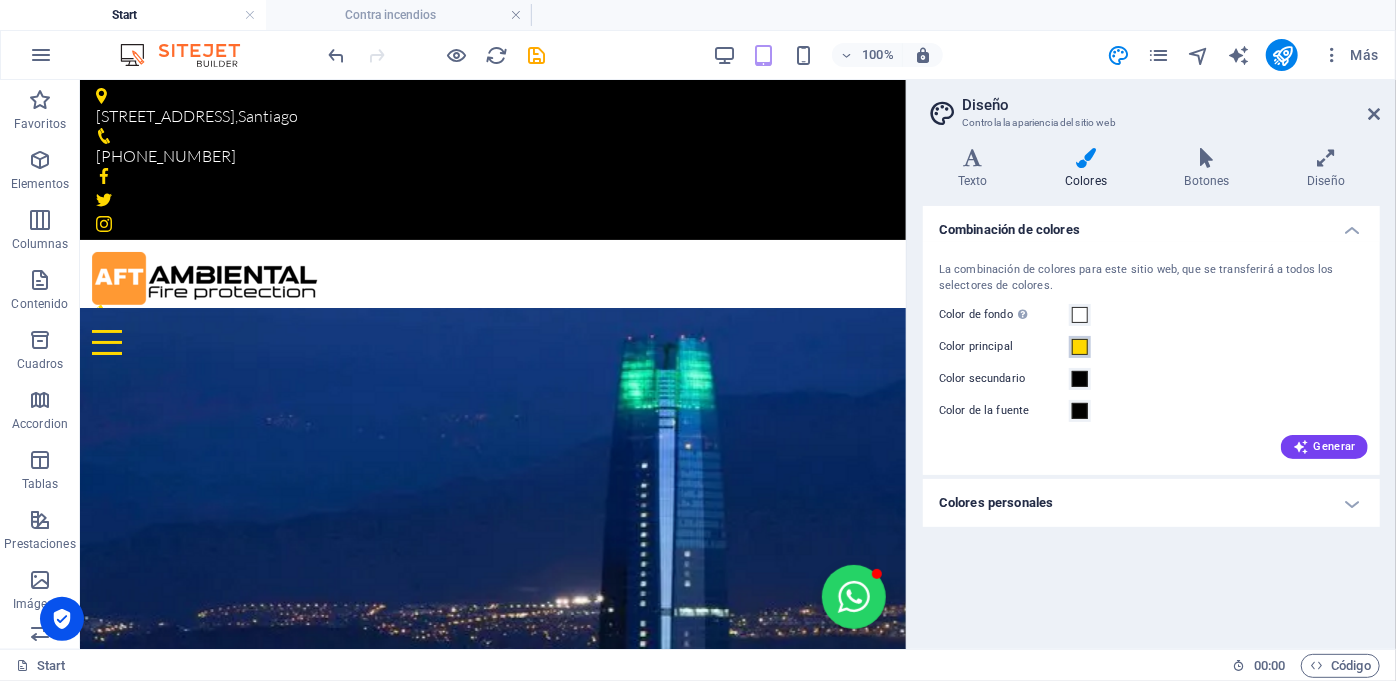 click at bounding box center (1080, 347) 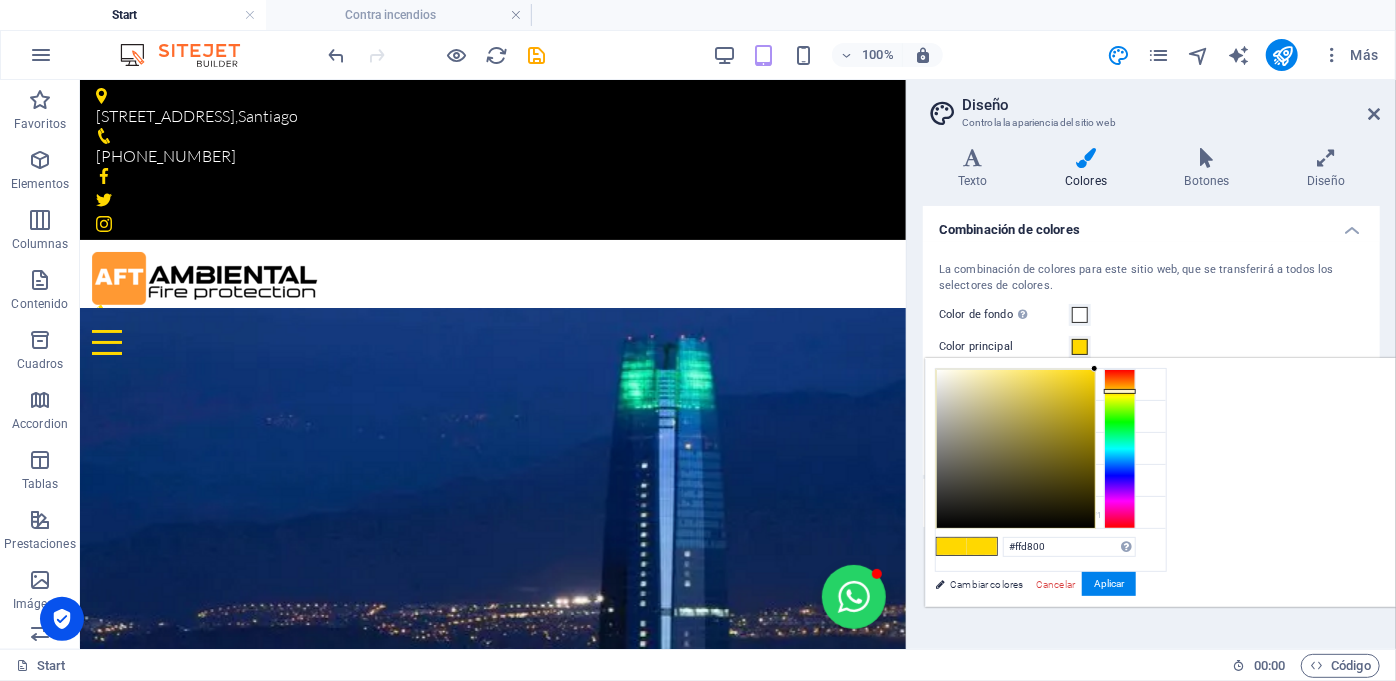 type on "#ffa800" 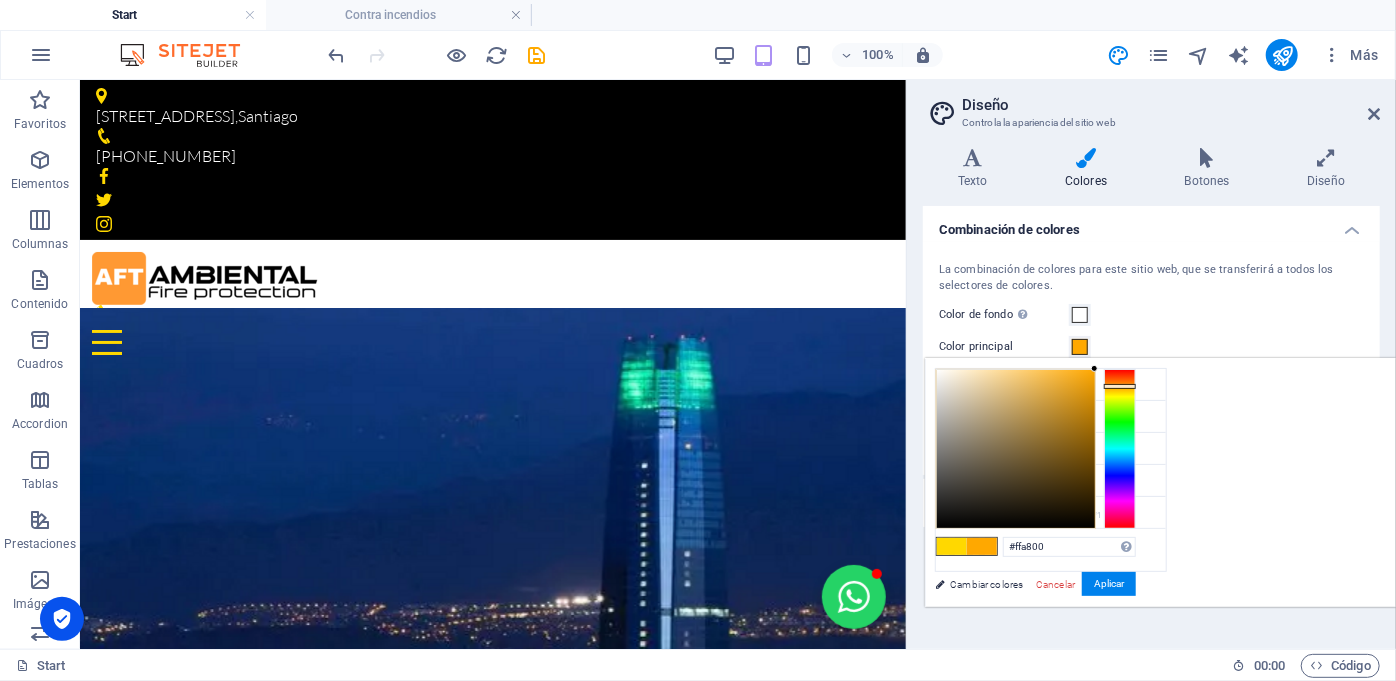 click at bounding box center [1120, 449] 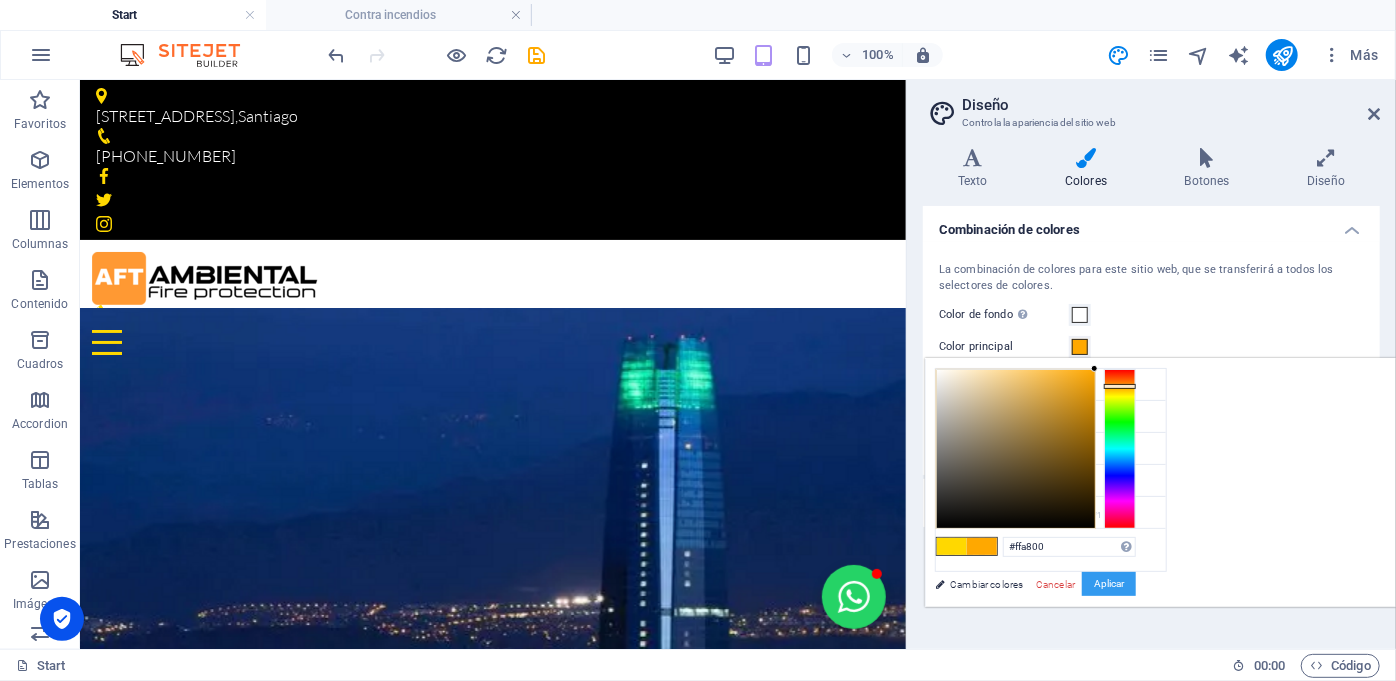 click on "Aplicar" at bounding box center [1109, 584] 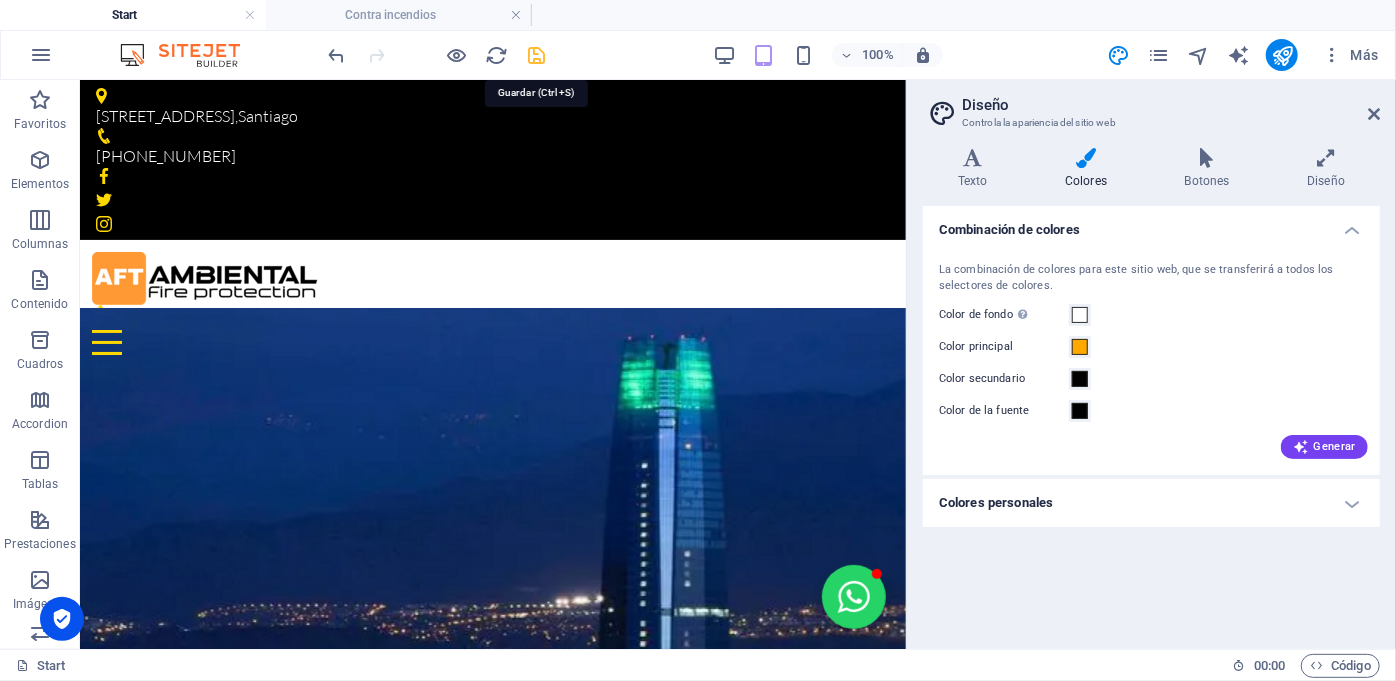 click at bounding box center [537, 55] 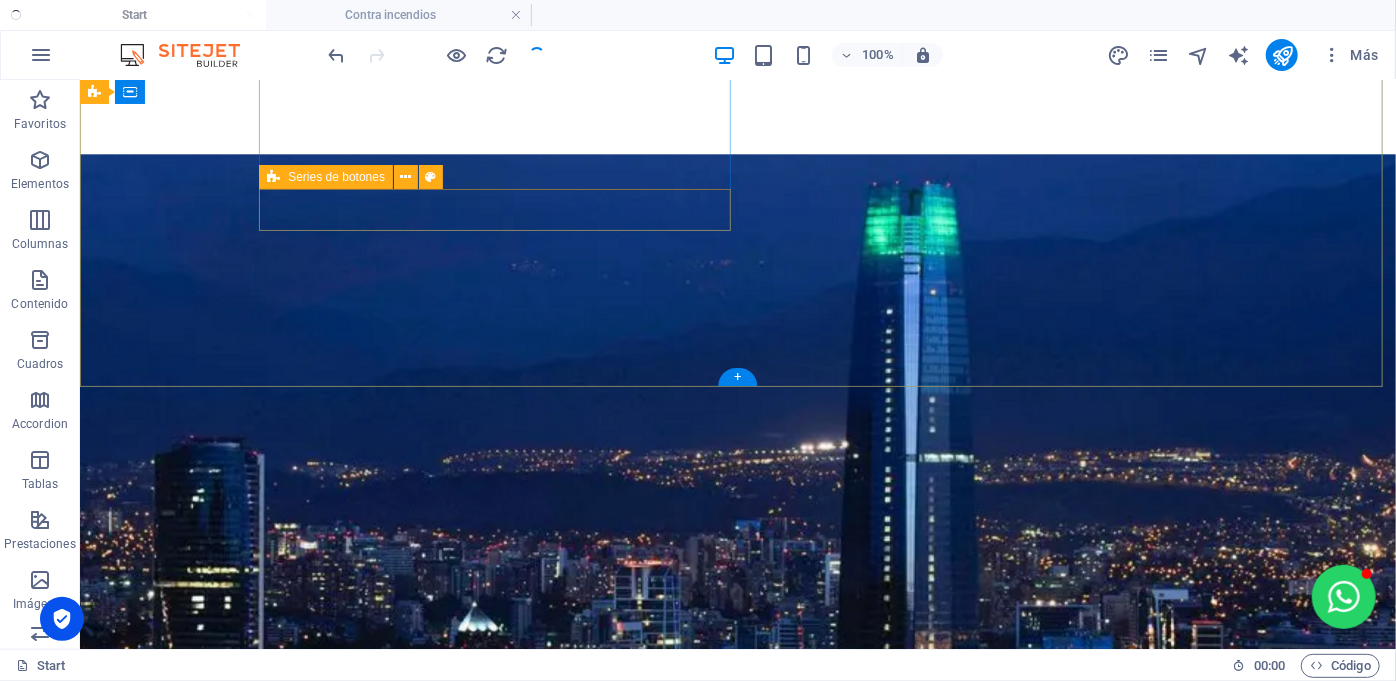 scroll, scrollTop: 0, scrollLeft: 0, axis: both 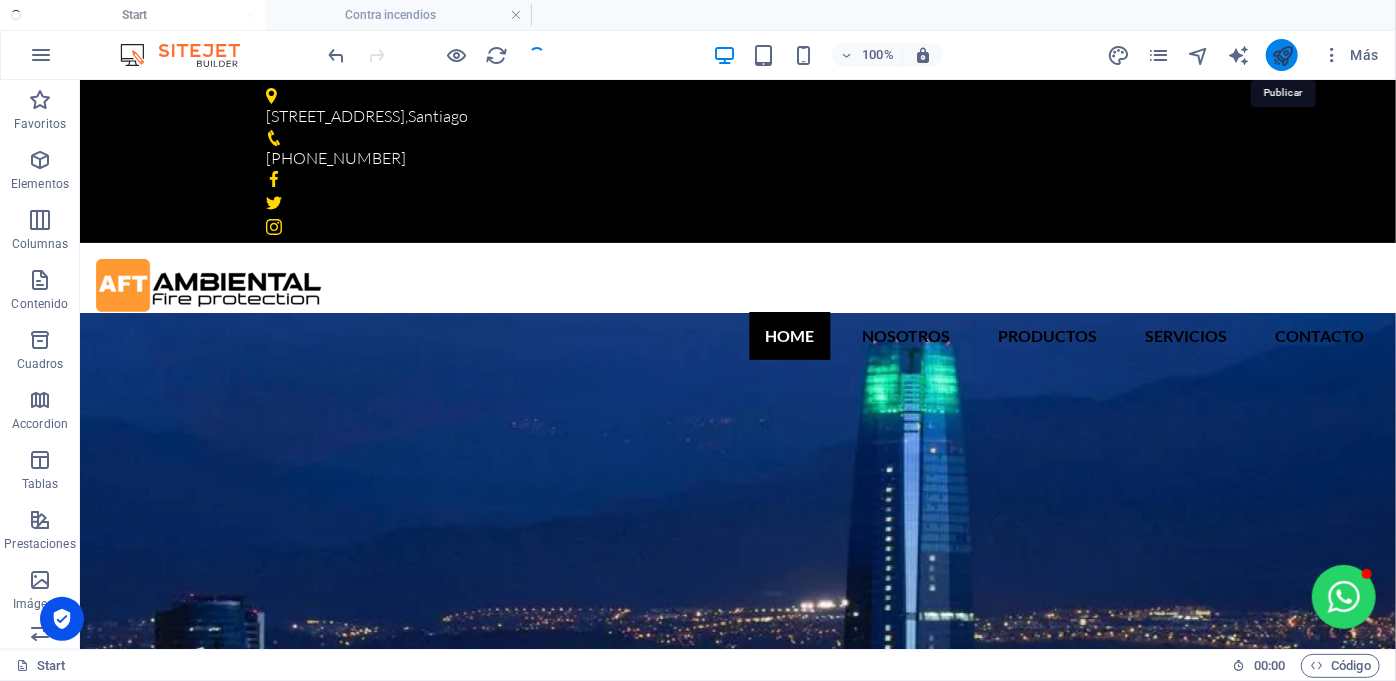 click at bounding box center (1282, 55) 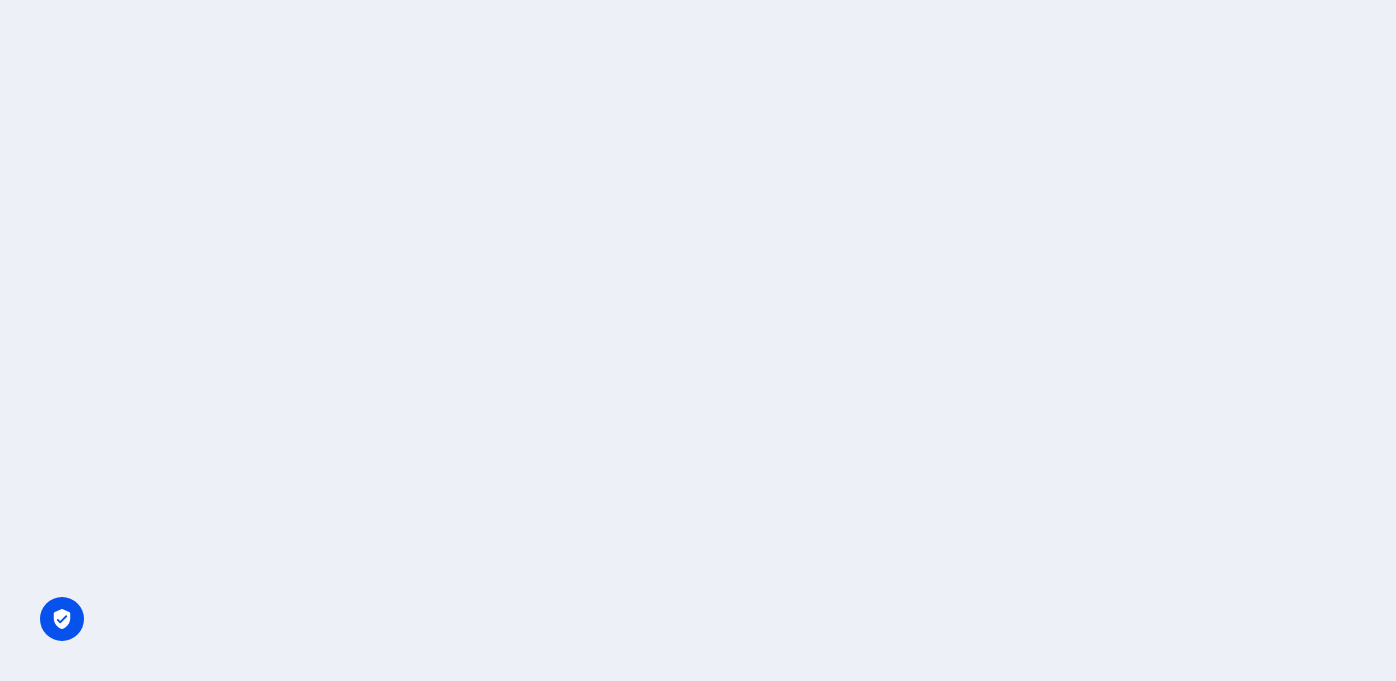 scroll, scrollTop: 0, scrollLeft: 0, axis: both 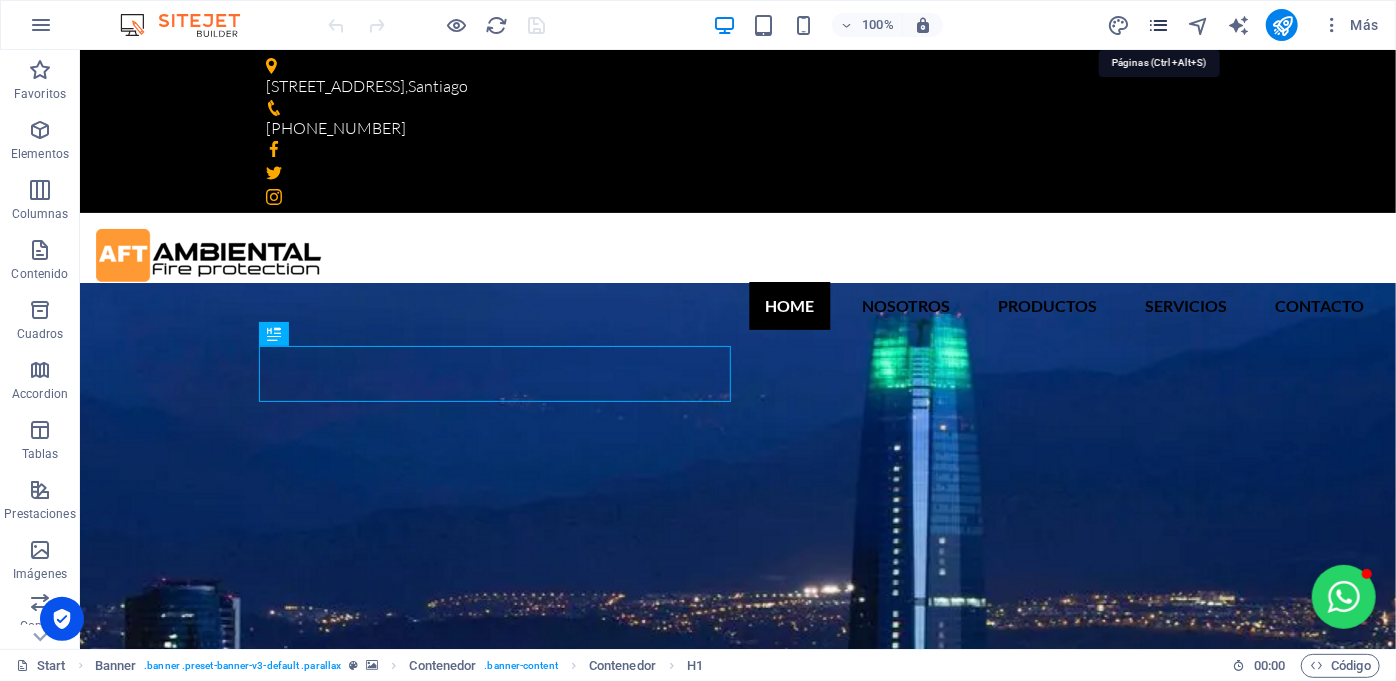 click at bounding box center (1158, 25) 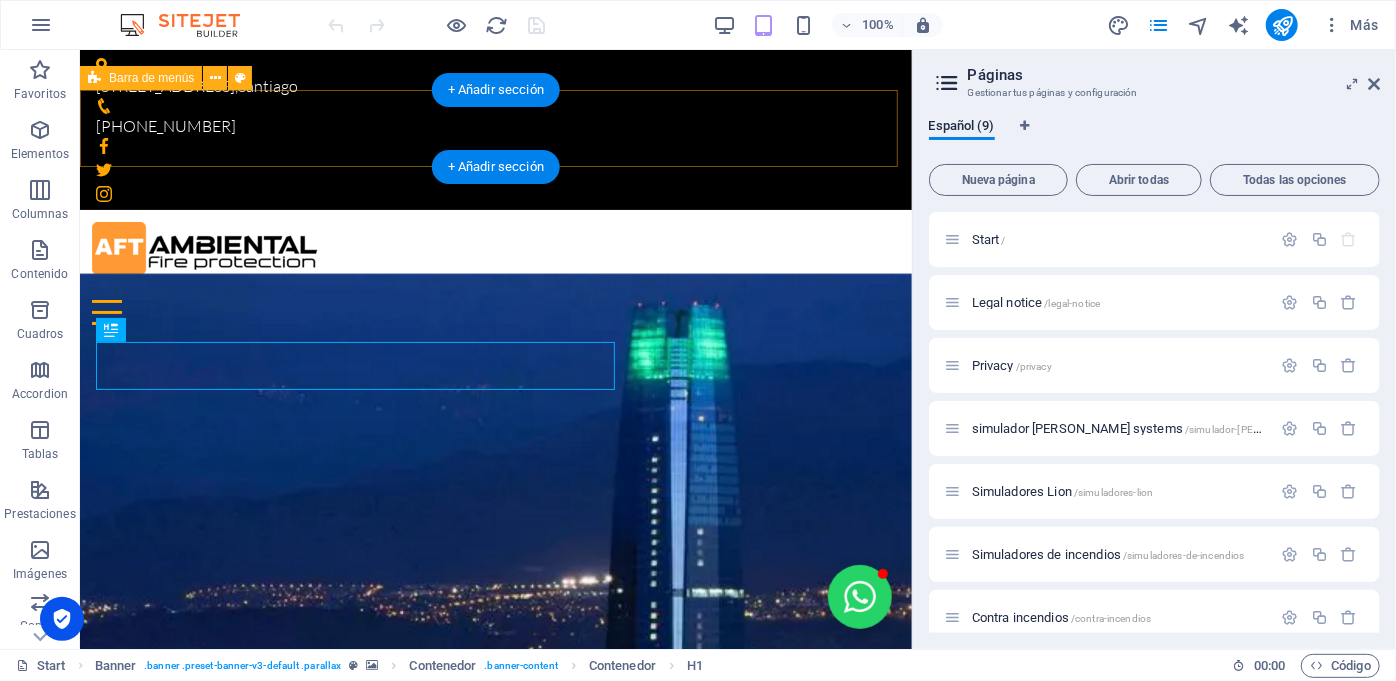 click at bounding box center [495, 299] 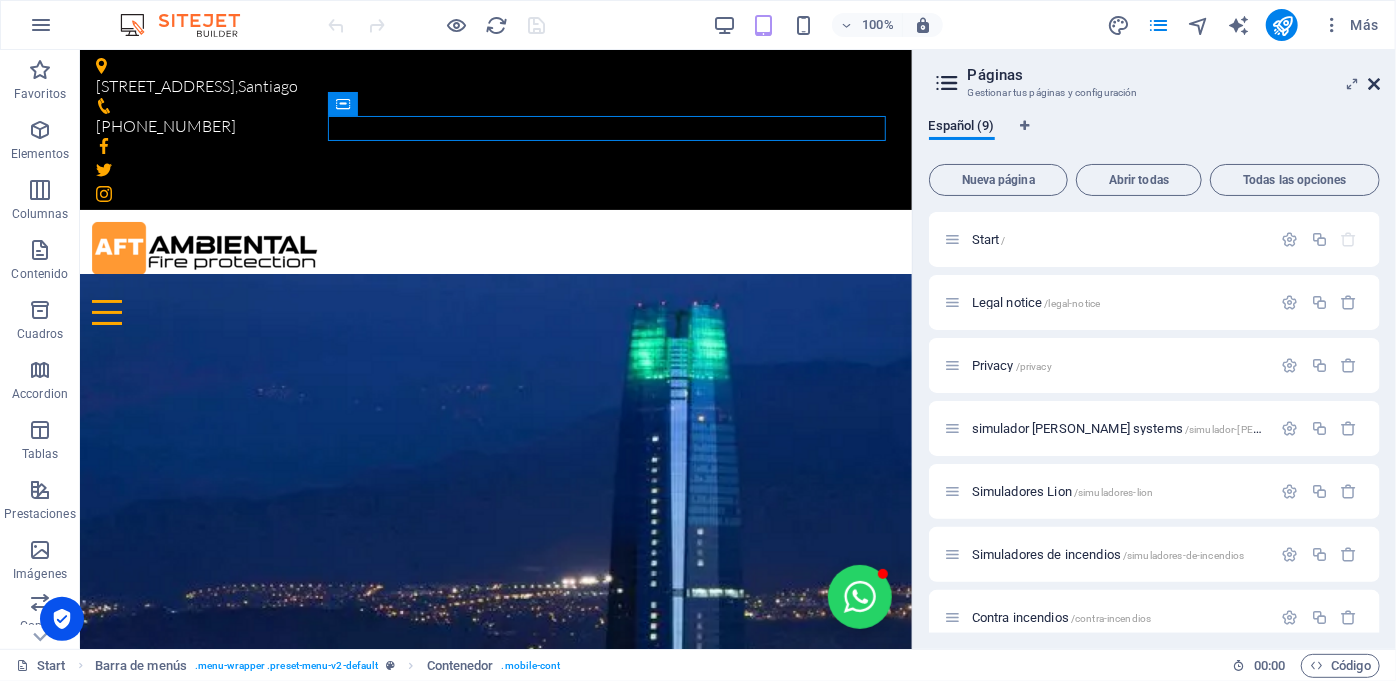 click at bounding box center [1374, 84] 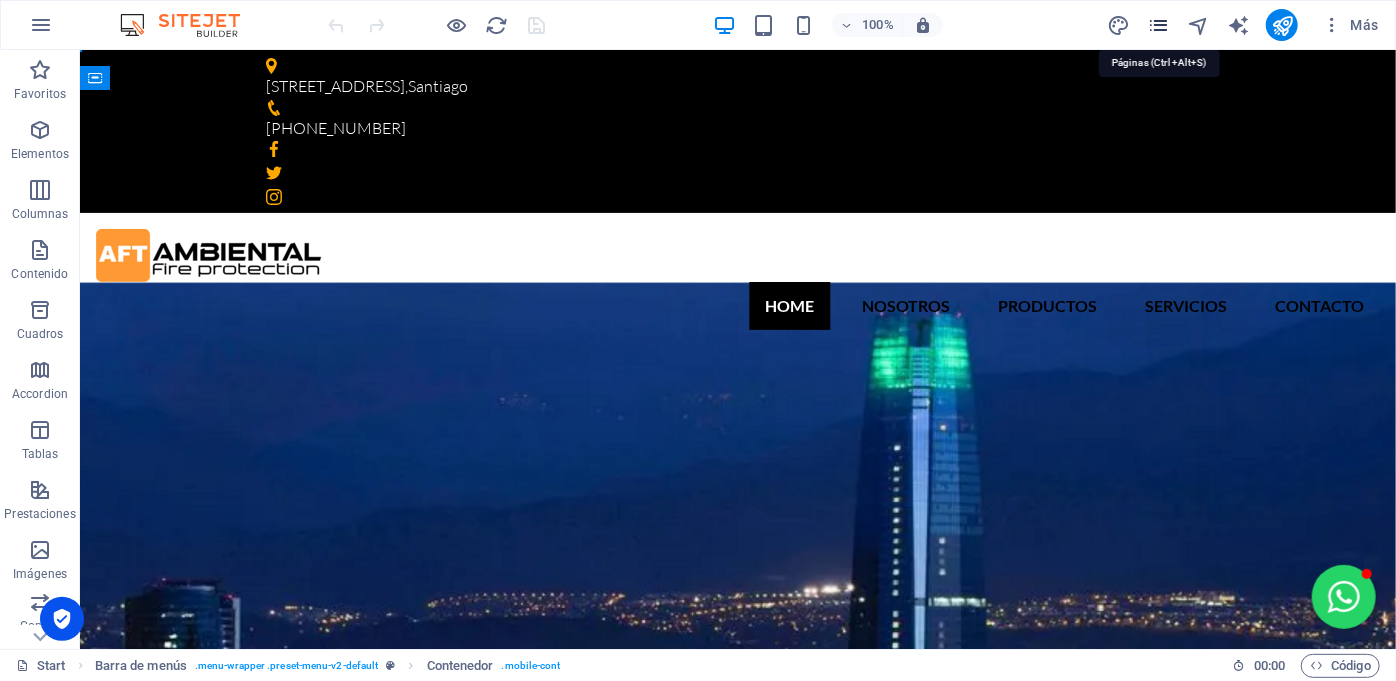 click at bounding box center [1158, 25] 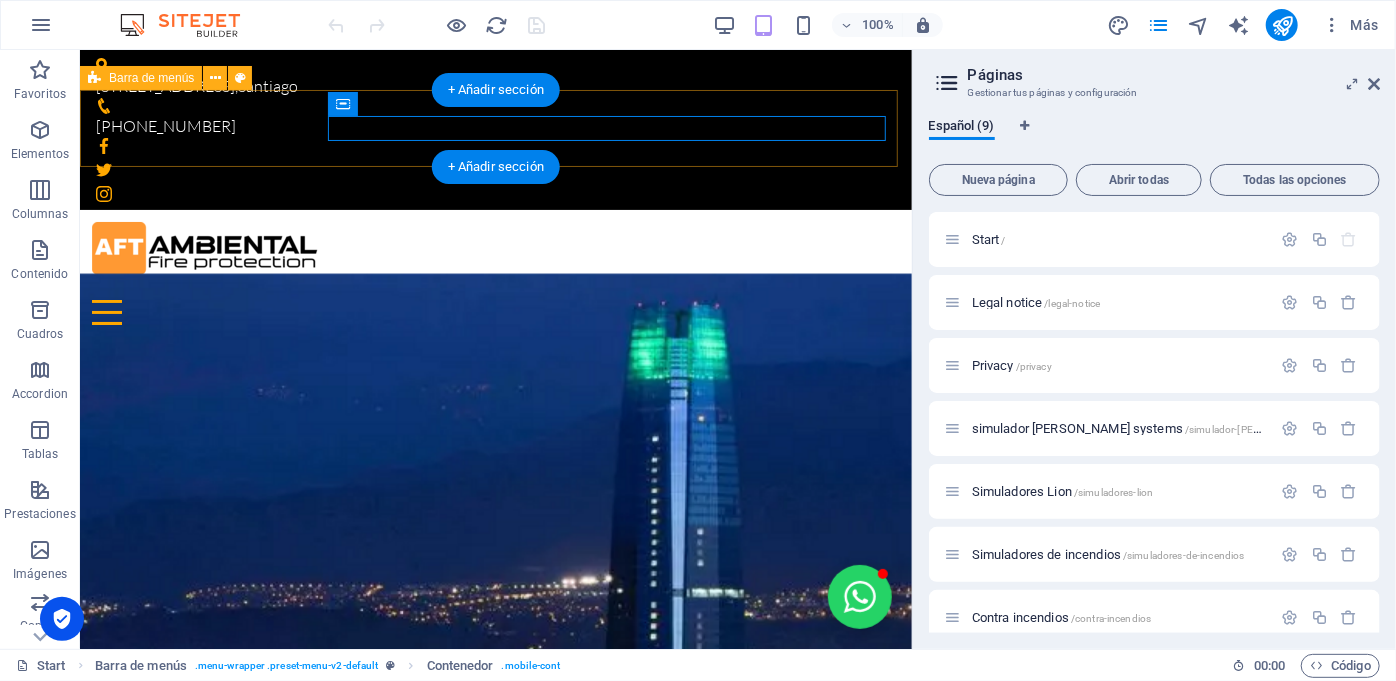 click on "home Nosotros Productos Contra incendios Simuladores de incendios bullseye [PERSON_NAME] Systems Servicios Contacto" at bounding box center [495, 272] 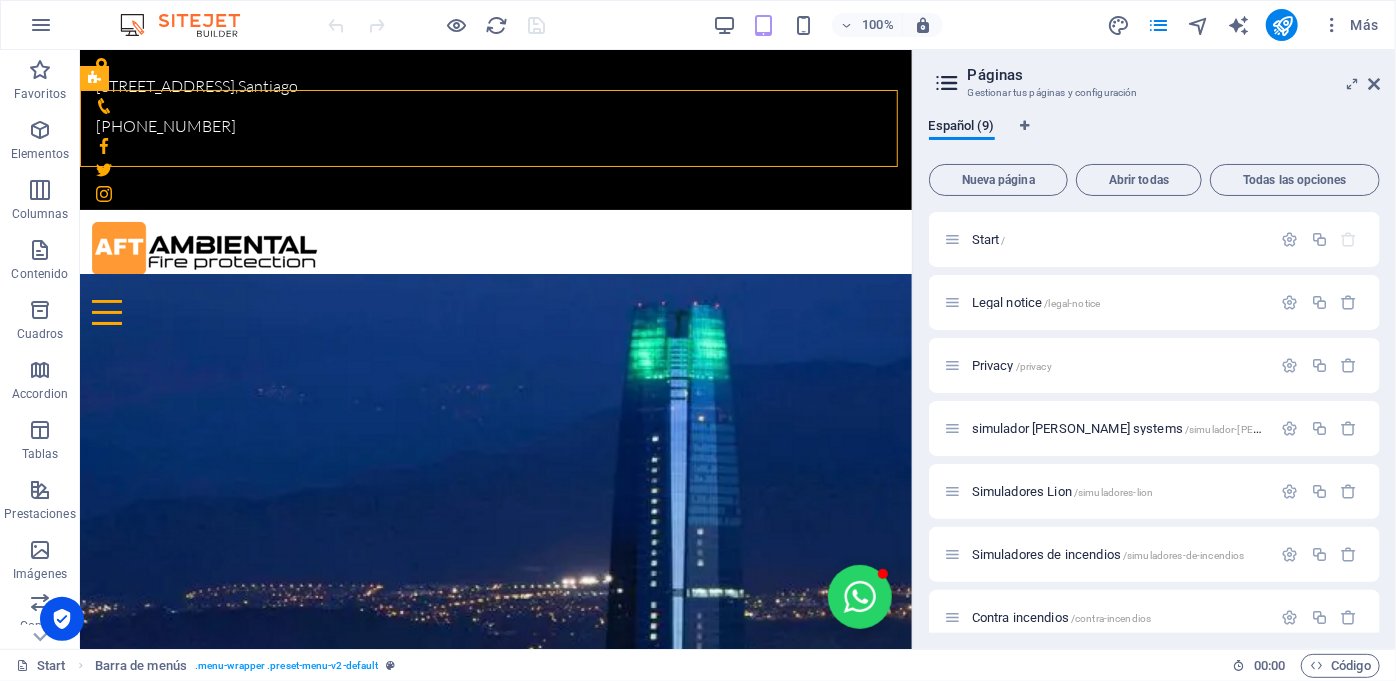 click on "Más" at bounding box center (1246, 25) 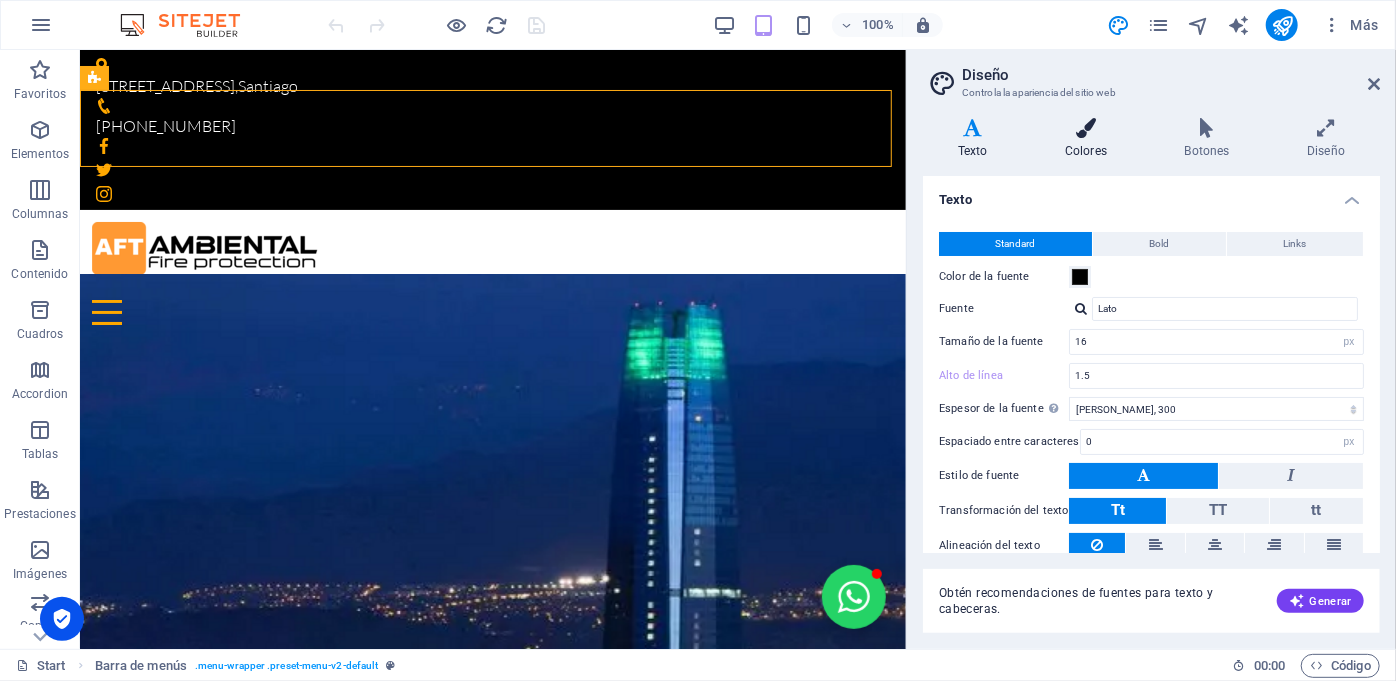 click at bounding box center [1086, 128] 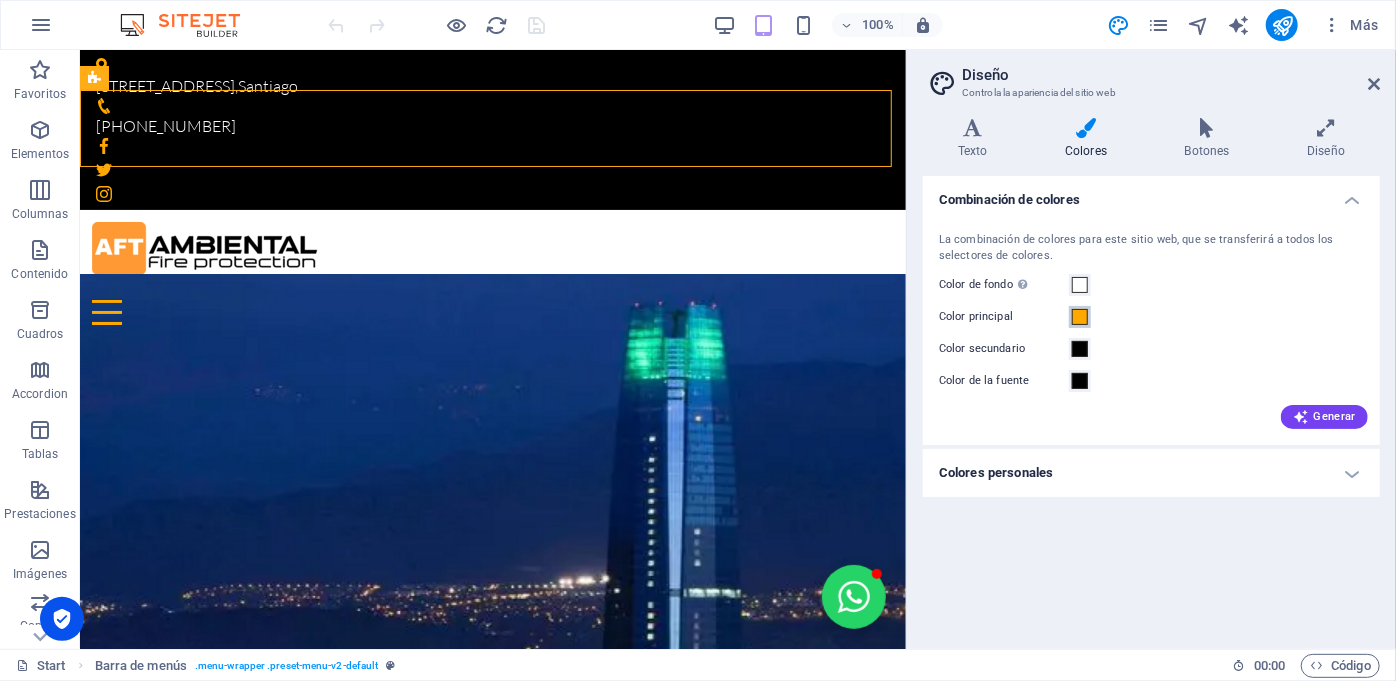 click at bounding box center (1080, 317) 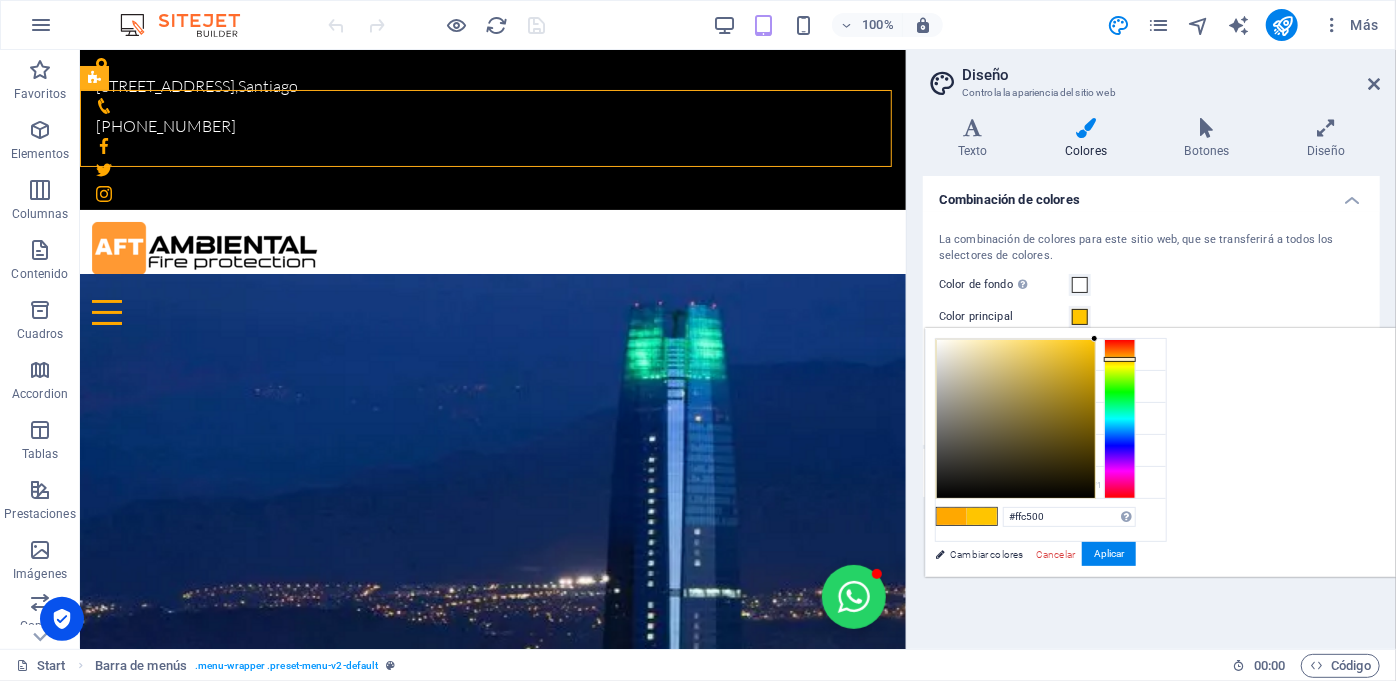 click at bounding box center [1120, 419] 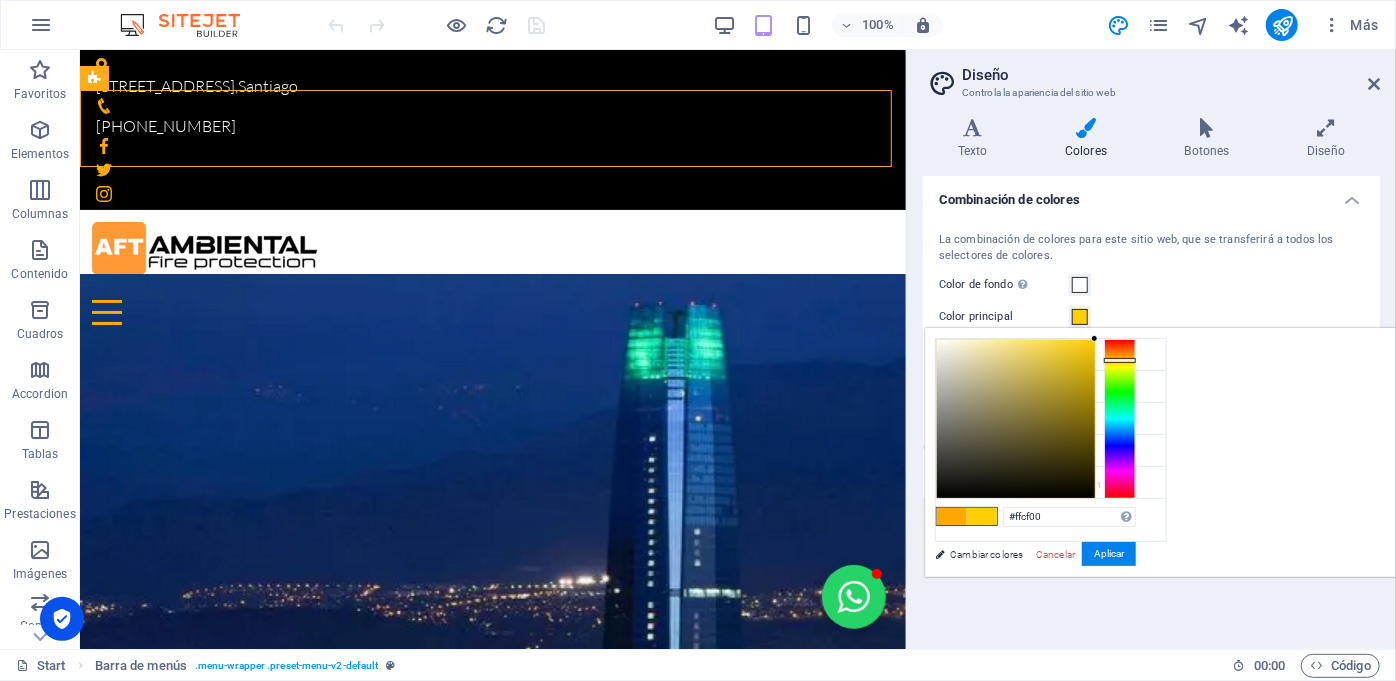 click at bounding box center (1120, 360) 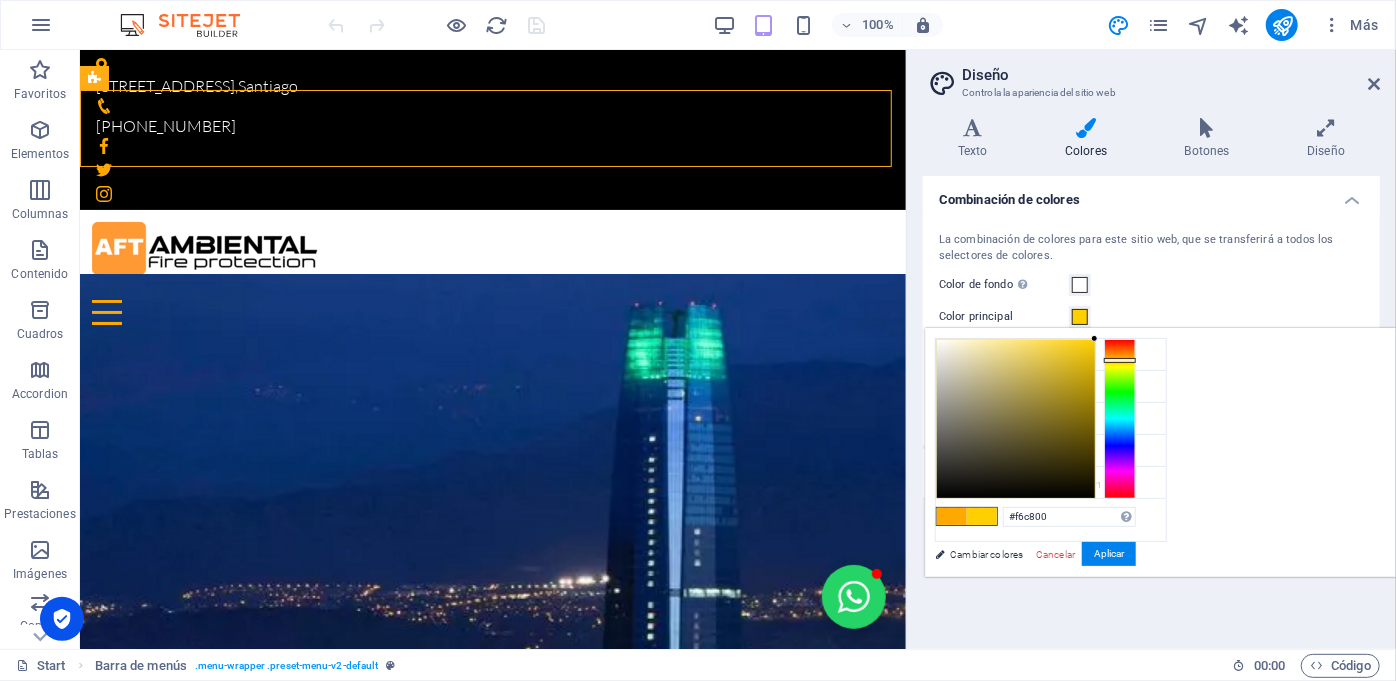 click at bounding box center (1016, 419) 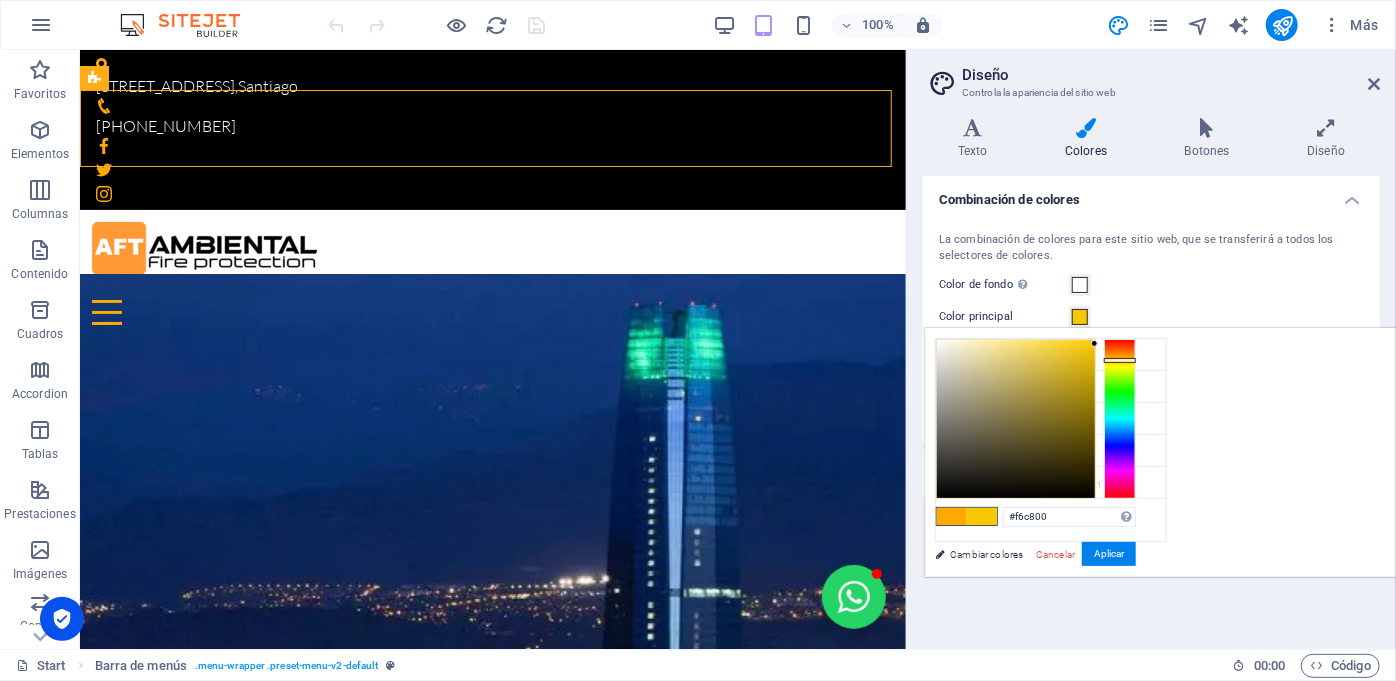 type on "#f8c900" 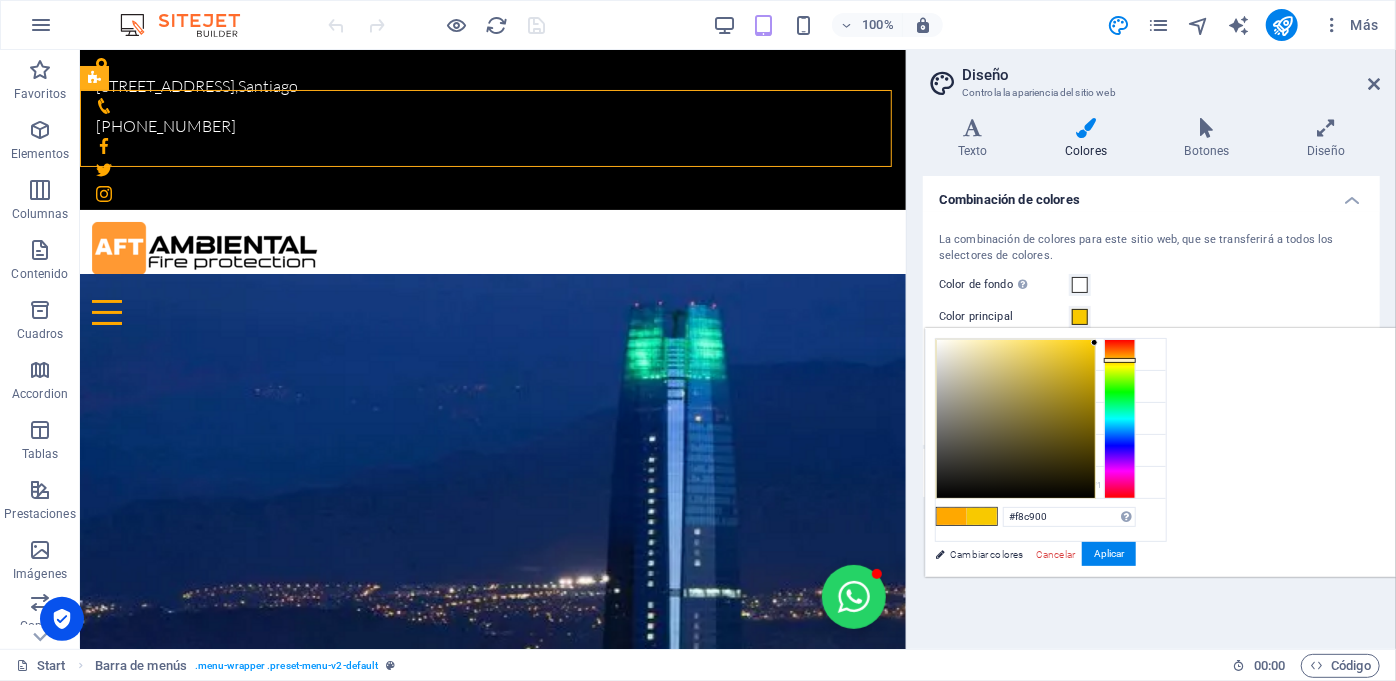 click at bounding box center [1036, 419] 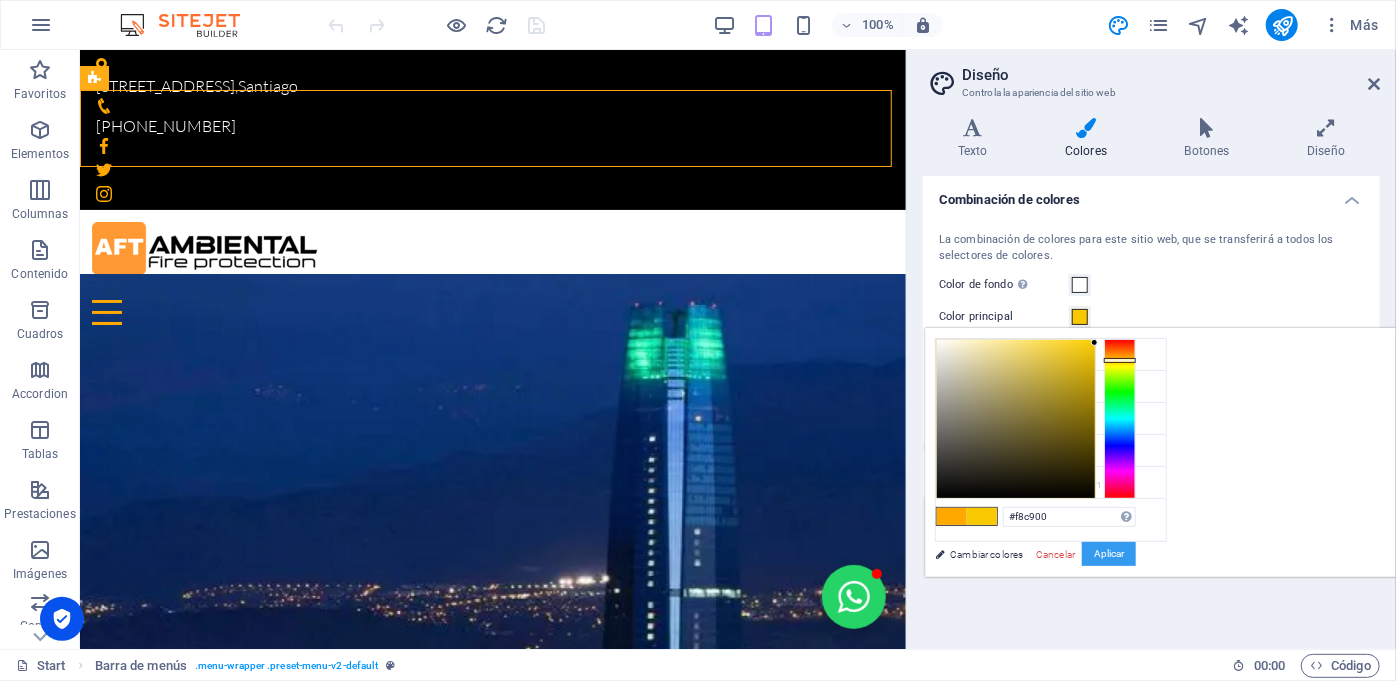 click on "Aplicar" at bounding box center (1109, 554) 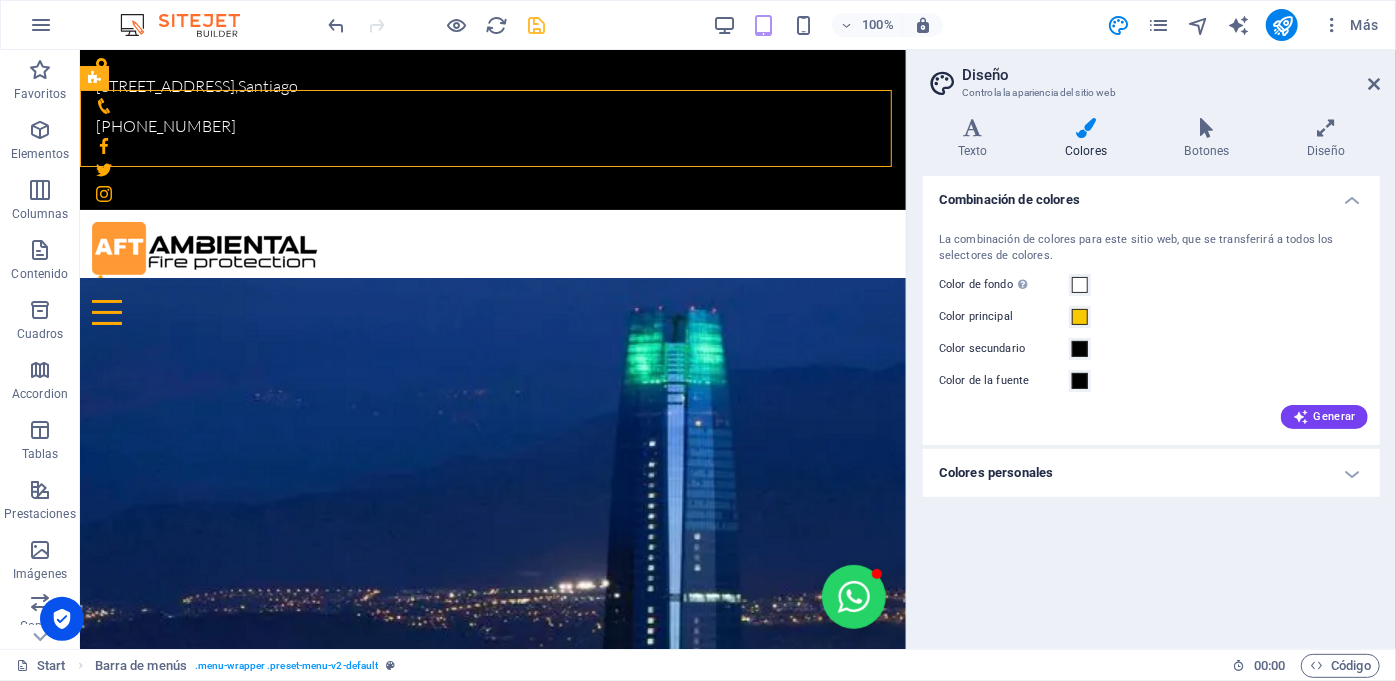 click at bounding box center (537, 25) 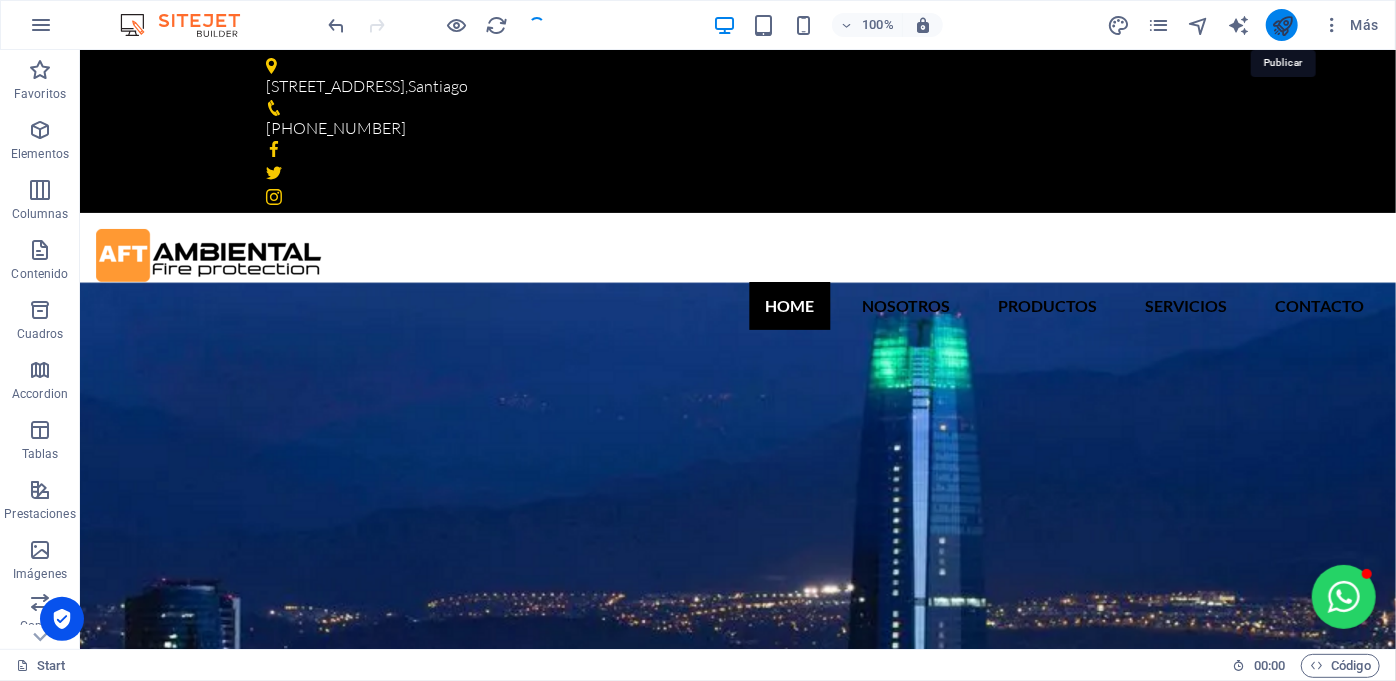 click at bounding box center [1282, 25] 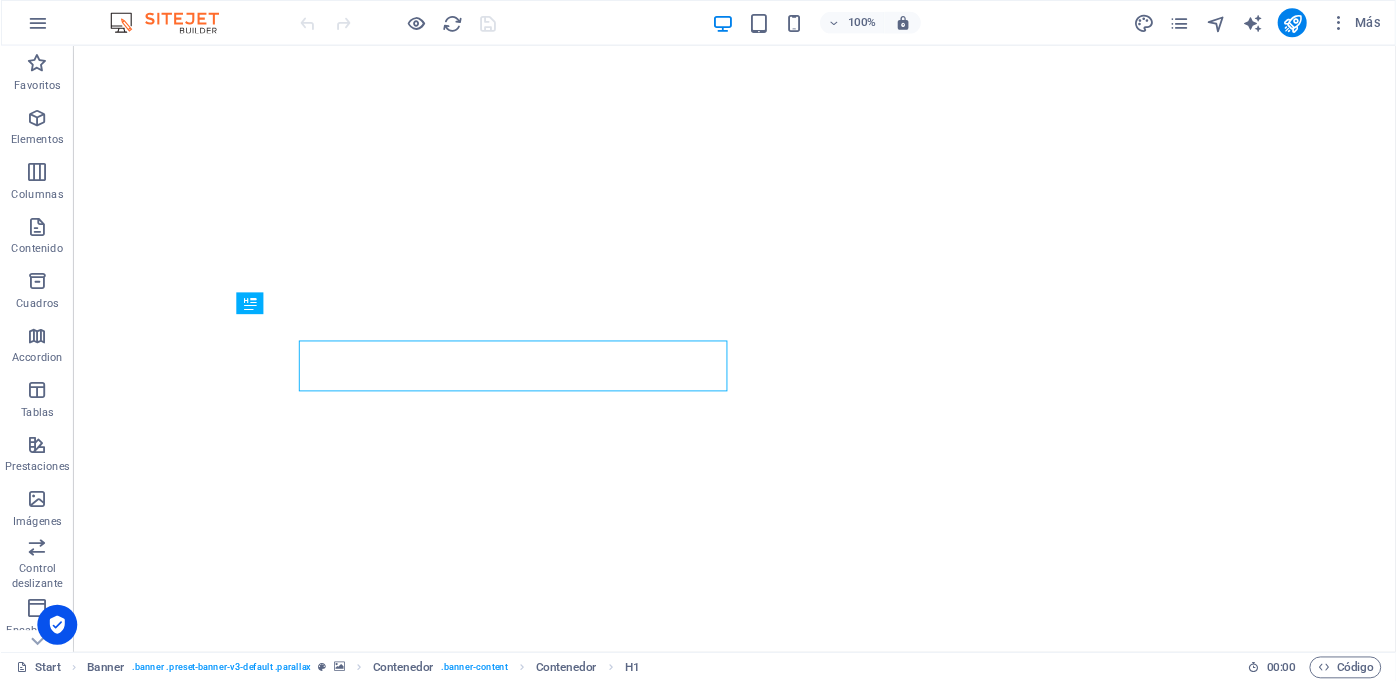scroll, scrollTop: 0, scrollLeft: 0, axis: both 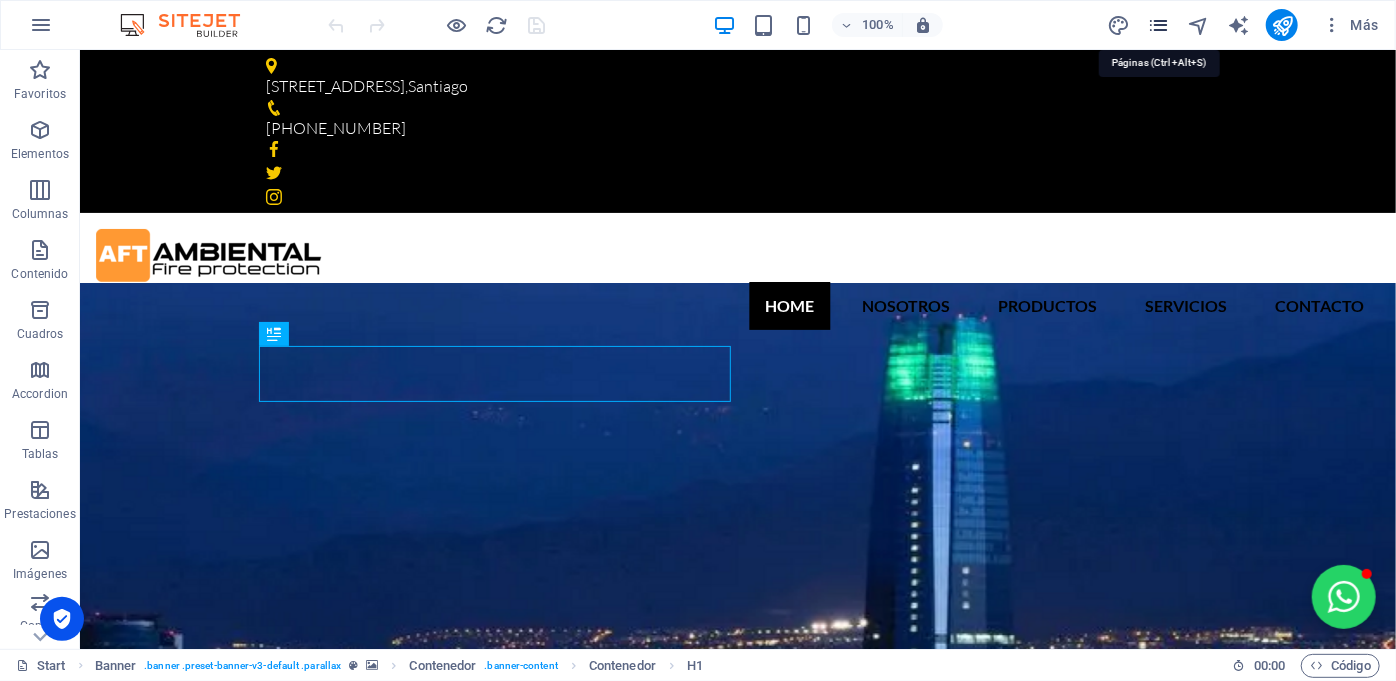click at bounding box center (1158, 25) 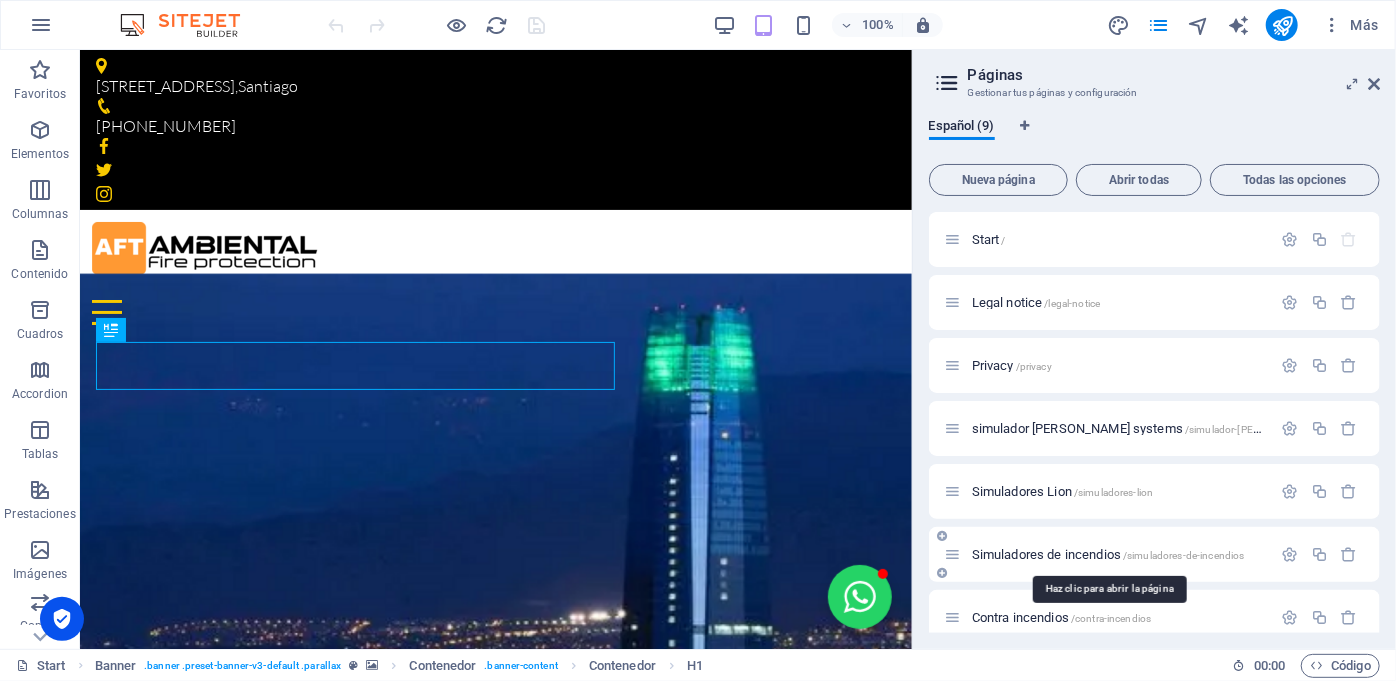 click on "Simuladores de incendios /simuladores-de-incendios" at bounding box center [1108, 554] 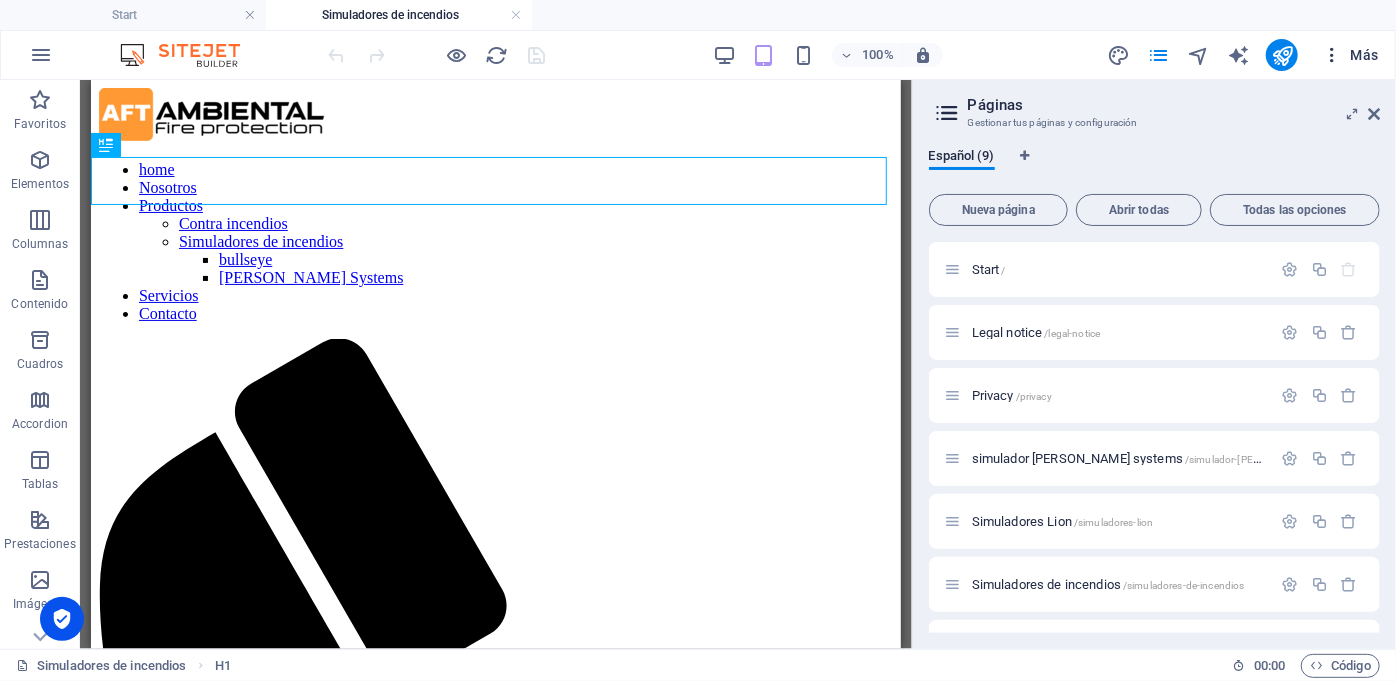 click on "Más" at bounding box center (1350, 55) 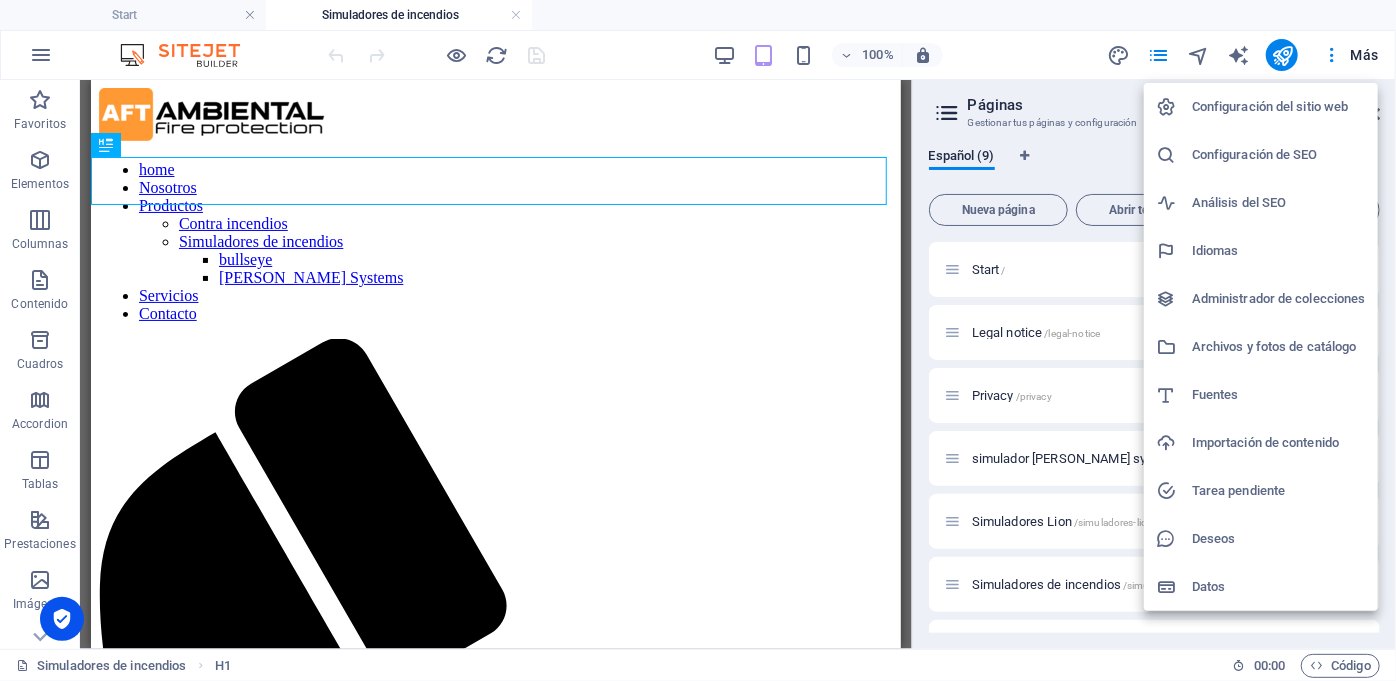 click at bounding box center (698, 340) 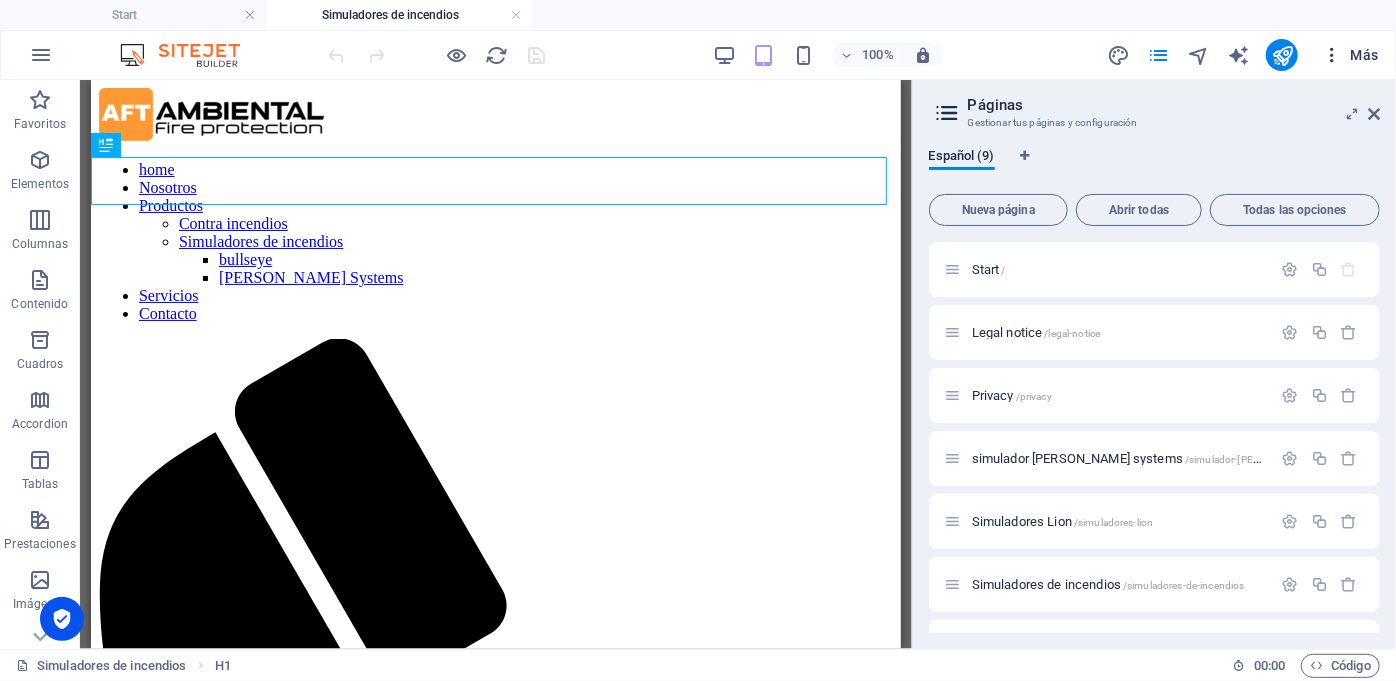 click on "Más" at bounding box center (1350, 55) 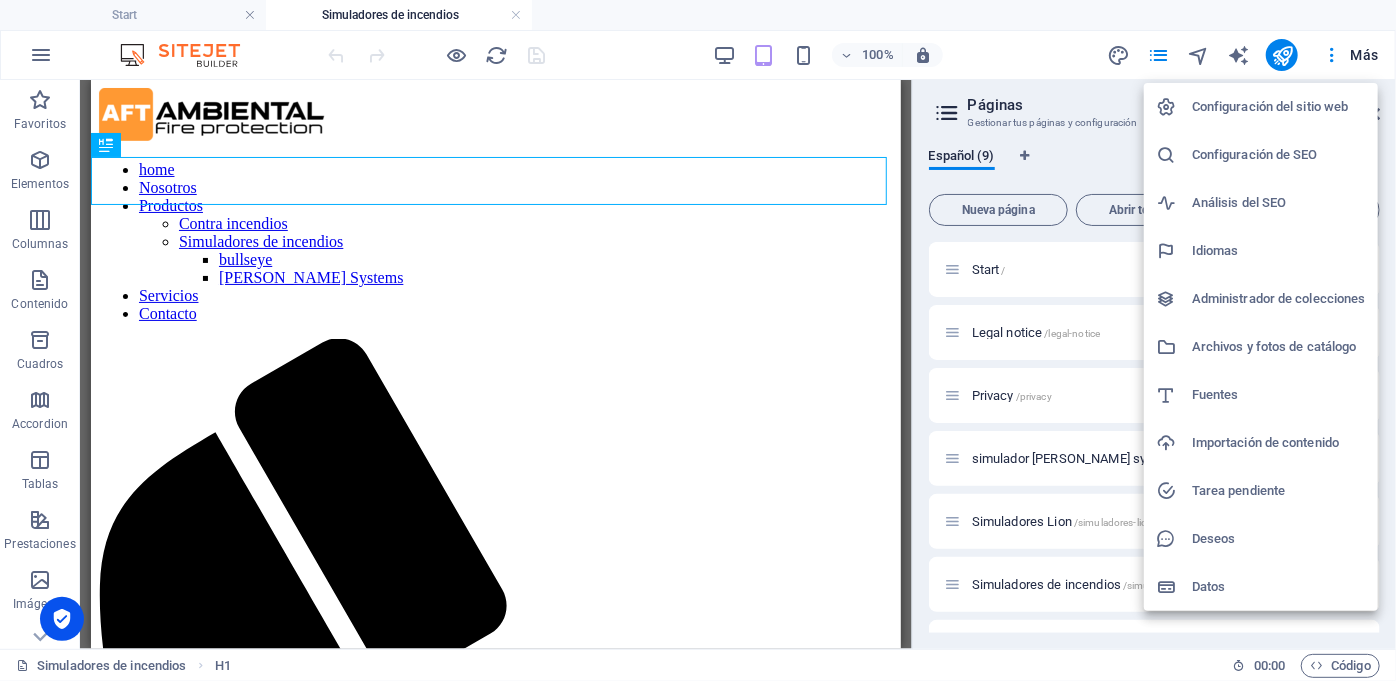 click on "Administrador de colecciones" at bounding box center (1279, 299) 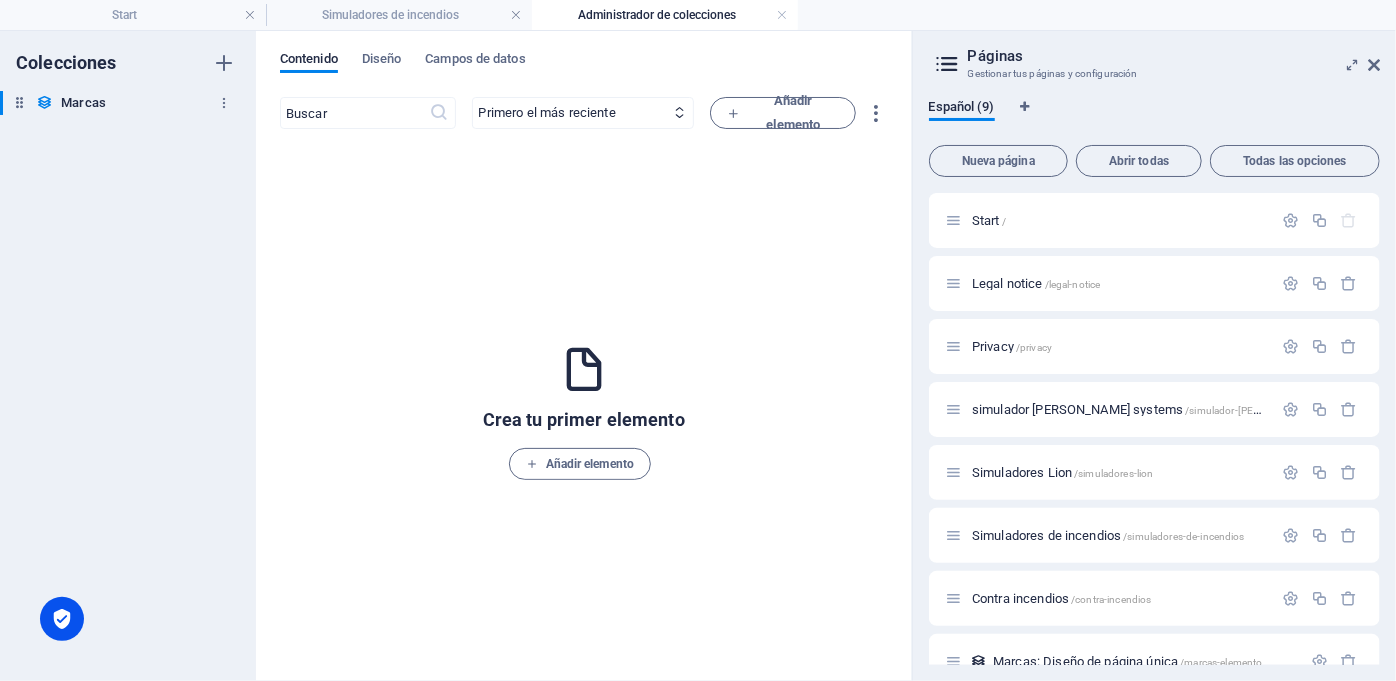 click on "Marcas" at bounding box center [83, 103] 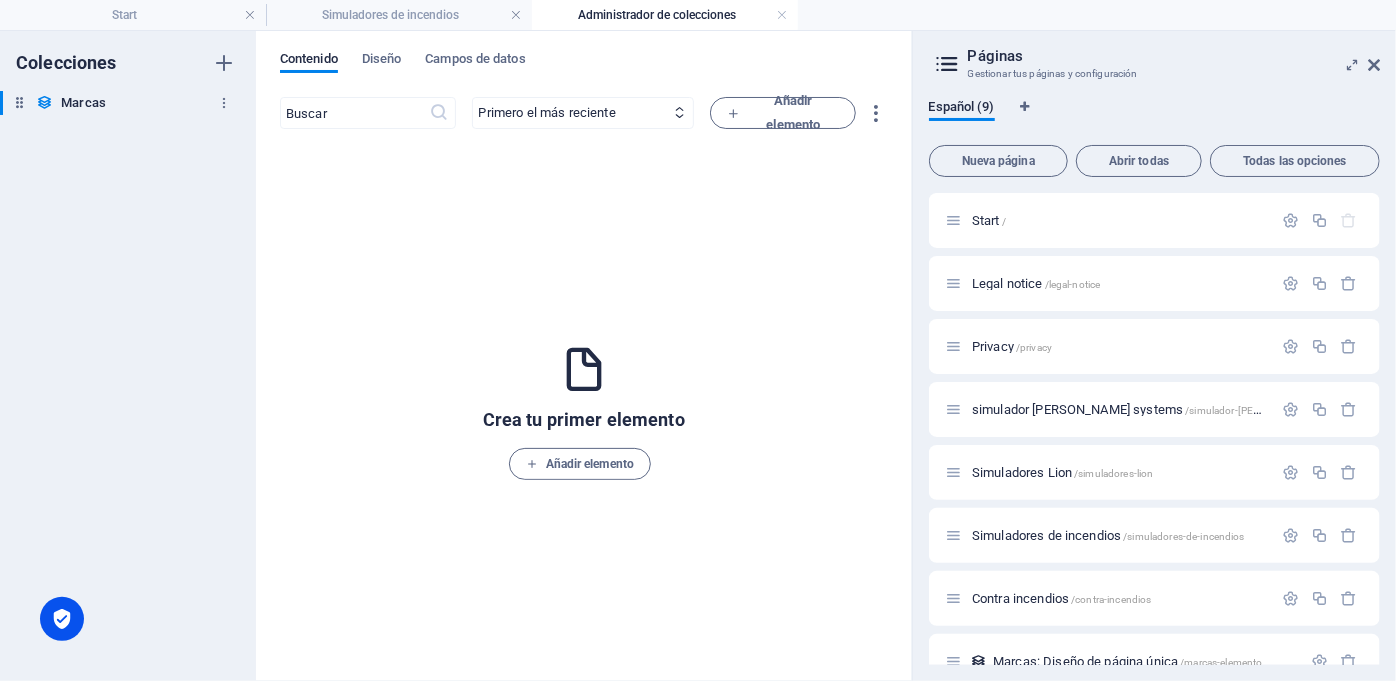 click at bounding box center (44, 102) 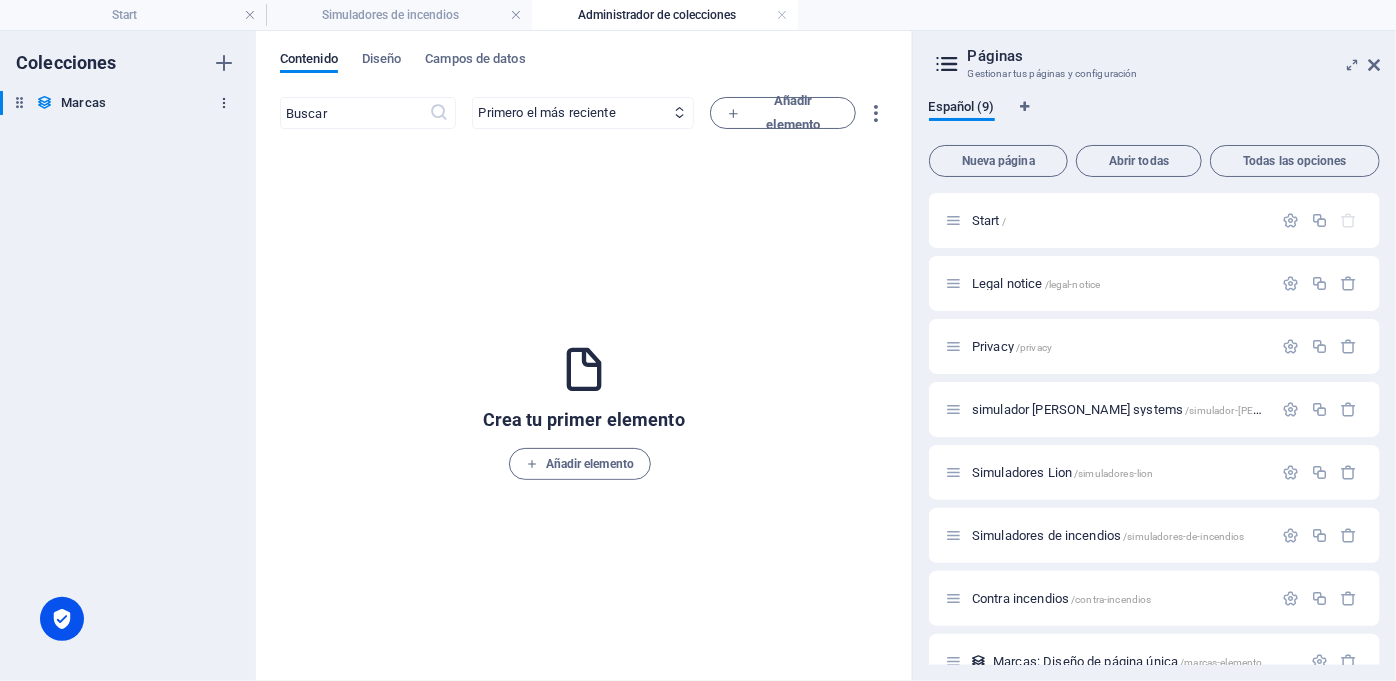 click at bounding box center [224, 103] 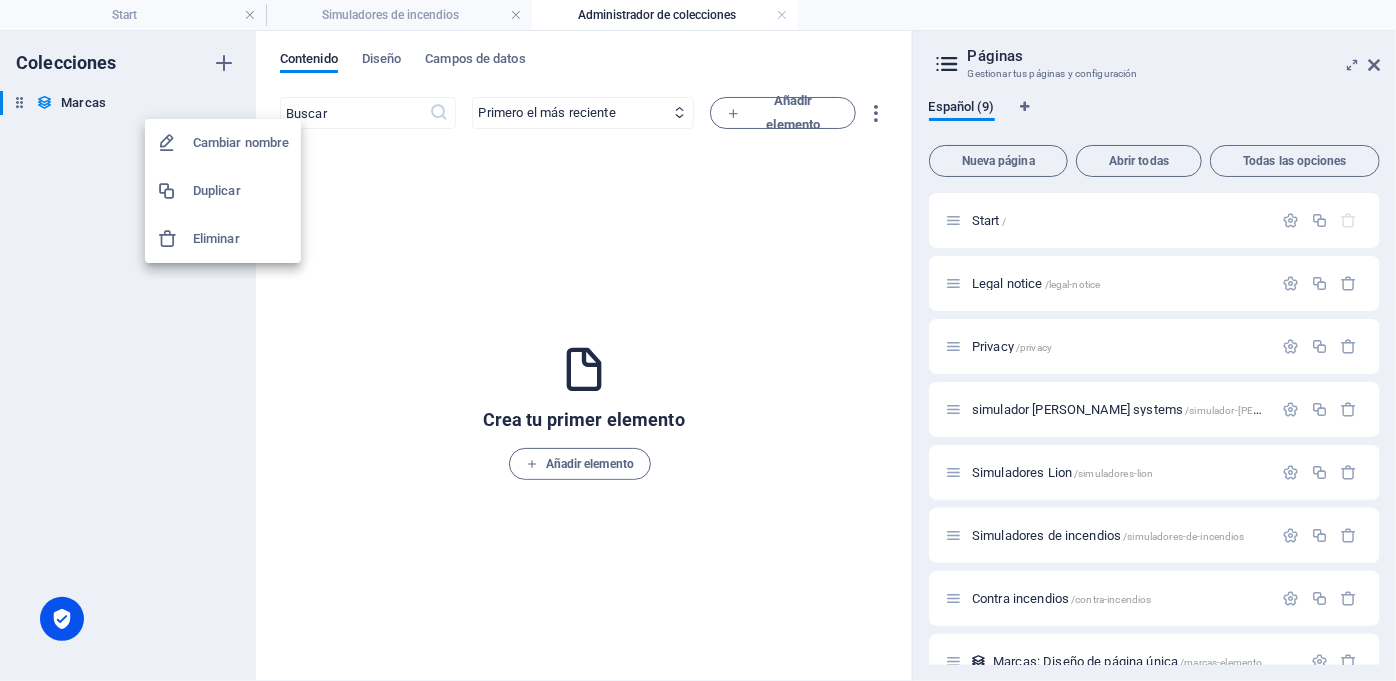 click at bounding box center [698, 340] 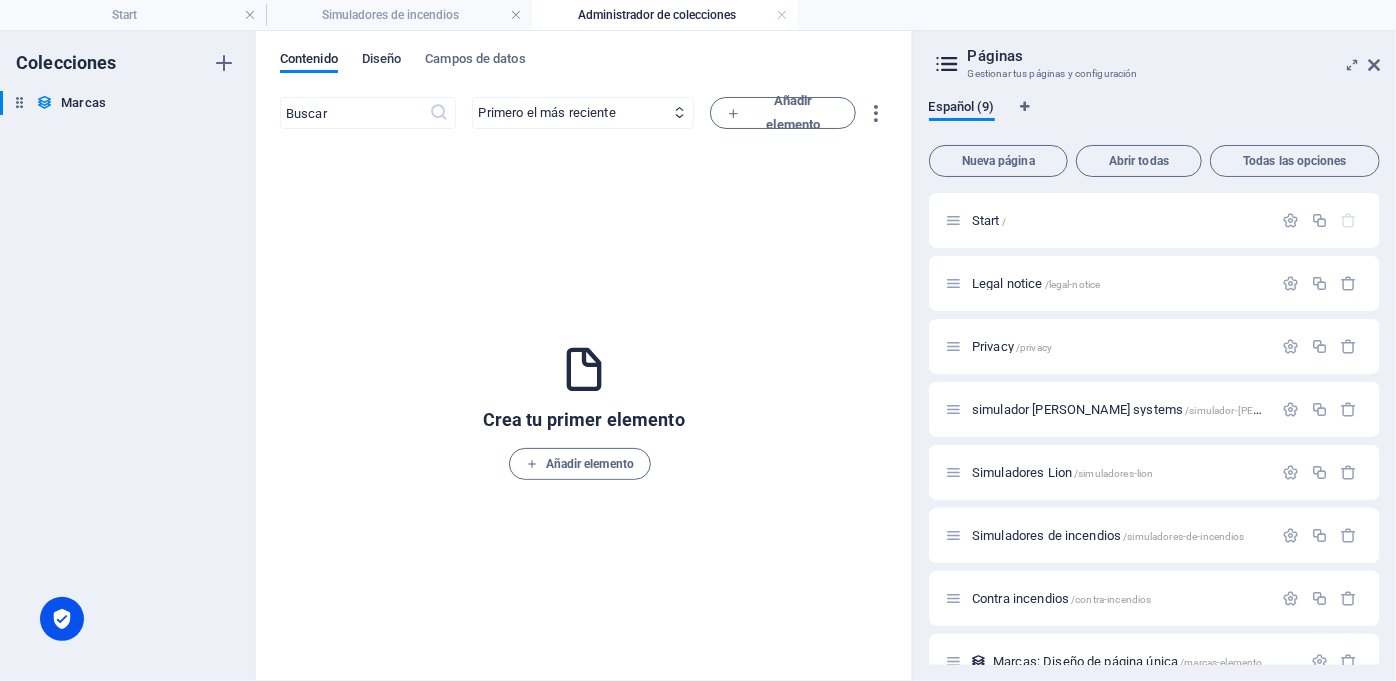 click on "Diseño" at bounding box center (382, 61) 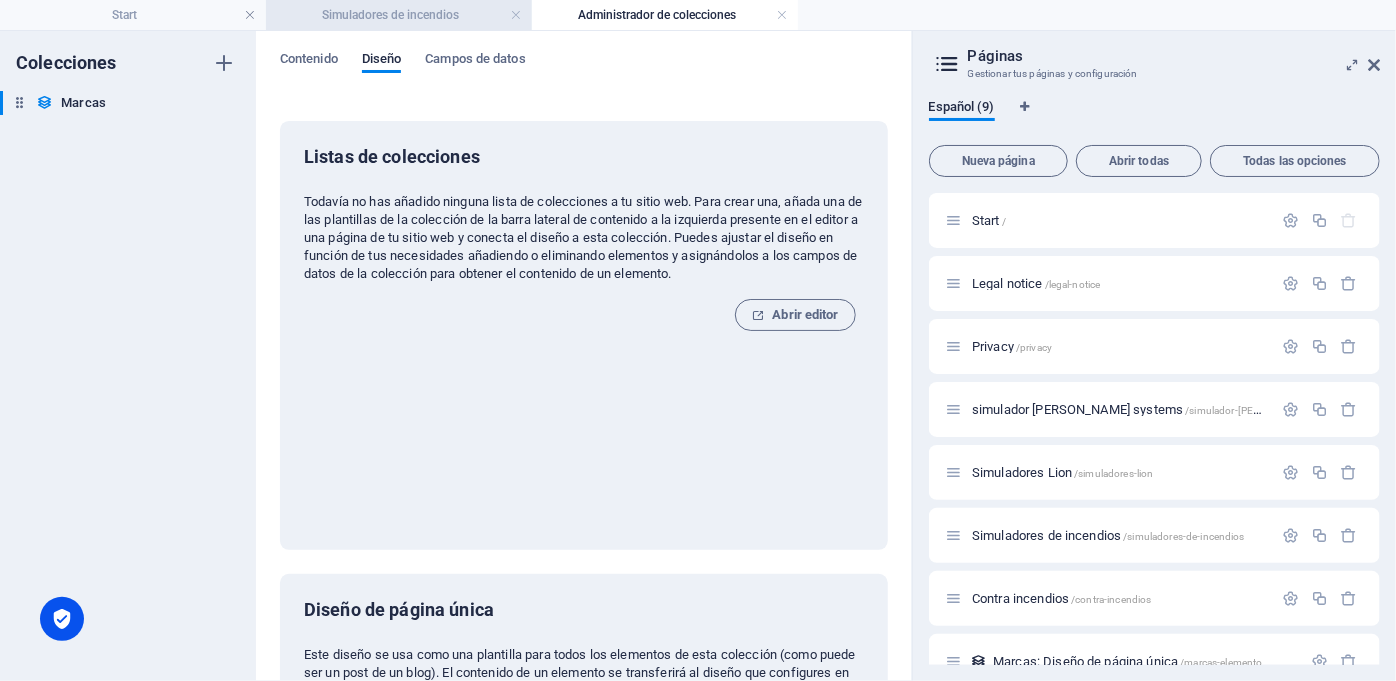 click on "Simuladores de incendios" at bounding box center [399, 15] 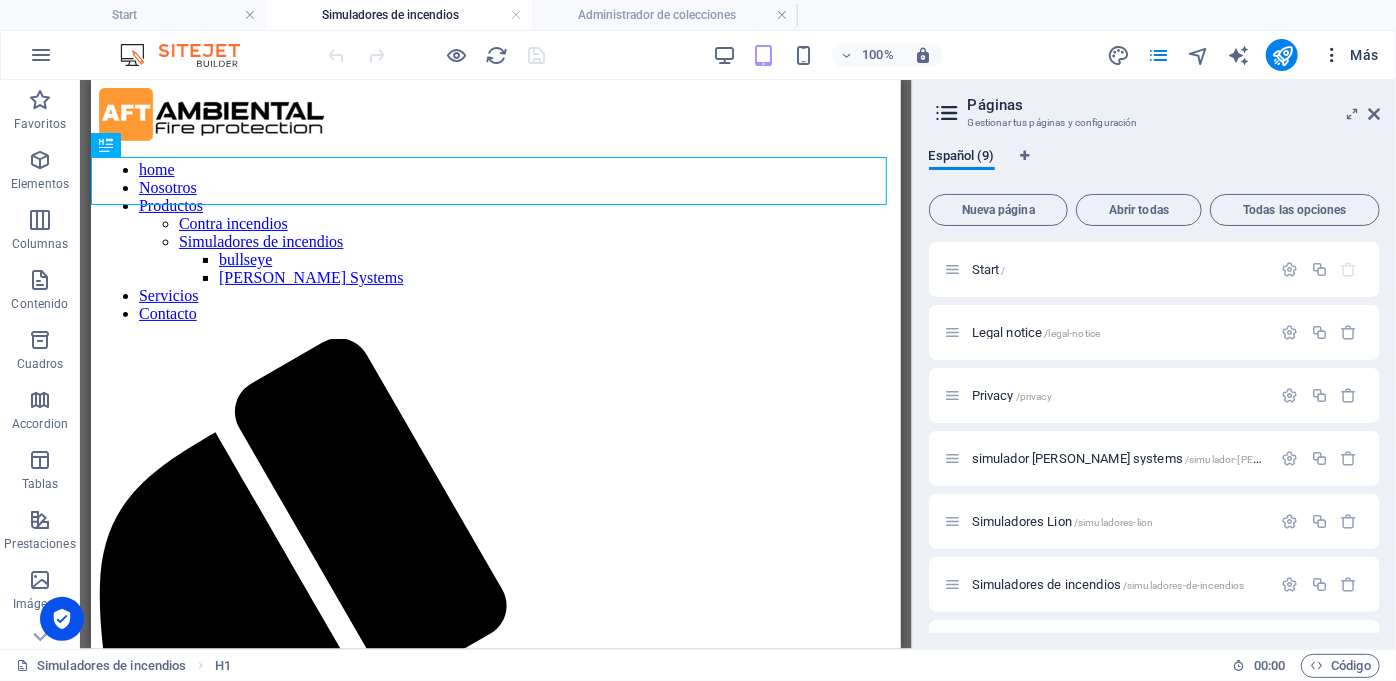 click on "Más" at bounding box center [1350, 55] 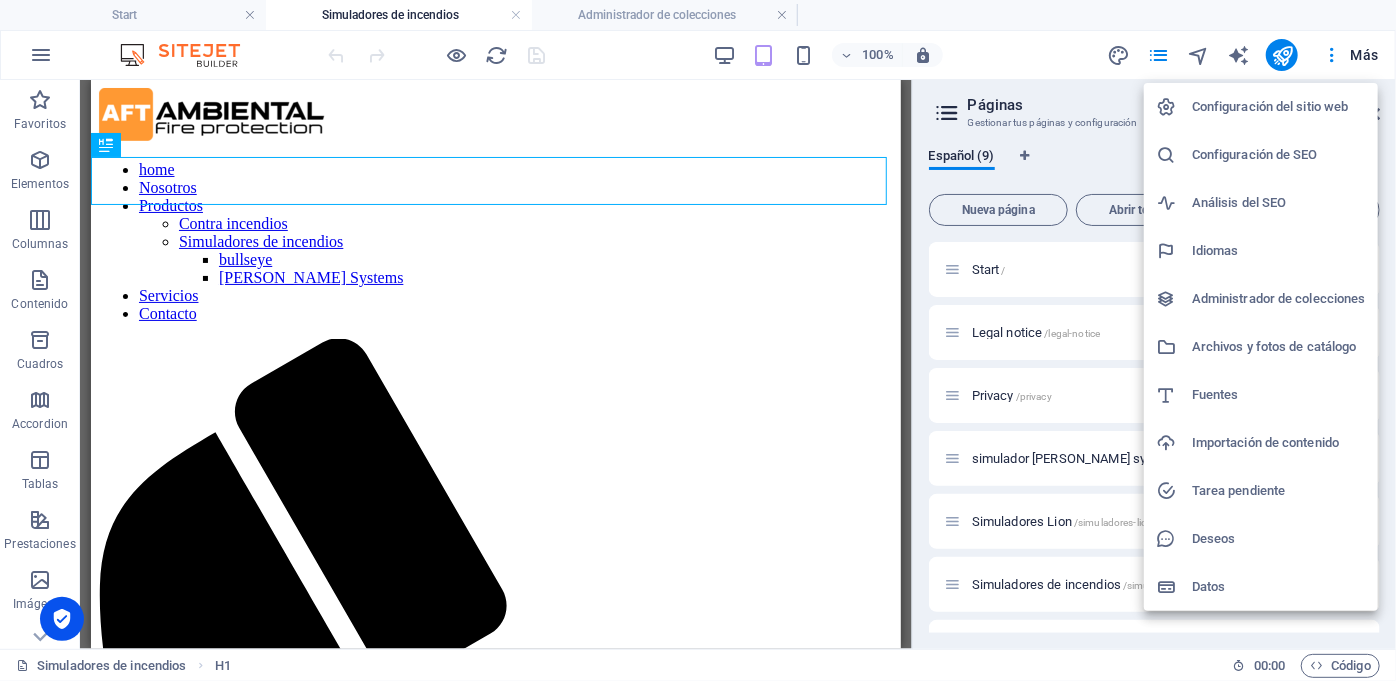 click at bounding box center [698, 340] 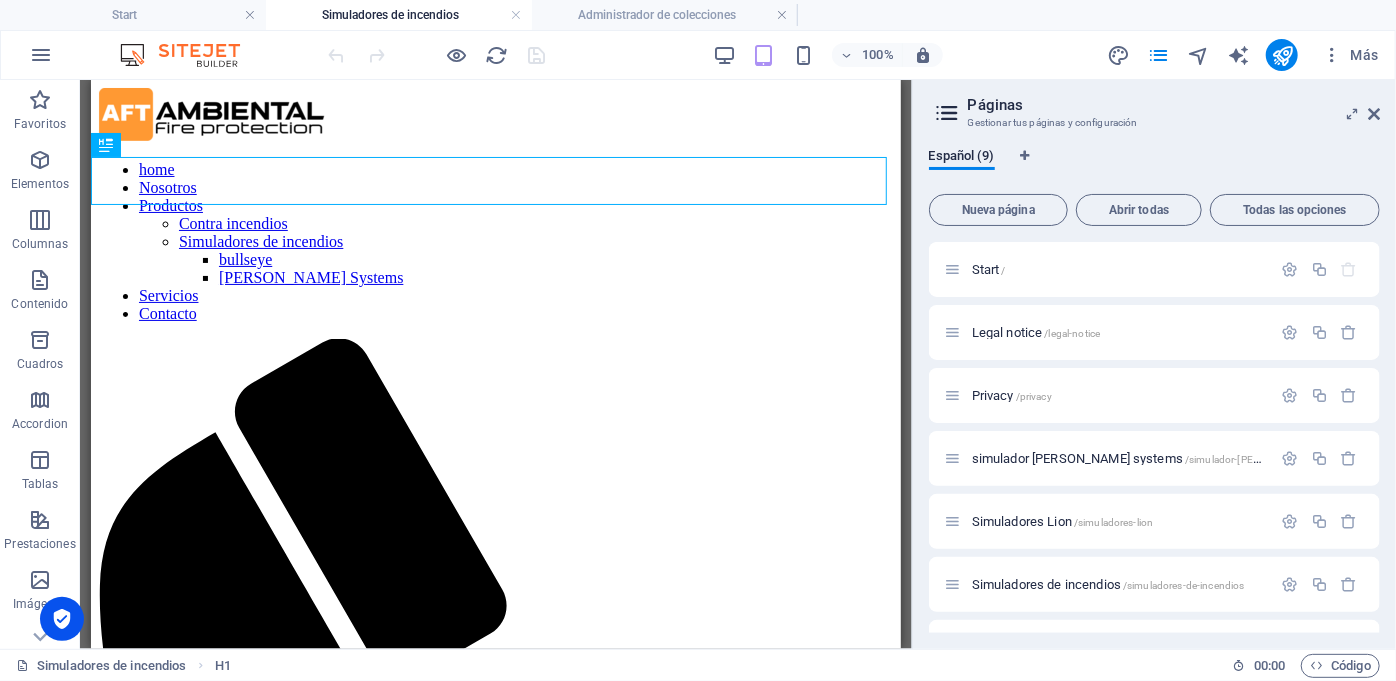 click at bounding box center (782, 15) 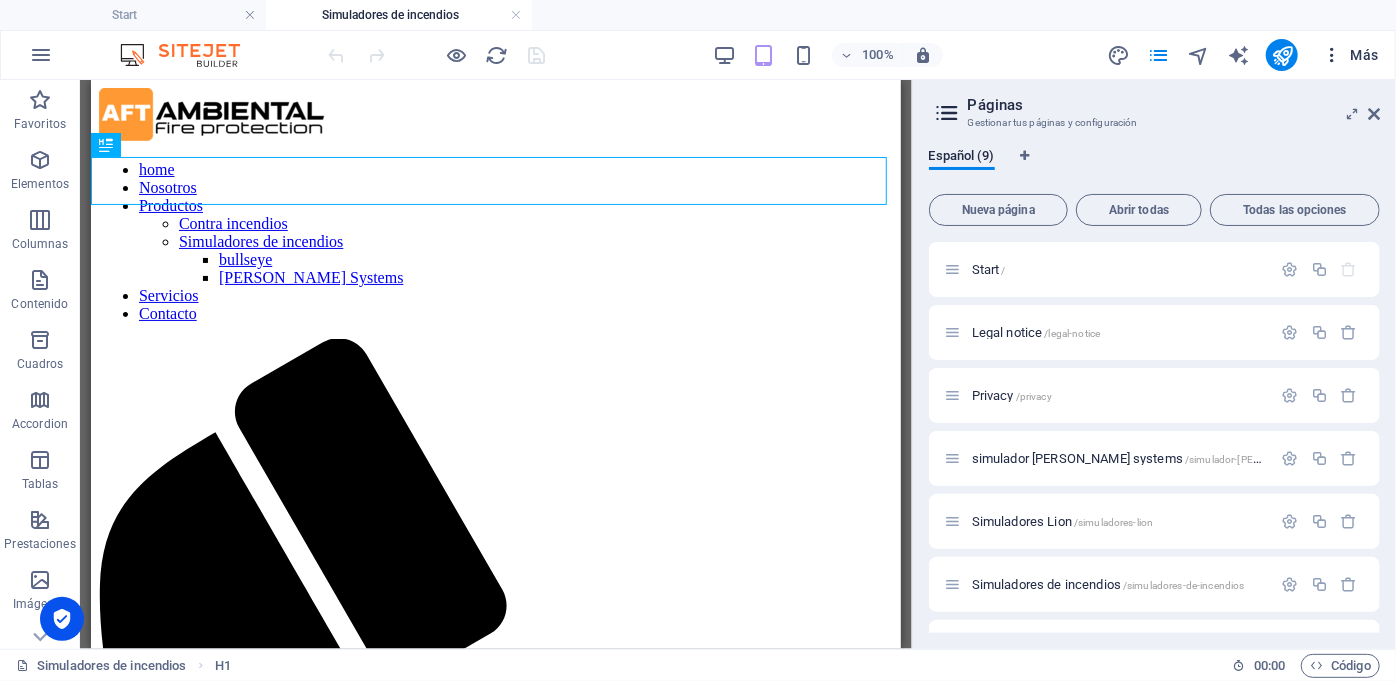 click on "Más" at bounding box center [1350, 55] 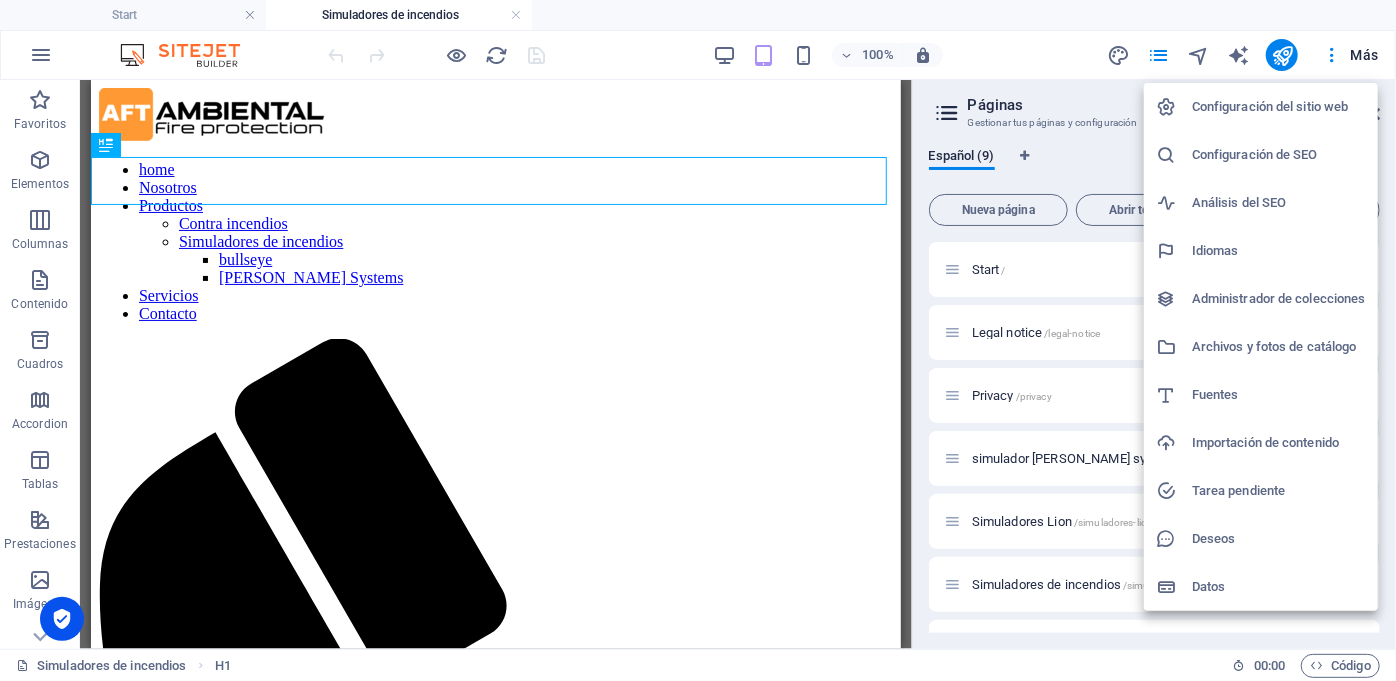 click on "Análisis del SEO" at bounding box center (1279, 203) 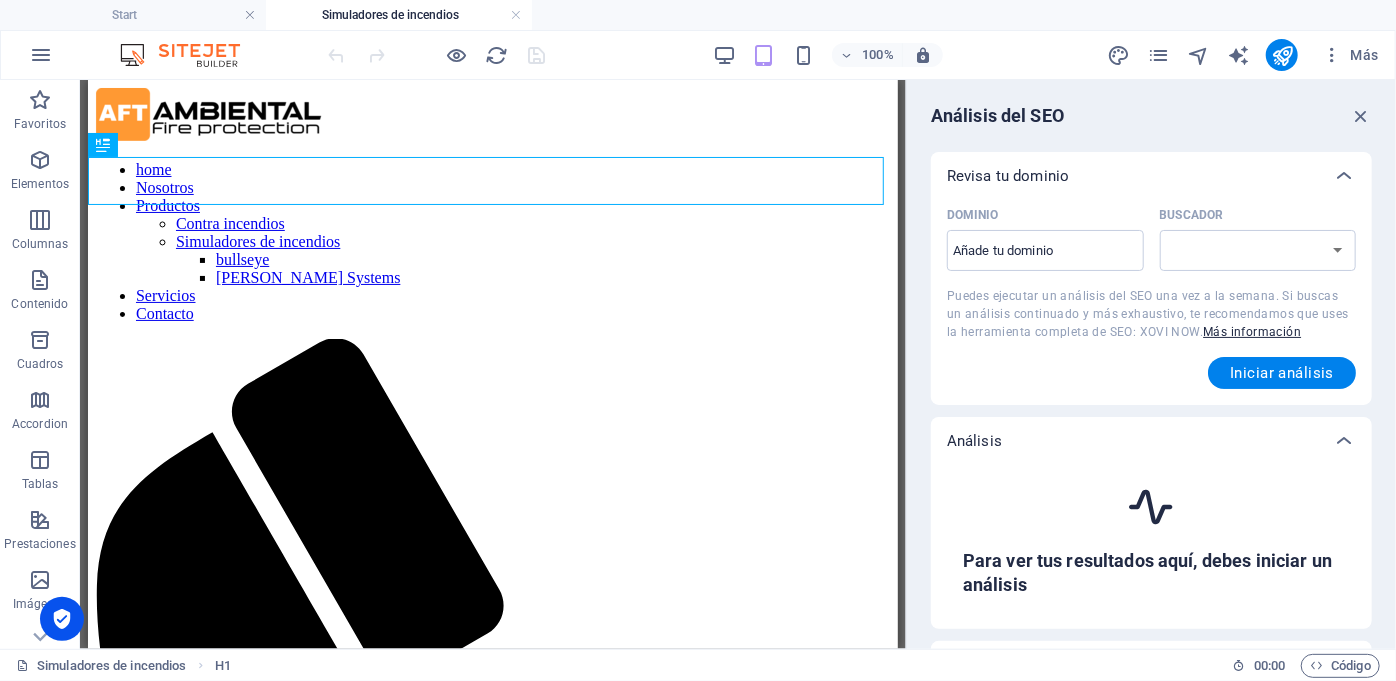 select on "google.com" 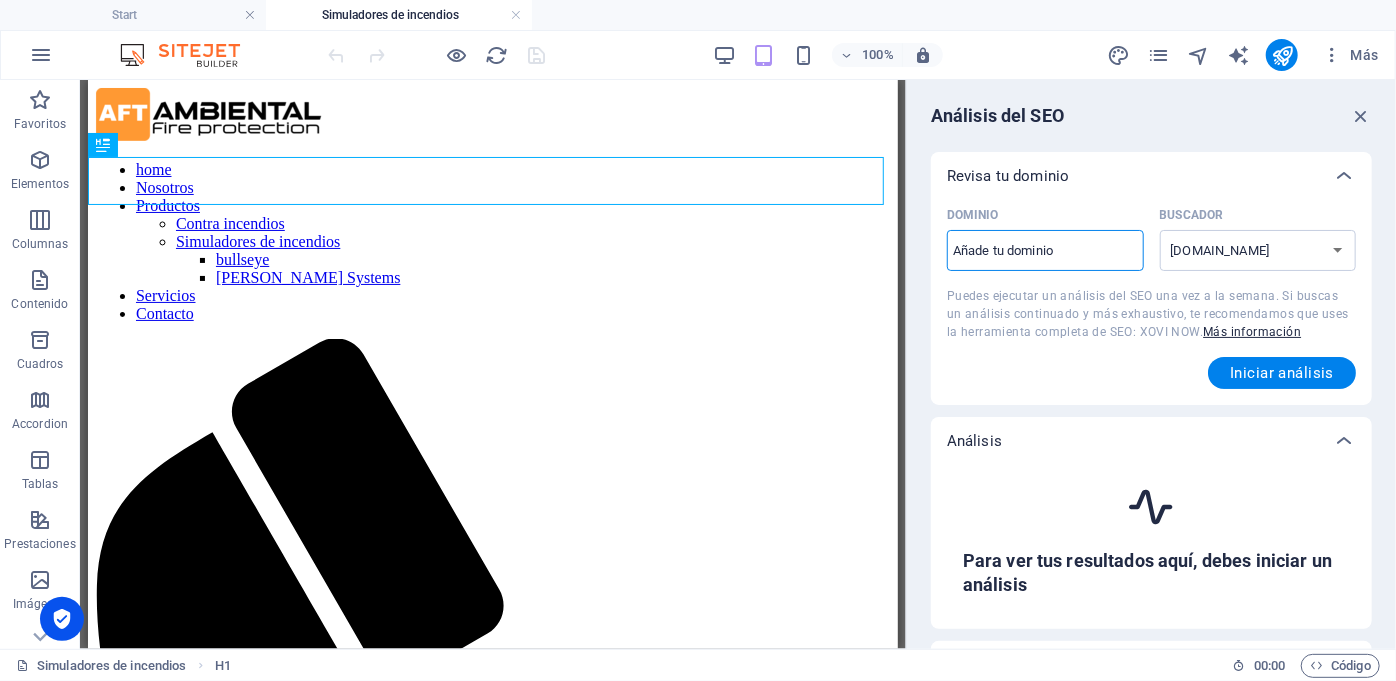 click on "Dominio ​" at bounding box center (1045, 251) 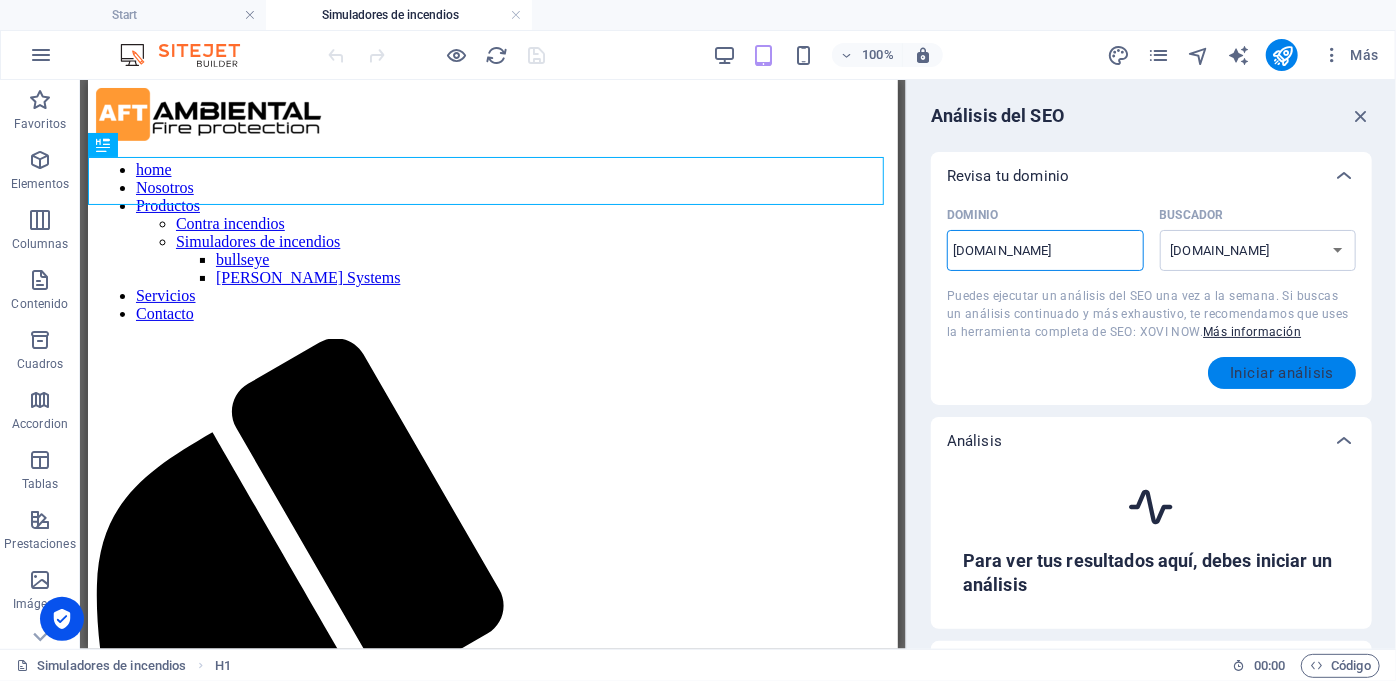 click on "Iniciar análisis" at bounding box center [1282, 373] 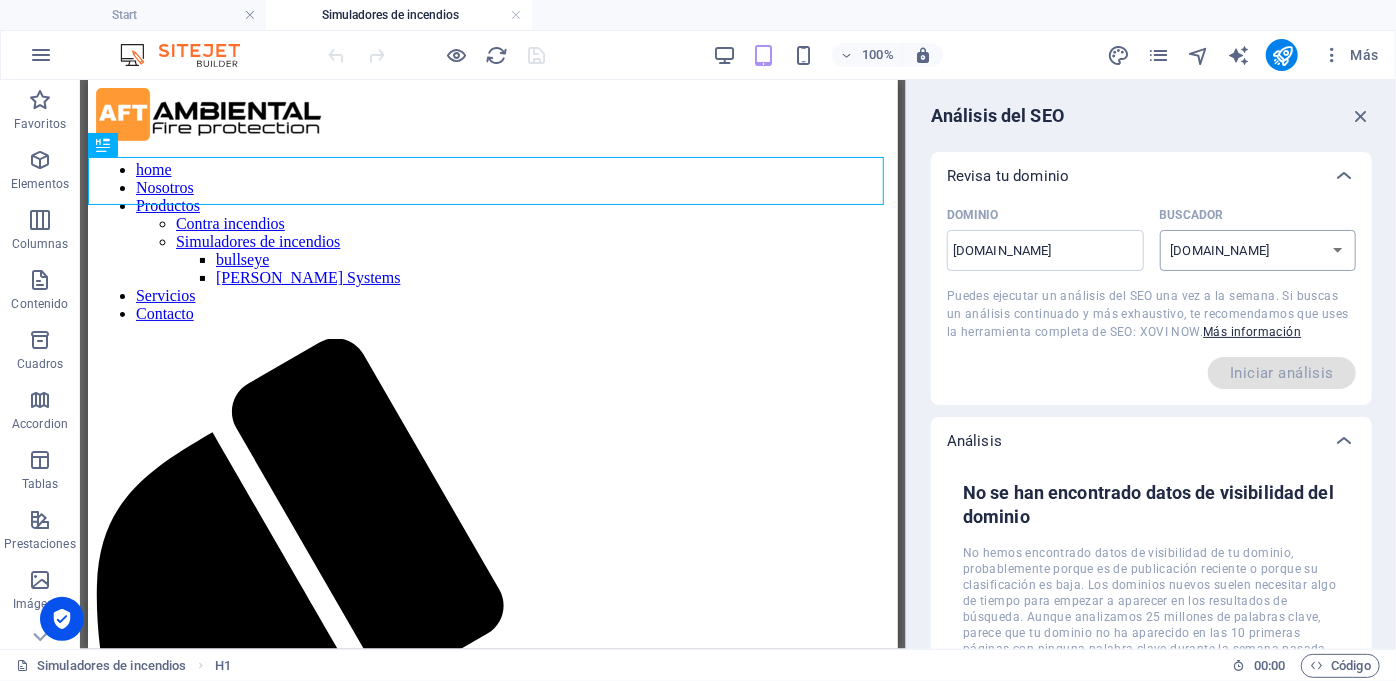 click on "google.de google.at google.es google.co.uk google.fr google.it google.ch google.com google.com.br bing.com" at bounding box center (1258, 250) 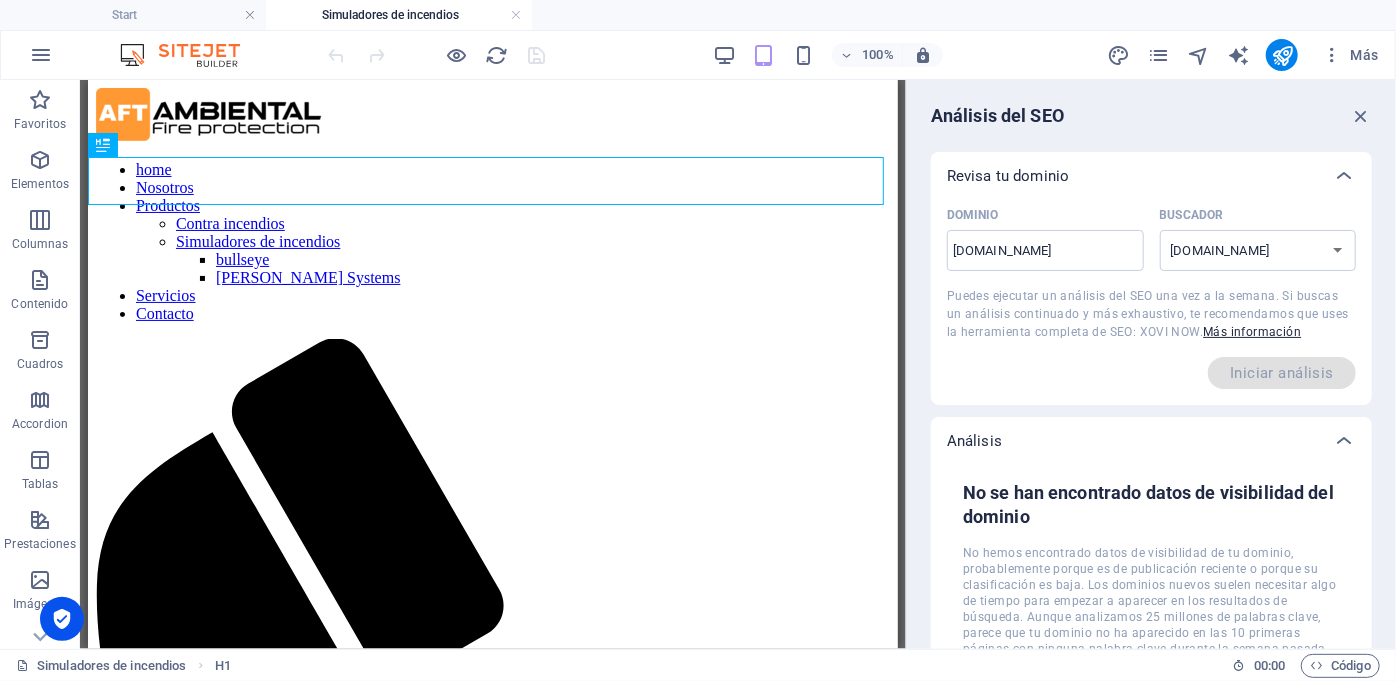 click on "Dominio aftechnology.cl ​ Buscador google.de google.at google.es google.co.uk google.fr google.it google.ch google.com google.com.br bing.com Puedes ejecutar un análisis del SEO una vez a la semana. Si buscas un análisis continuado y más exhaustivo, te recomendamos que uses la herramienta completa de SEO: XOVI NOW.  Más información Iniciar análisis" at bounding box center [1151, 302] 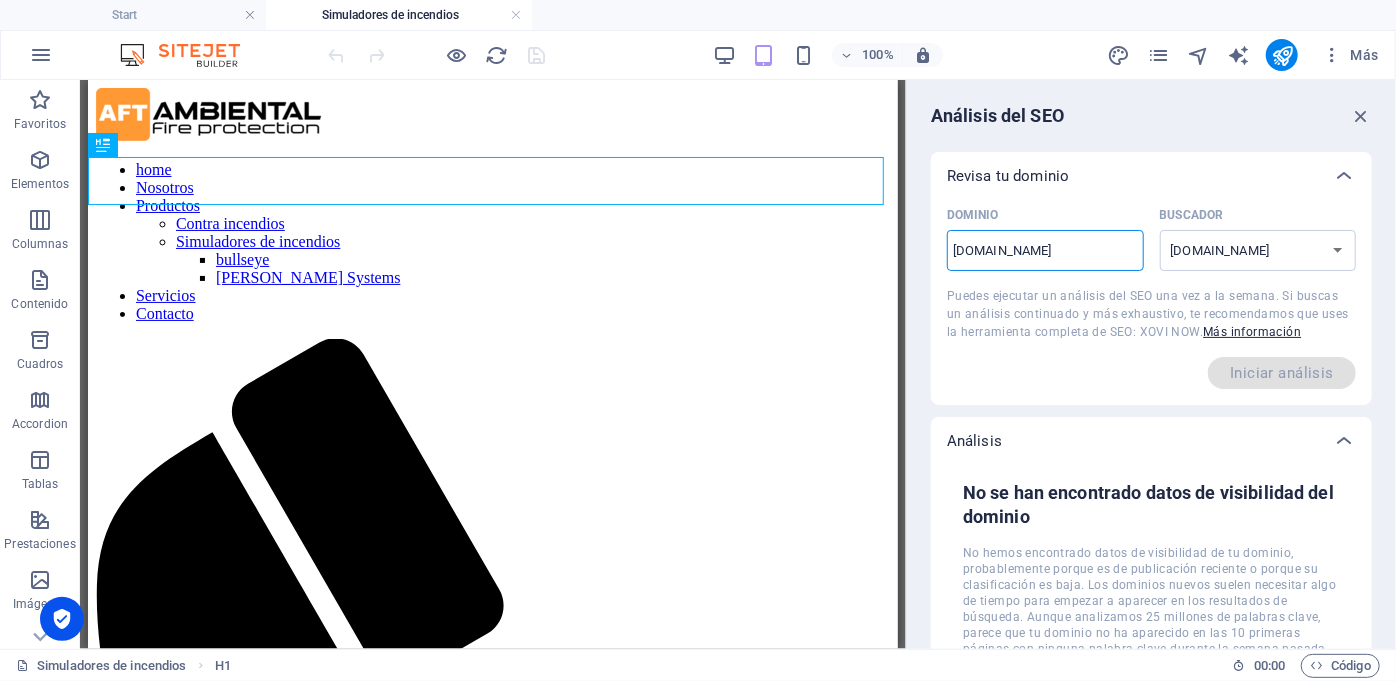 click on "[DOMAIN_NAME]" at bounding box center (1045, 251) 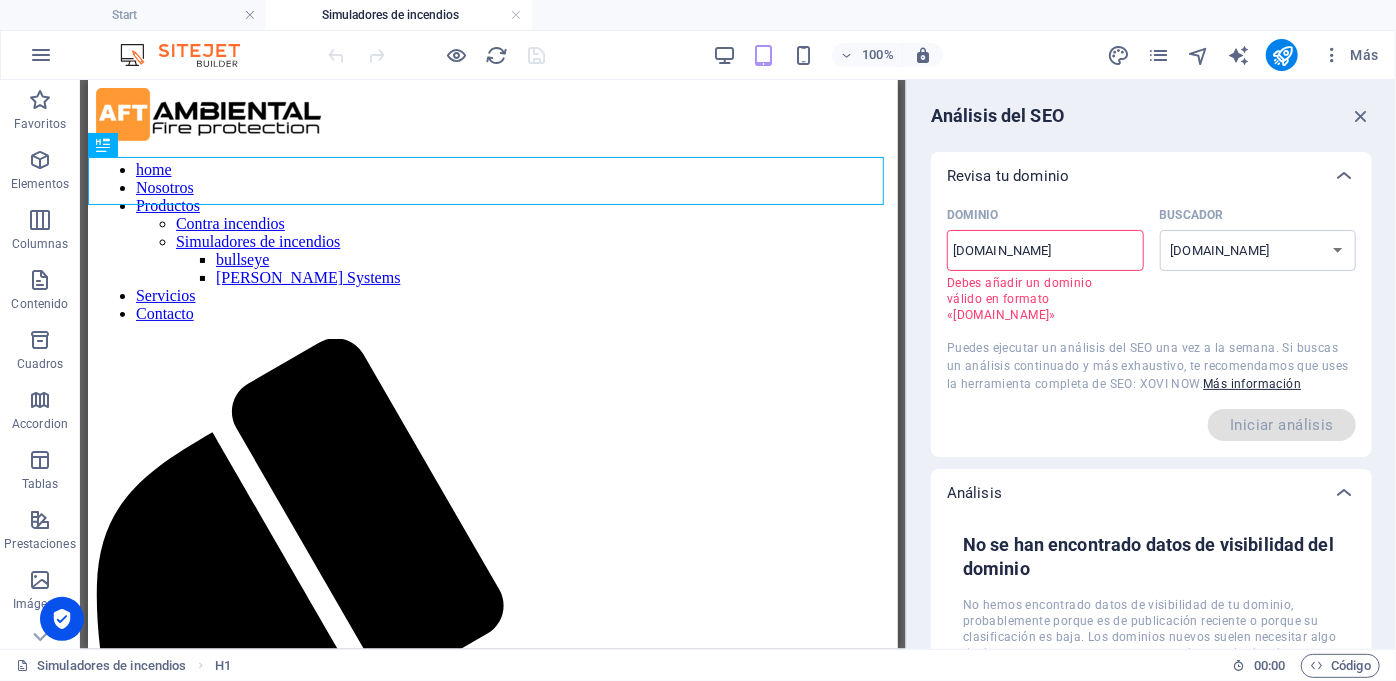 type on "[DOMAIN_NAME]" 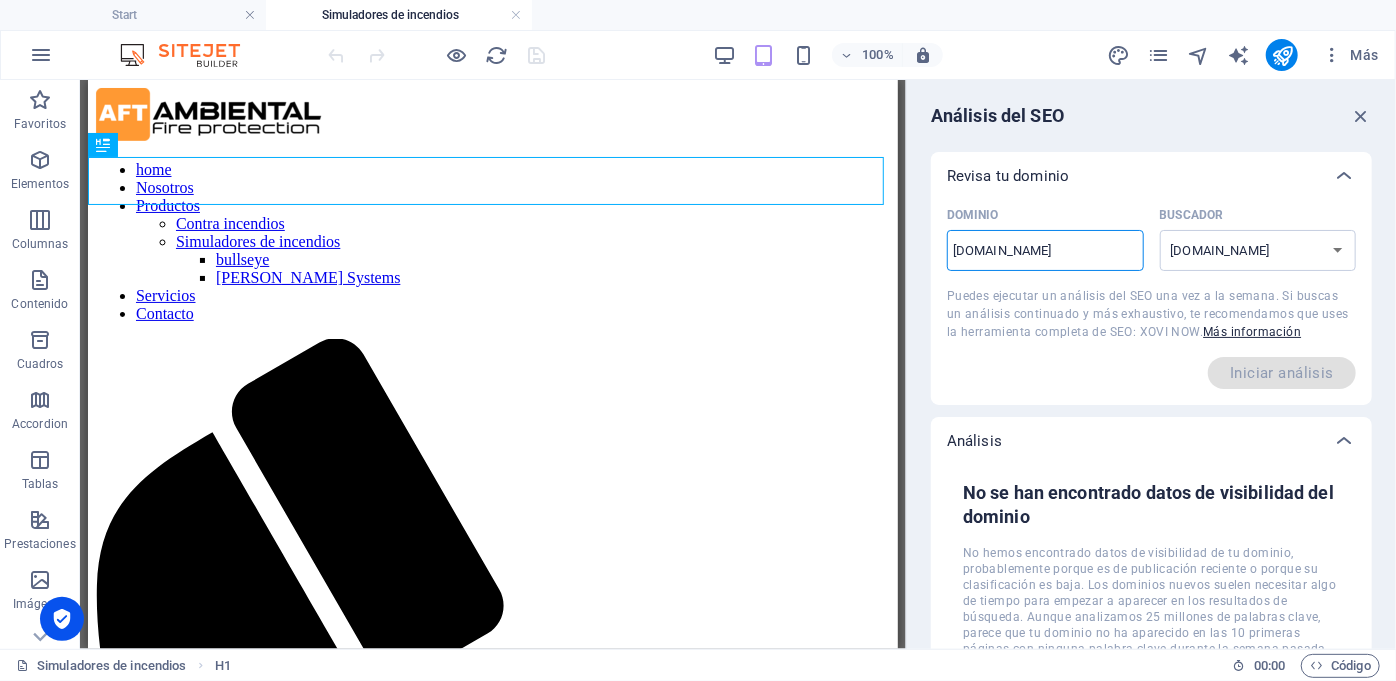 click on "[DOMAIN_NAME]" at bounding box center [1045, 251] 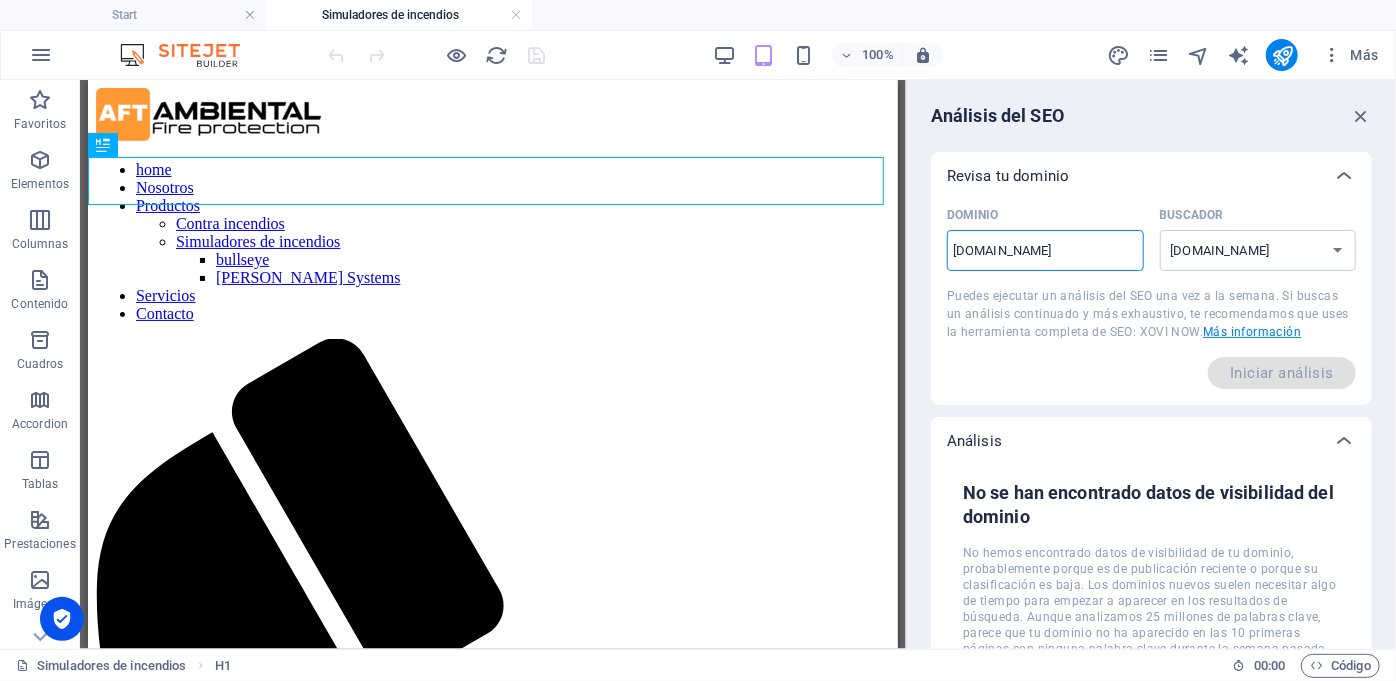 click on "Más información" at bounding box center (1252, 332) 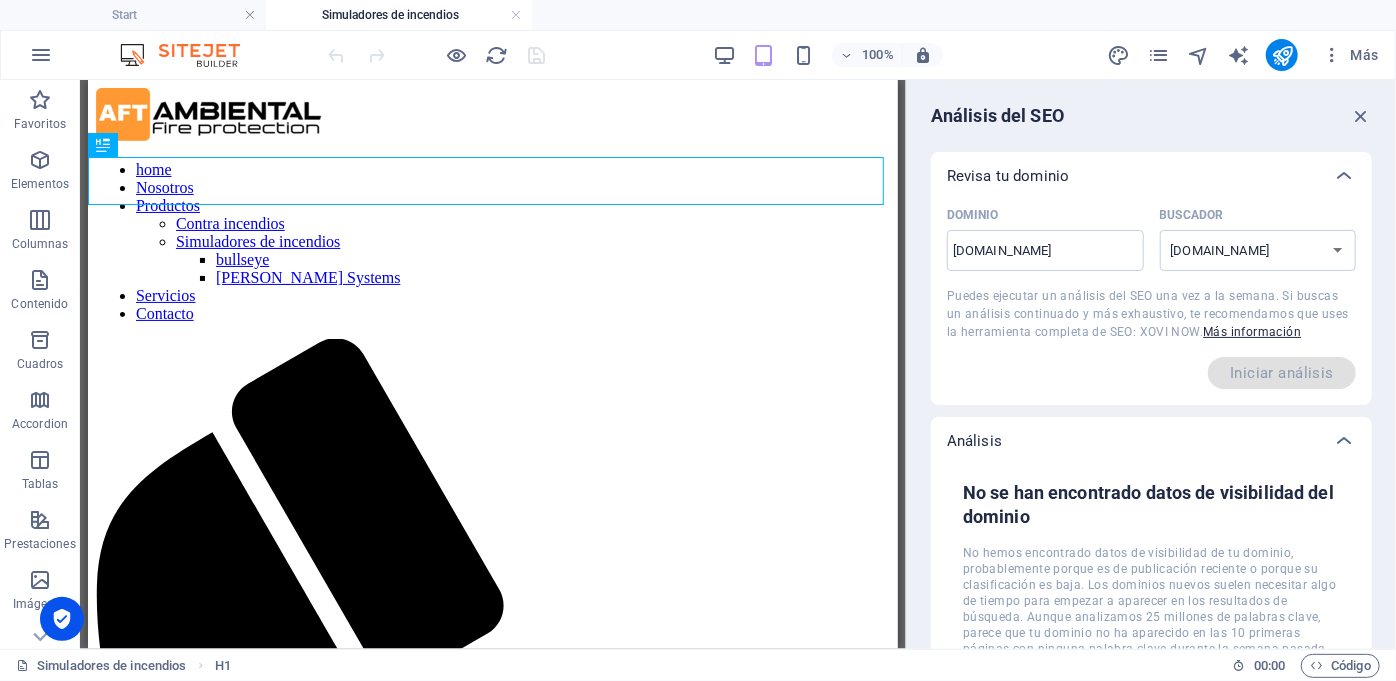 scroll, scrollTop: 303, scrollLeft: 0, axis: vertical 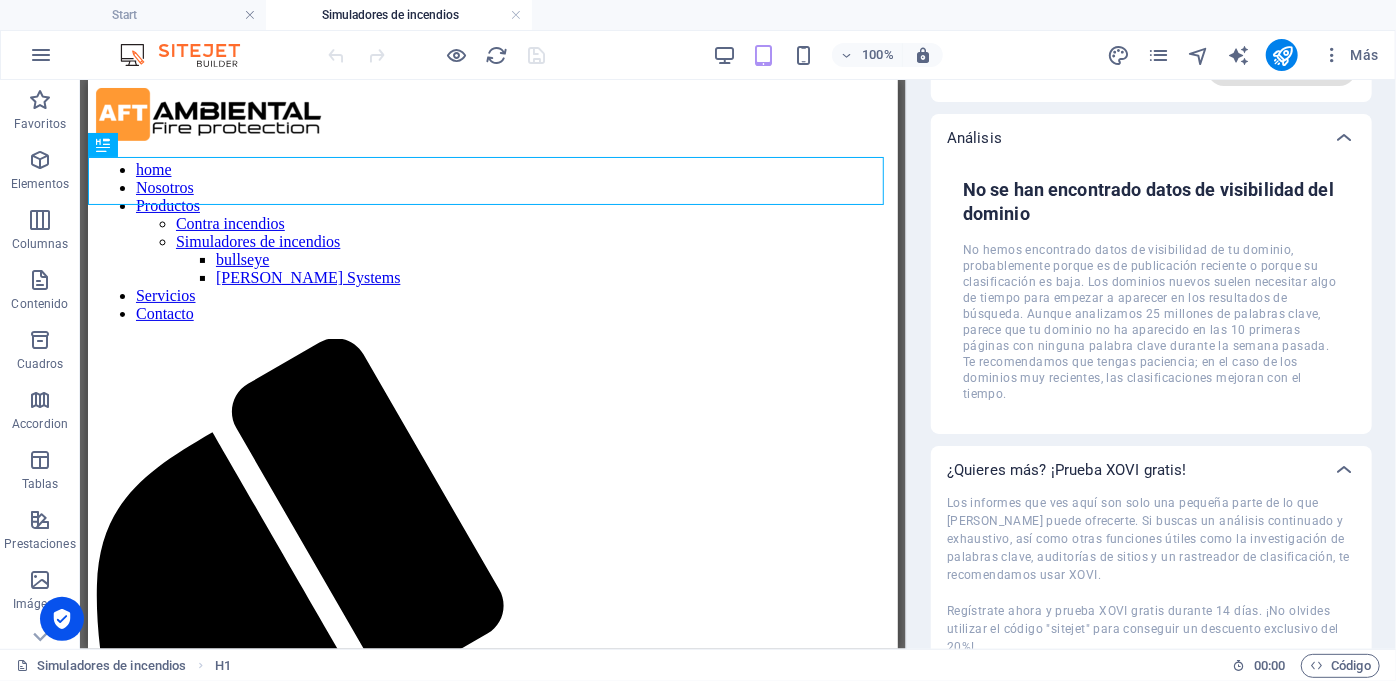 click on "No se han encontrado datos de visibilidad del dominio" at bounding box center (1151, 202) 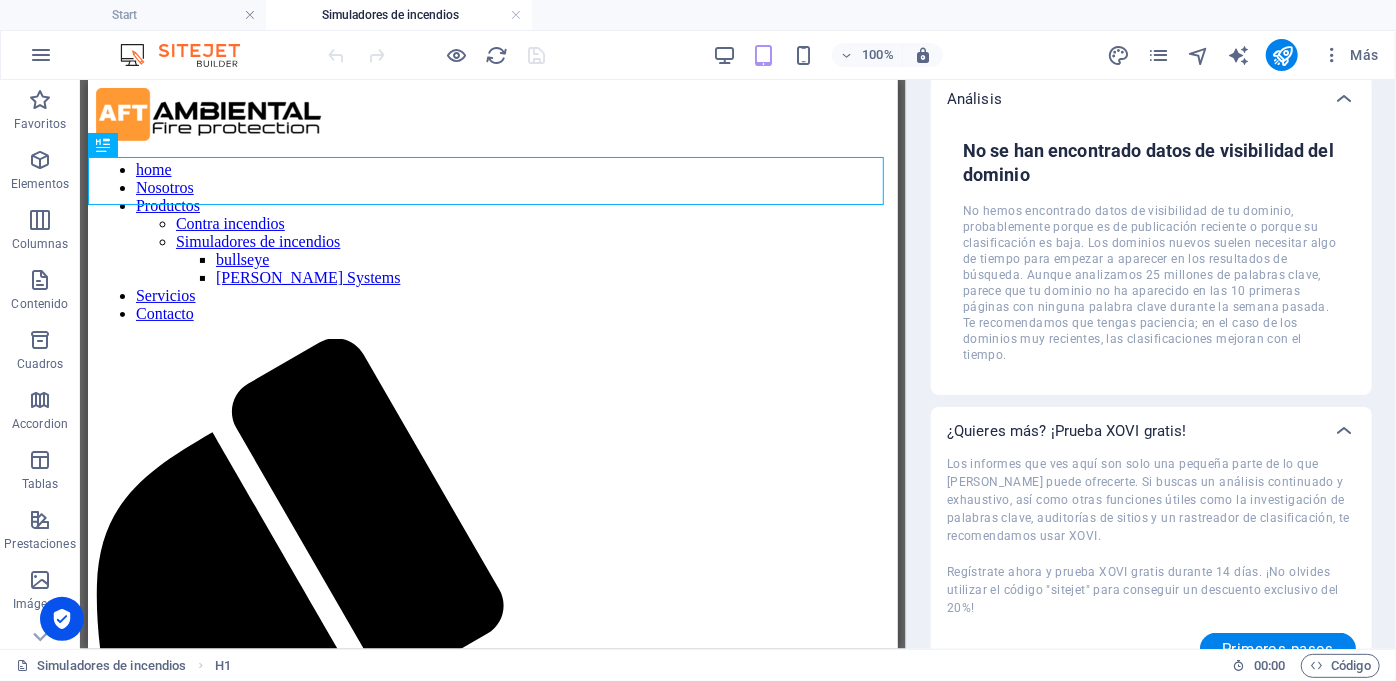 scroll, scrollTop: 357, scrollLeft: 0, axis: vertical 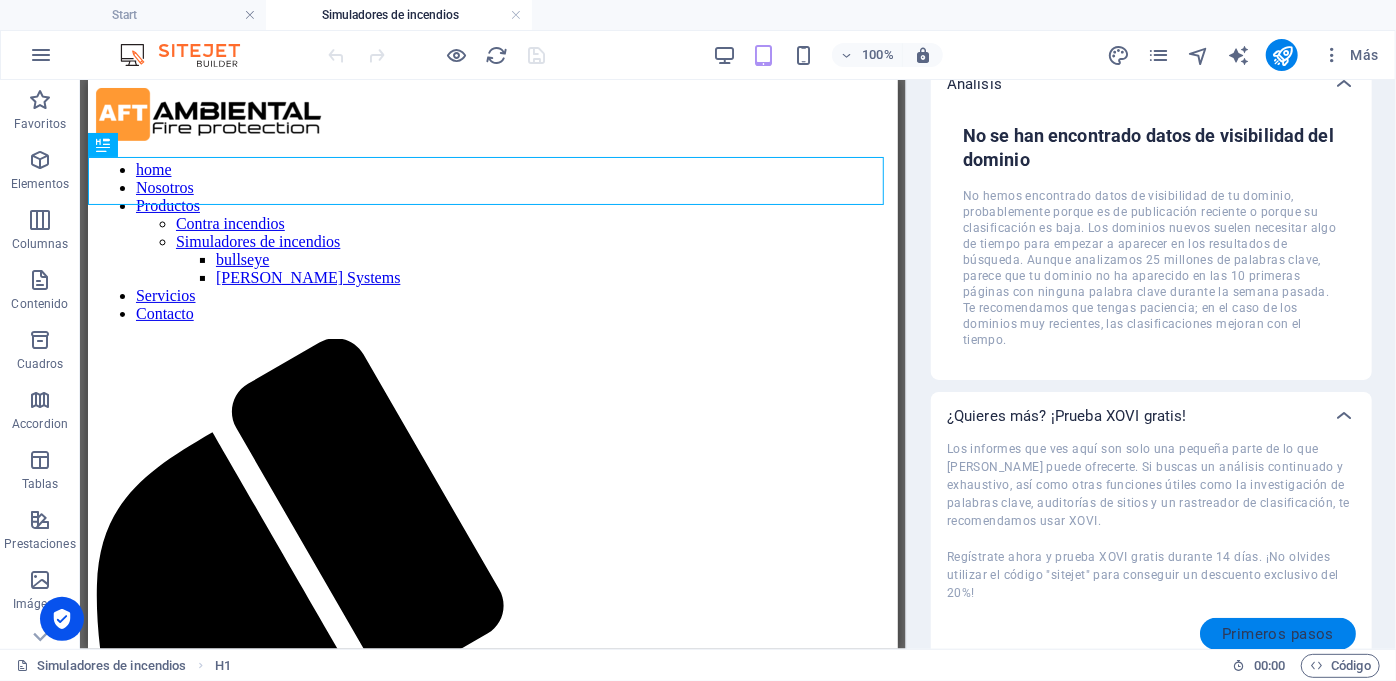 click on "Primeros pasos" at bounding box center [1278, 634] 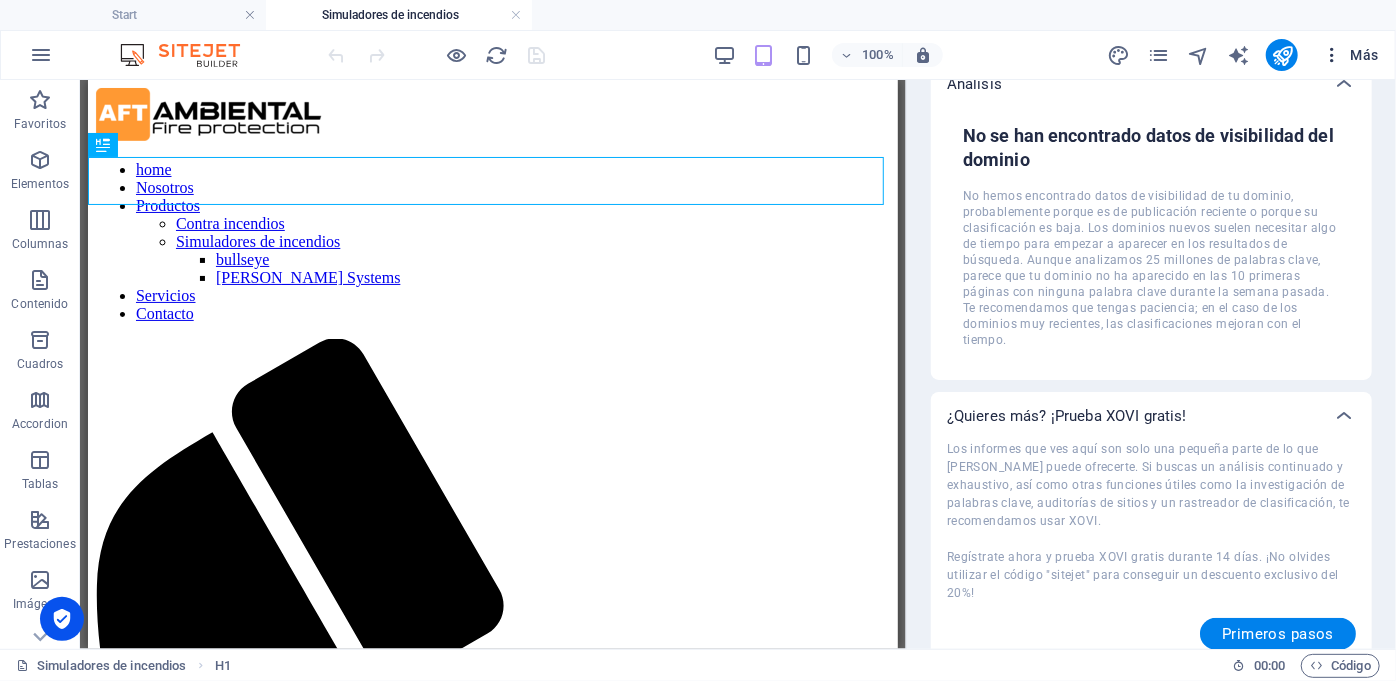 click at bounding box center (1332, 55) 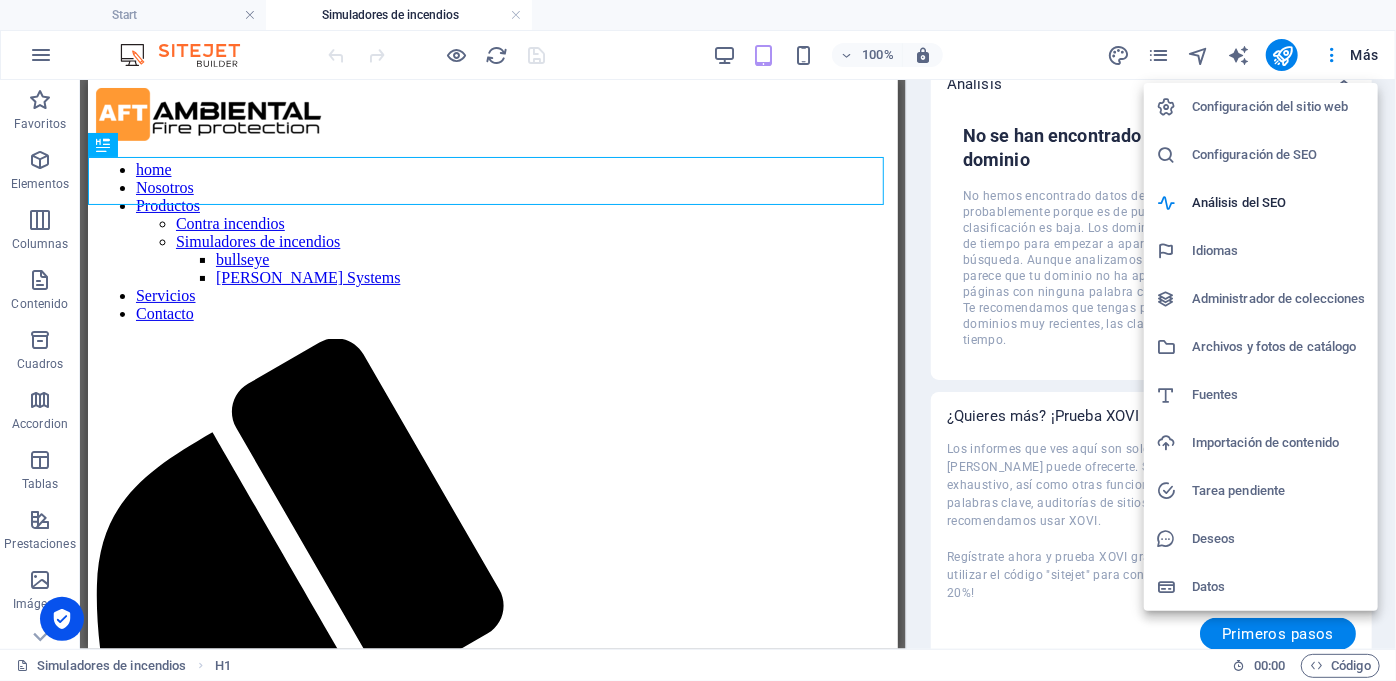 click on "Archivos y fotos de catálogo" at bounding box center (1279, 347) 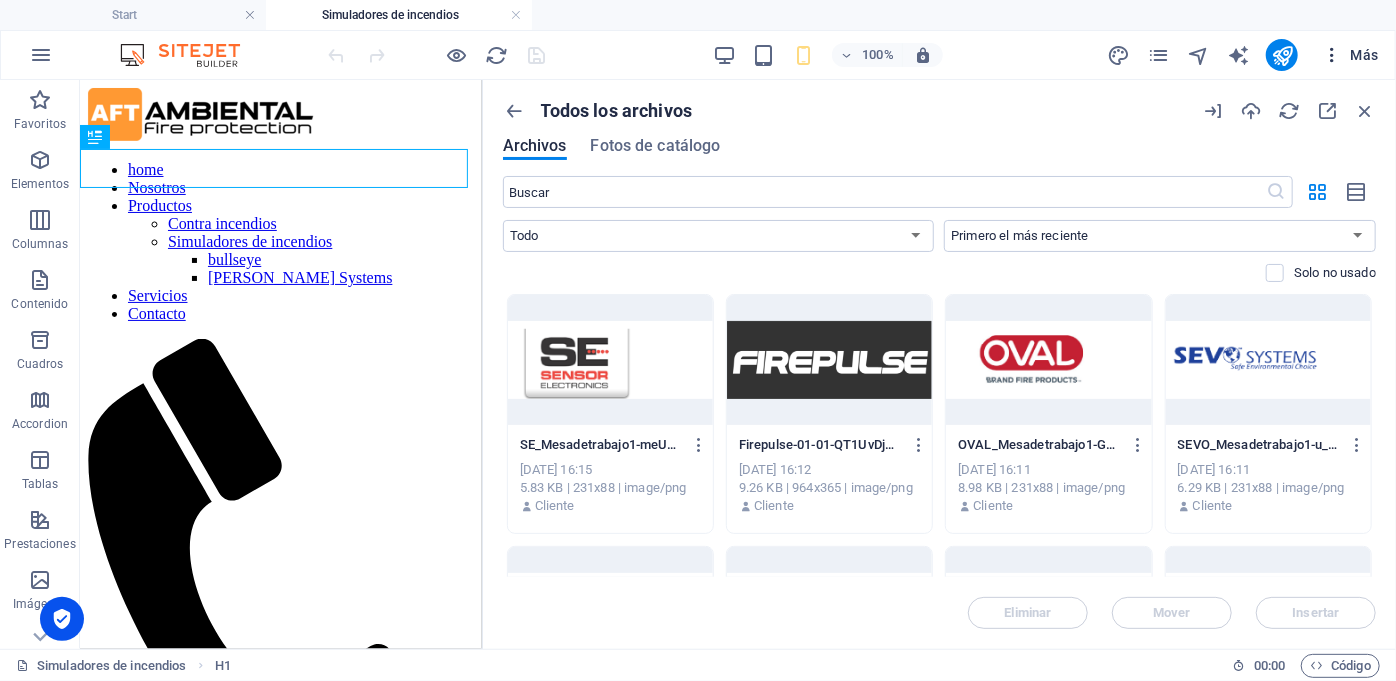 click on "Más" at bounding box center [1350, 55] 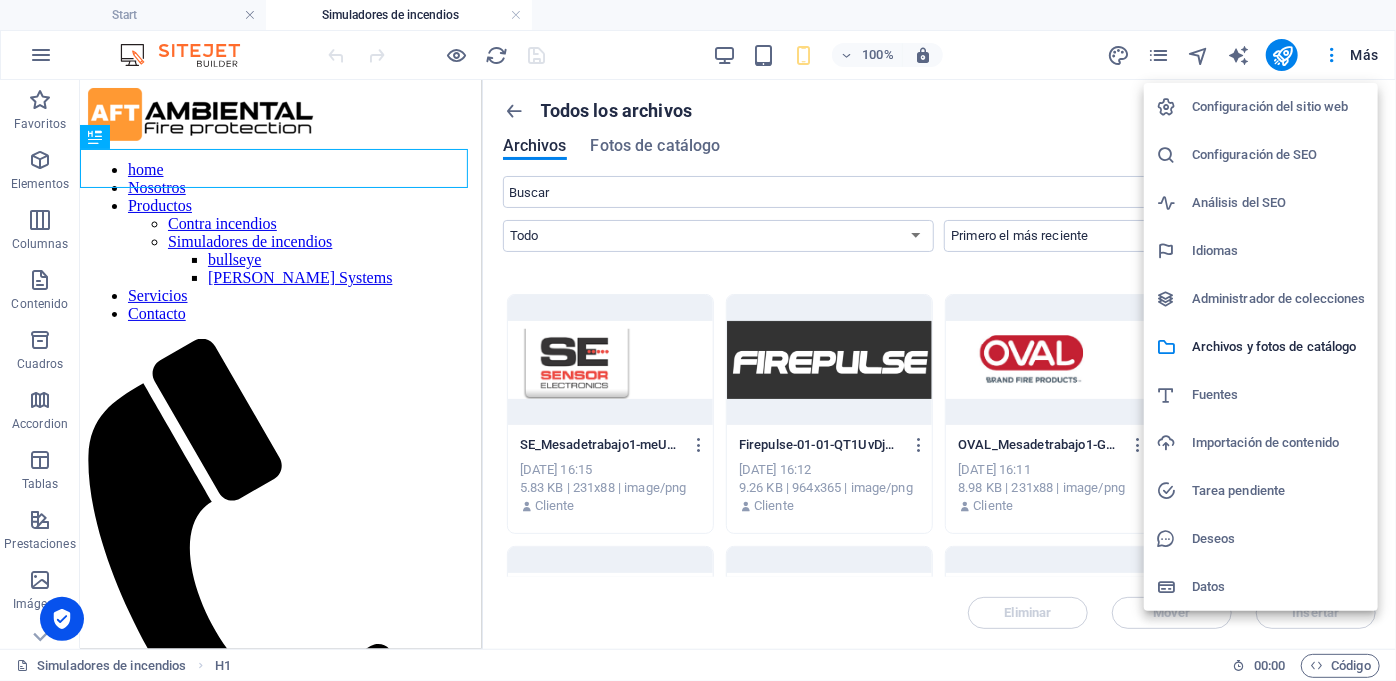 click on "Fuentes" at bounding box center (1279, 395) 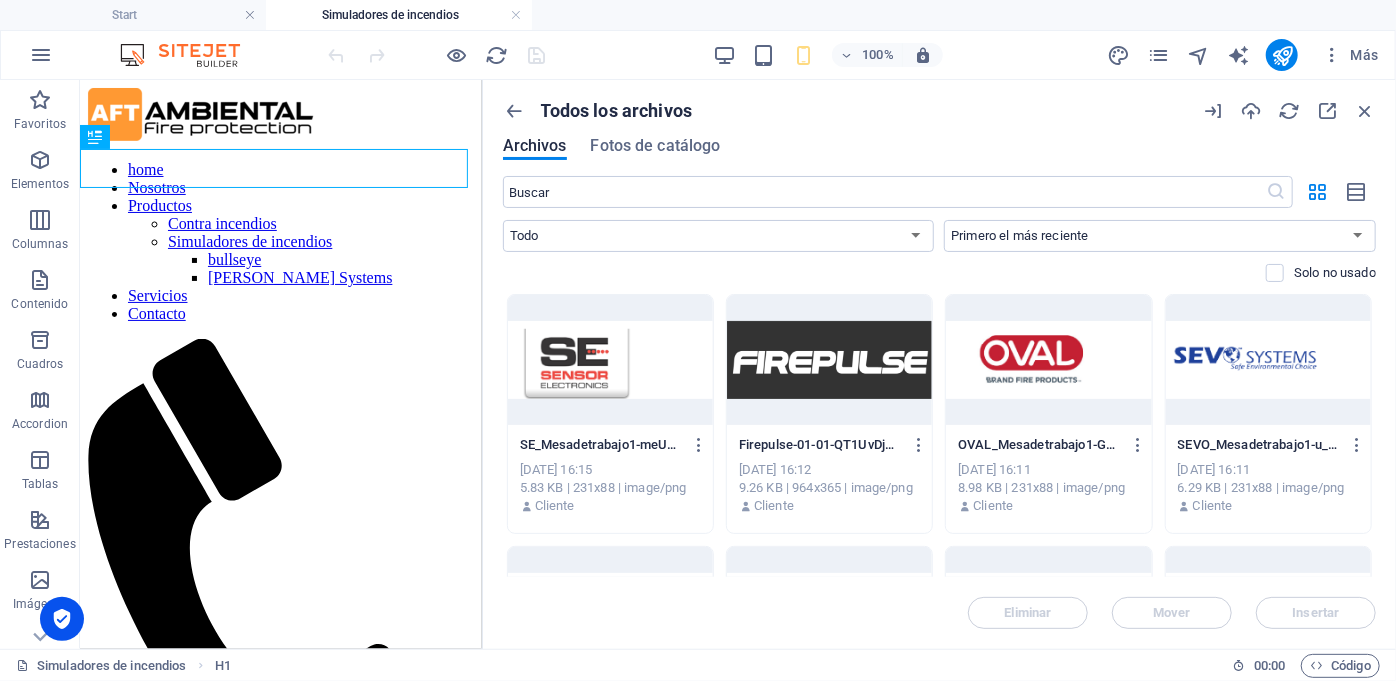 select on "popularity" 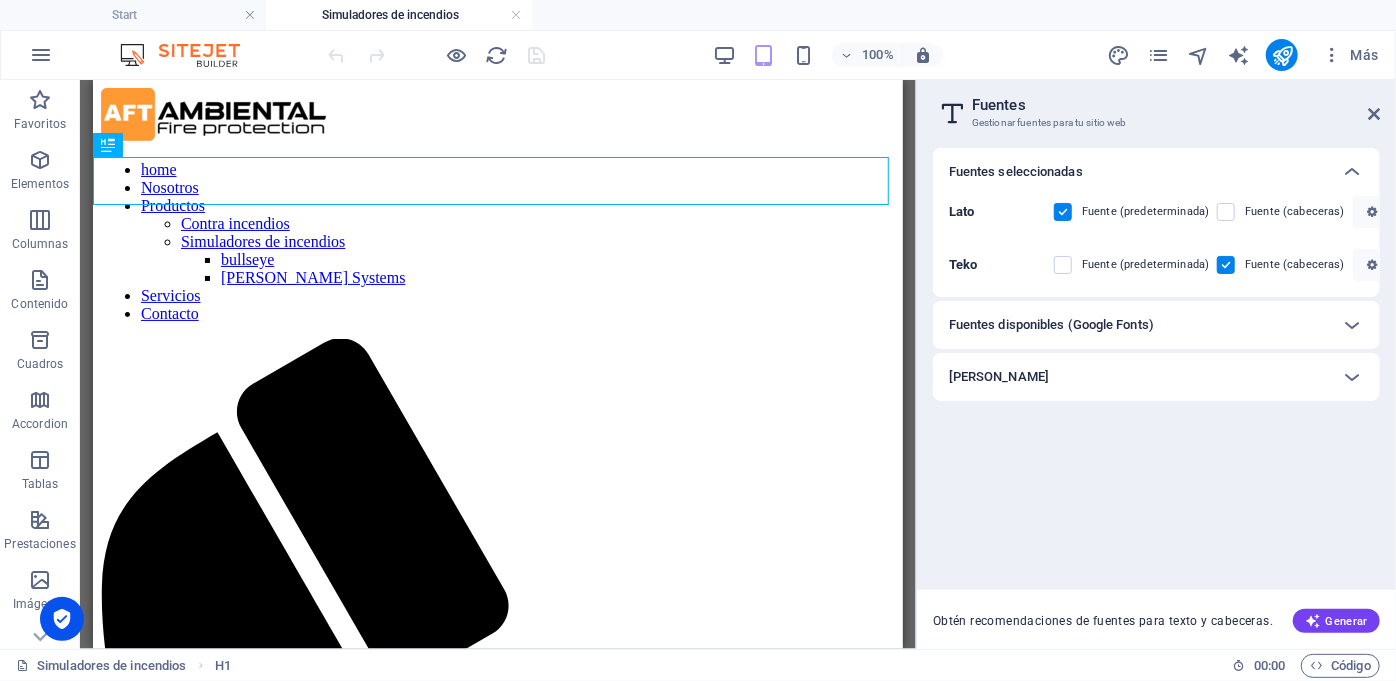 drag, startPoint x: 1068, startPoint y: 269, endPoint x: 1057, endPoint y: 304, distance: 36.687874 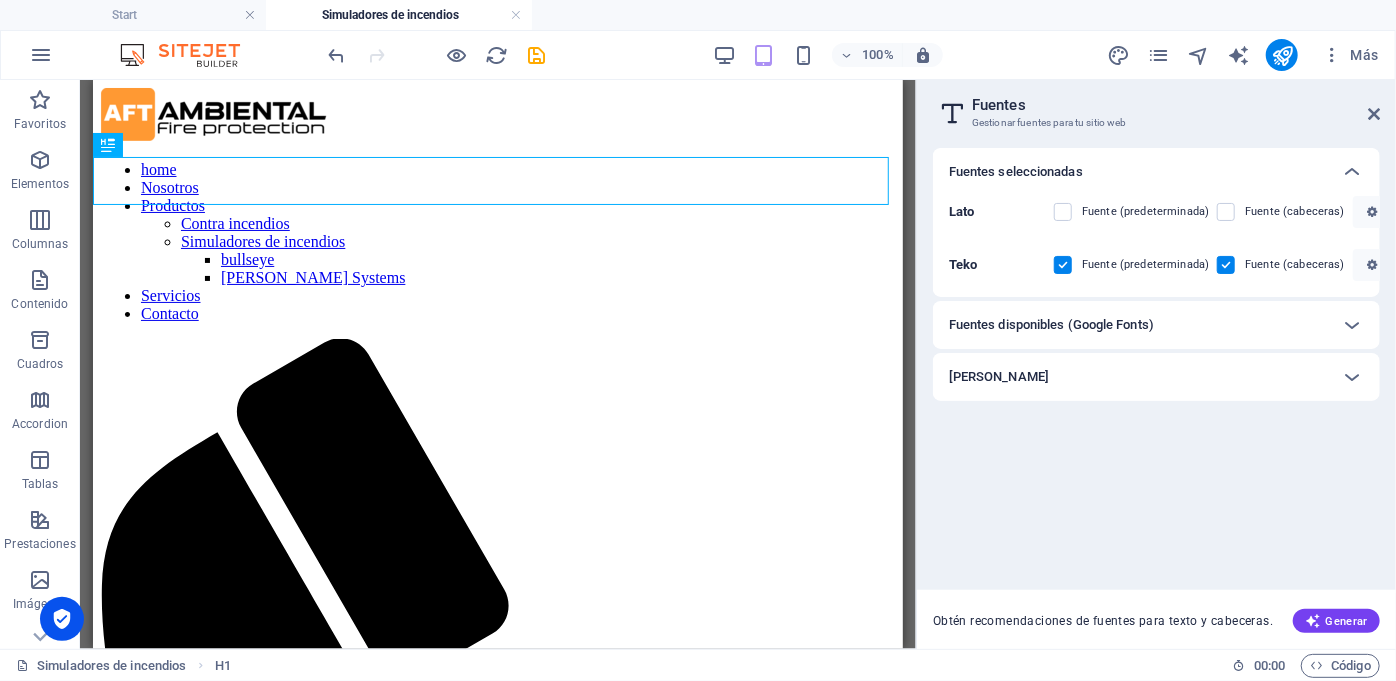 click at bounding box center [1063, 212] 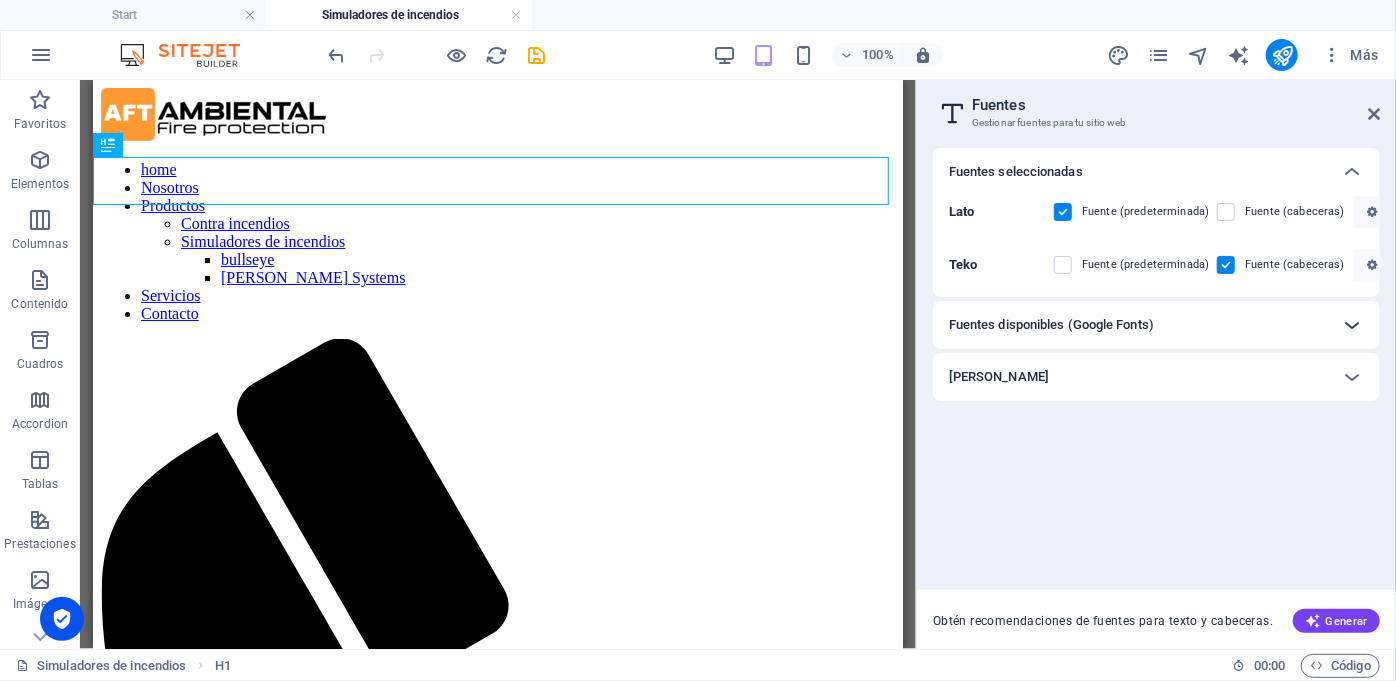 click at bounding box center (1352, 325) 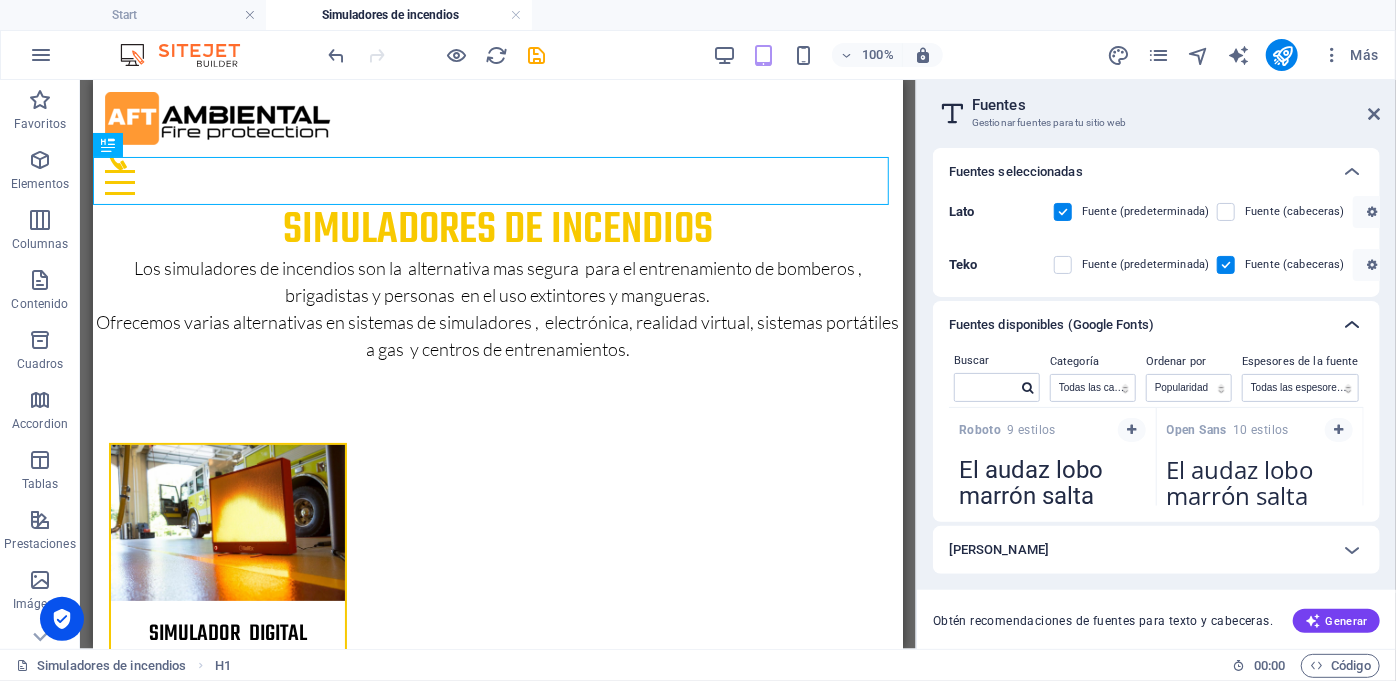 click at bounding box center [1352, 325] 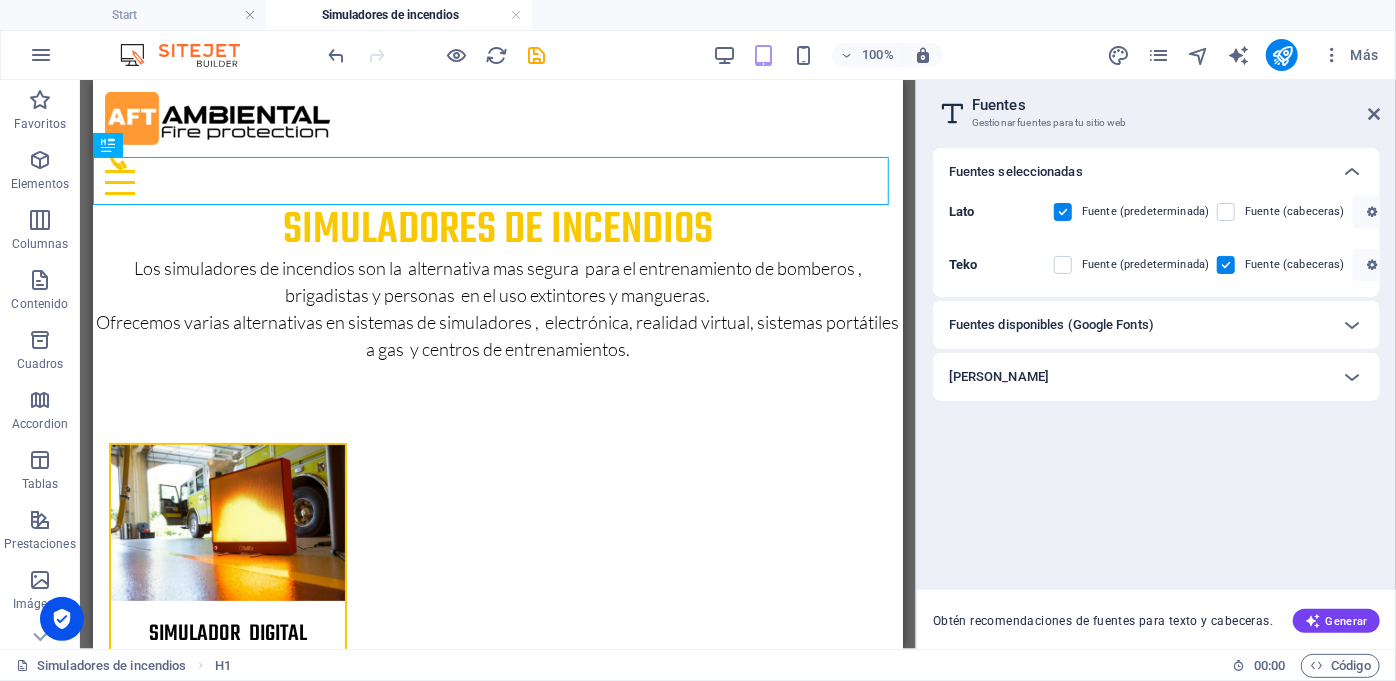 click on "Cargar fuentes" at bounding box center [1138, 377] 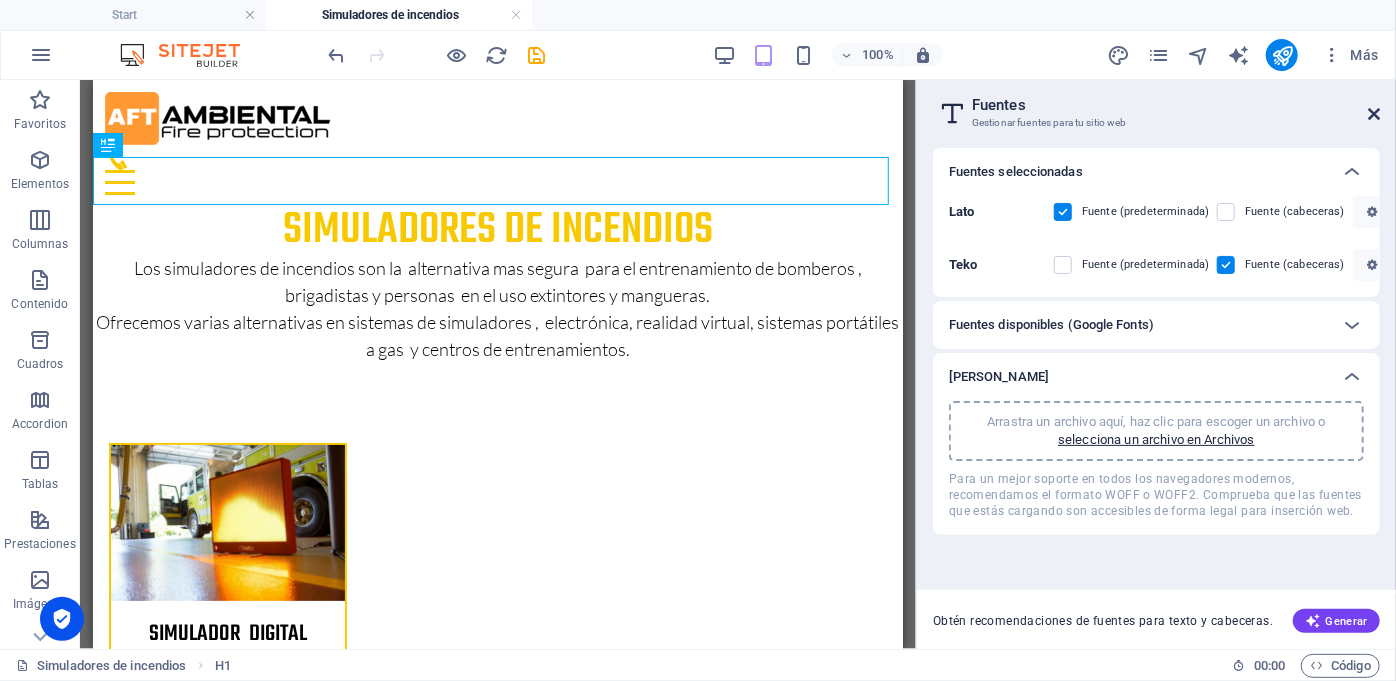 click at bounding box center [1374, 114] 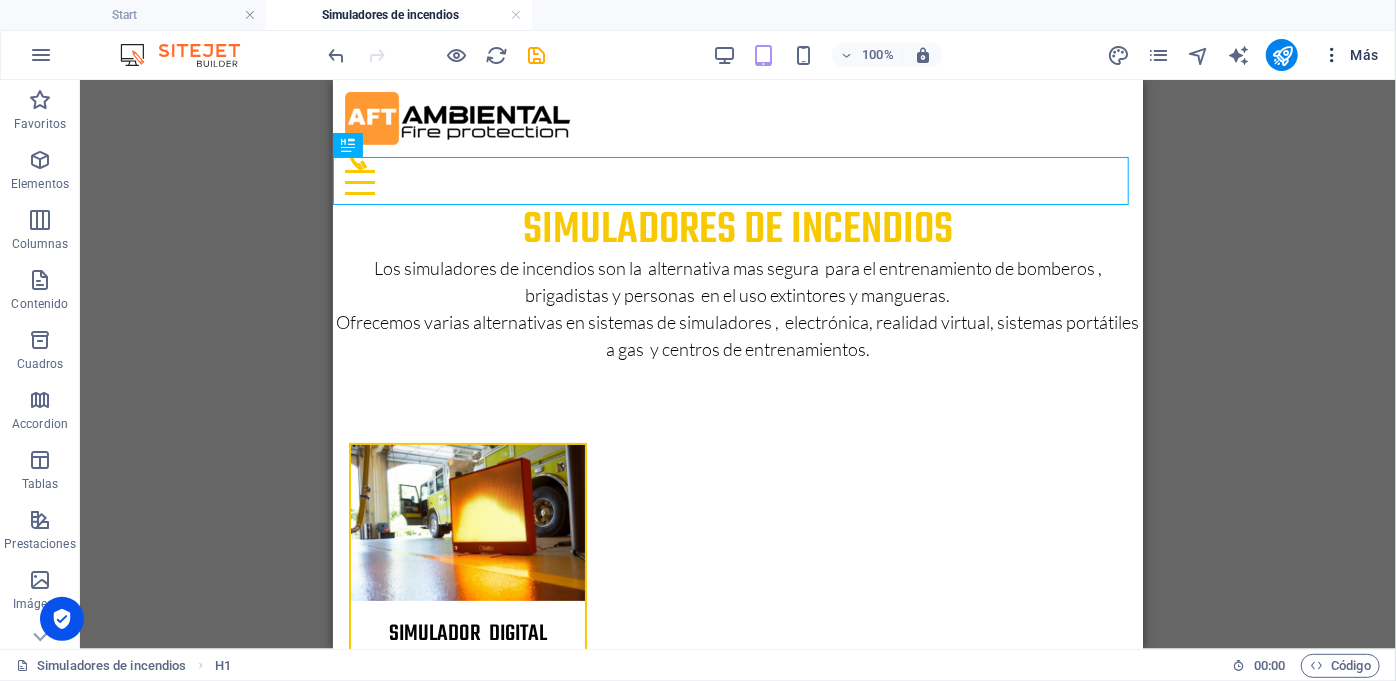 click on "Más" at bounding box center [1350, 55] 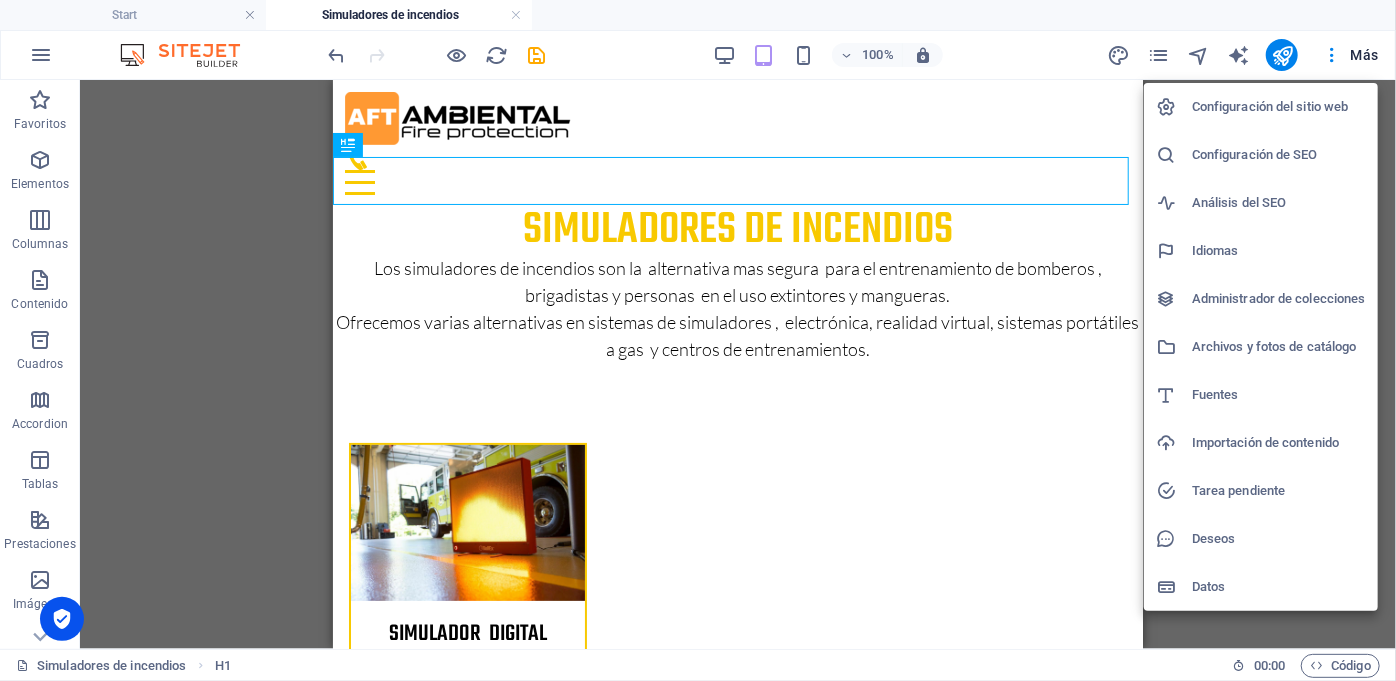 click on "Tarea pendiente" at bounding box center [1279, 491] 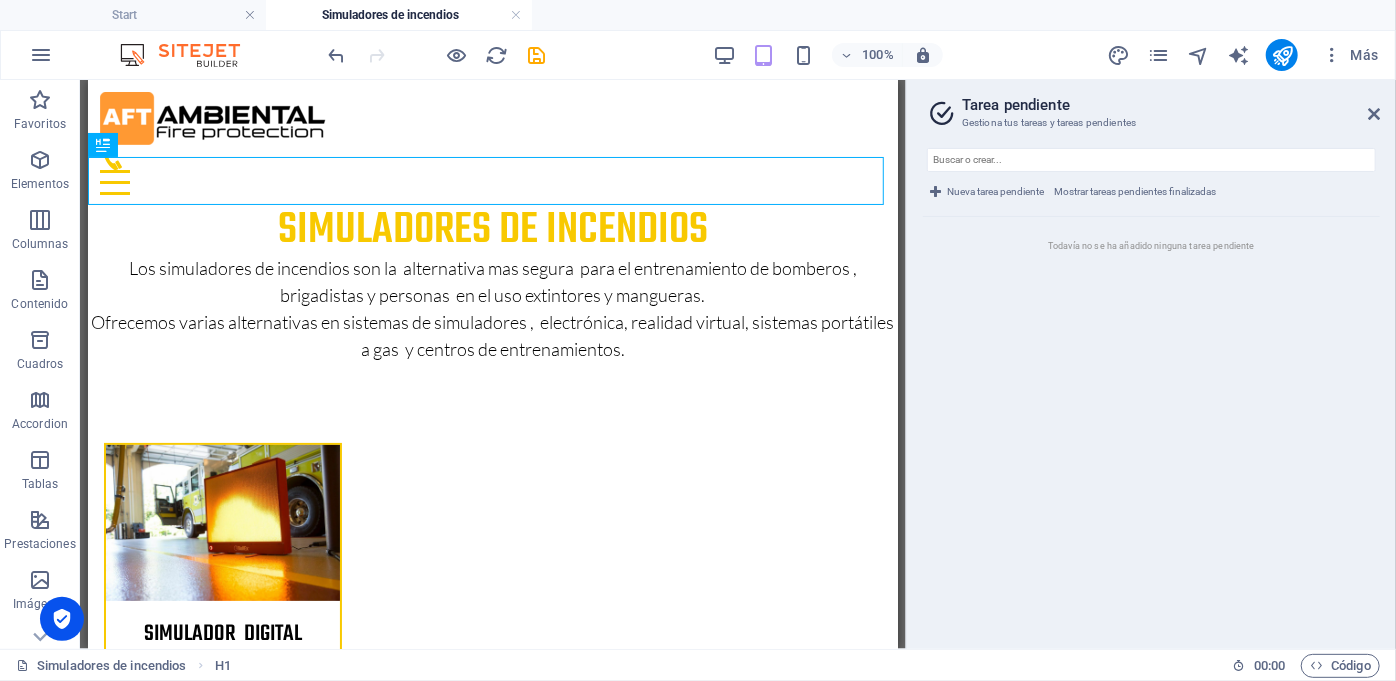click on "Tarea pendiente Gestiona tus tareas y tareas pendientes Nueva tarea pendiente Mostrar tareas pendientes finalizadas Todavía no se ha añadido ninguna tarea pendiente" at bounding box center (1151, 364) 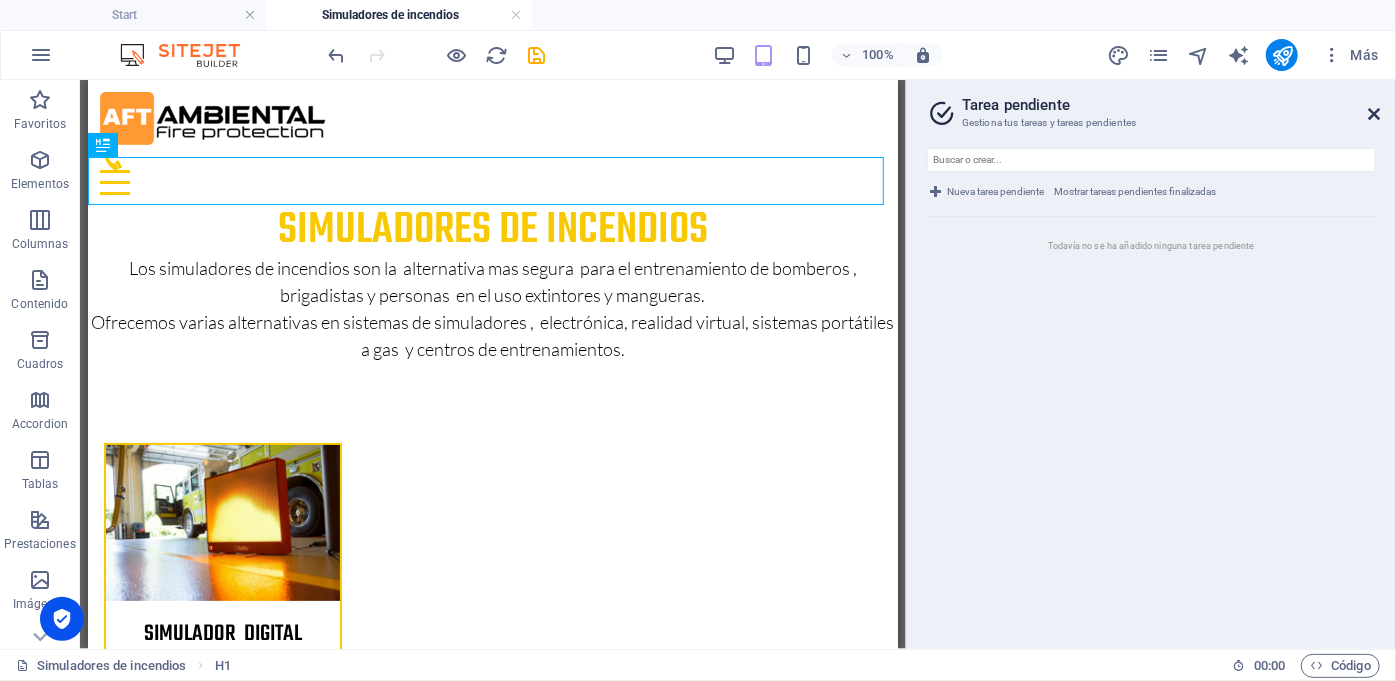 click at bounding box center [1374, 114] 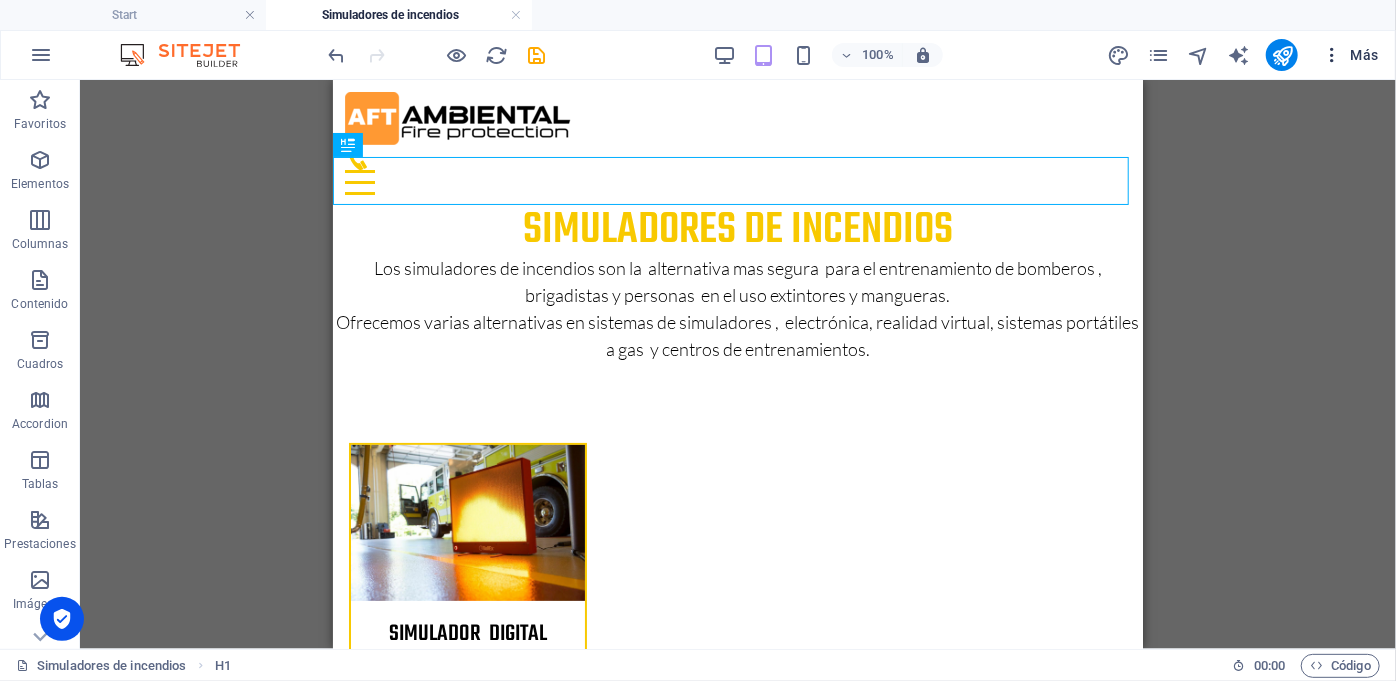 click on "Más" at bounding box center [1350, 55] 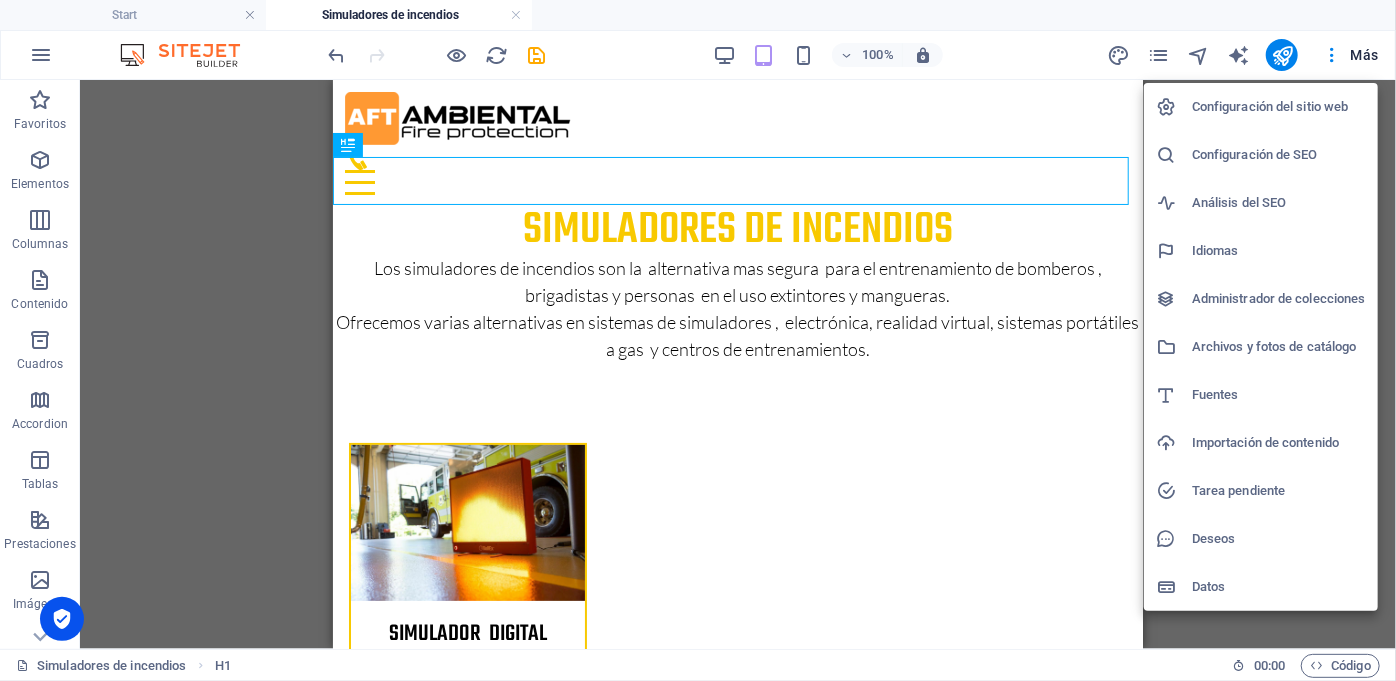 click on "Deseos" at bounding box center [1279, 539] 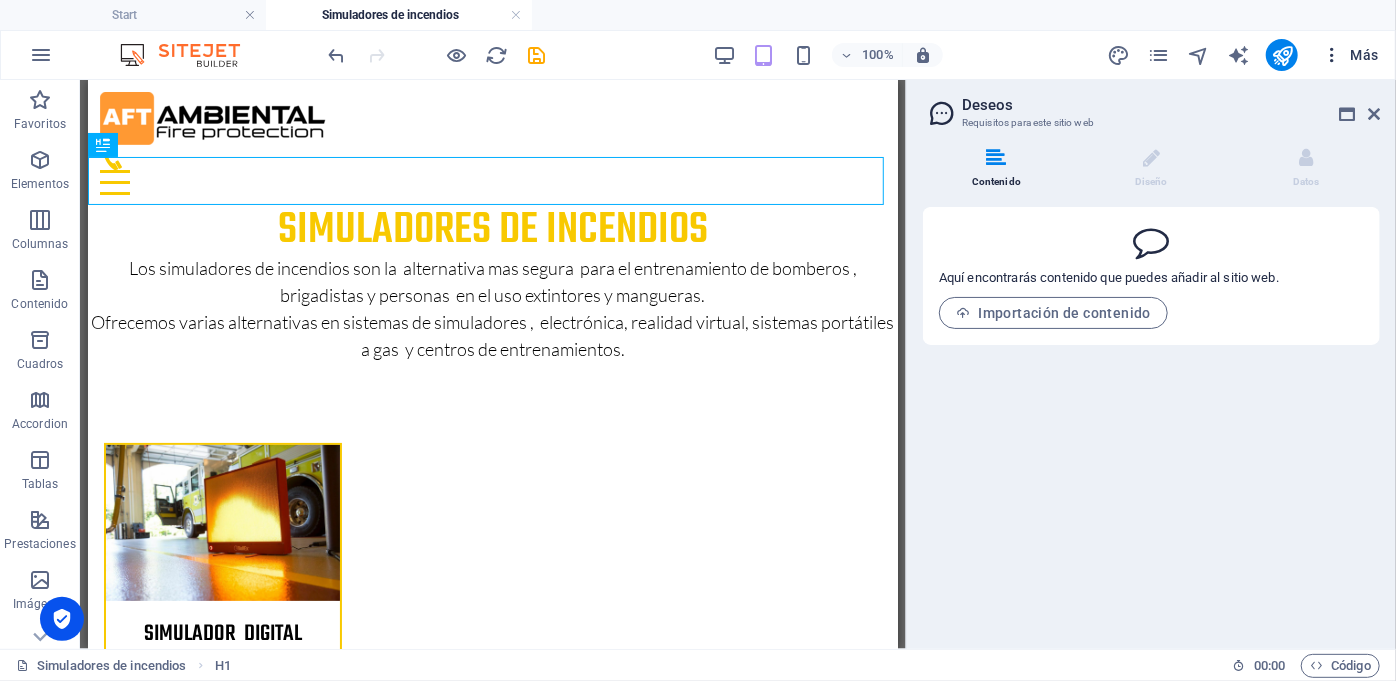 click on "Más" at bounding box center [1350, 55] 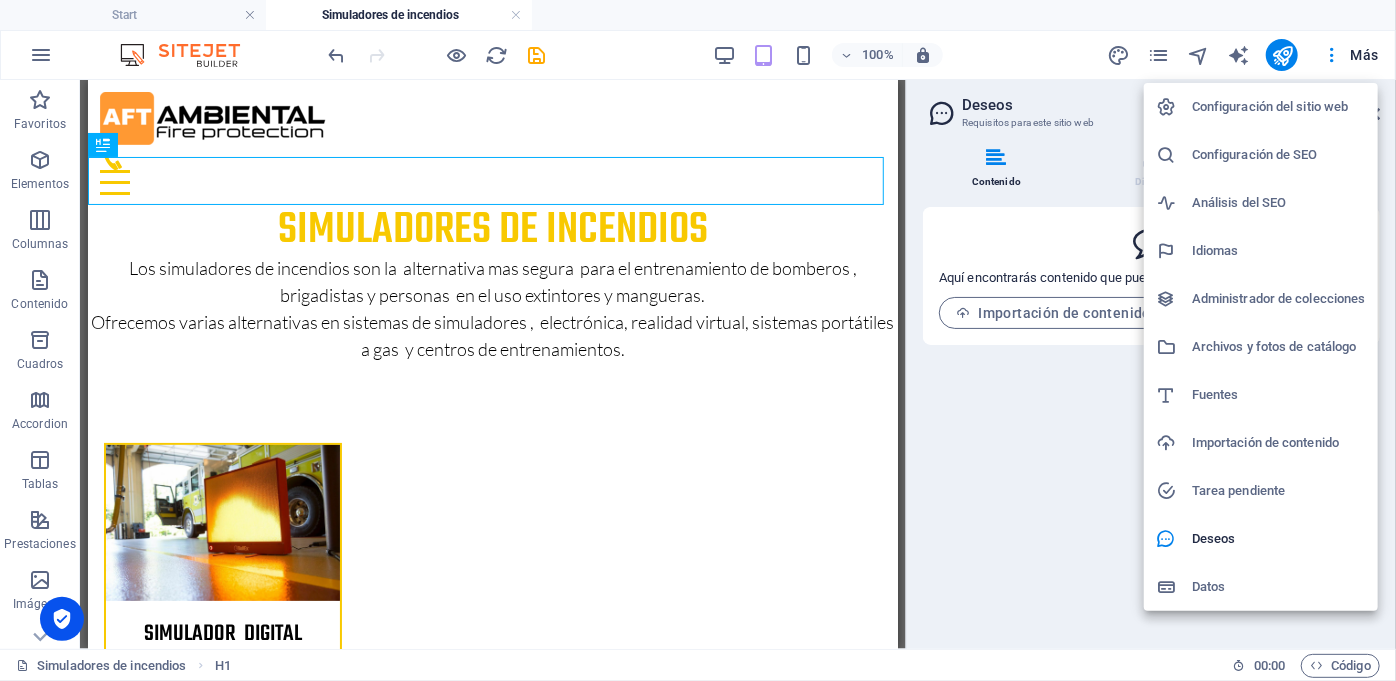 click on "Datos" at bounding box center (1279, 587) 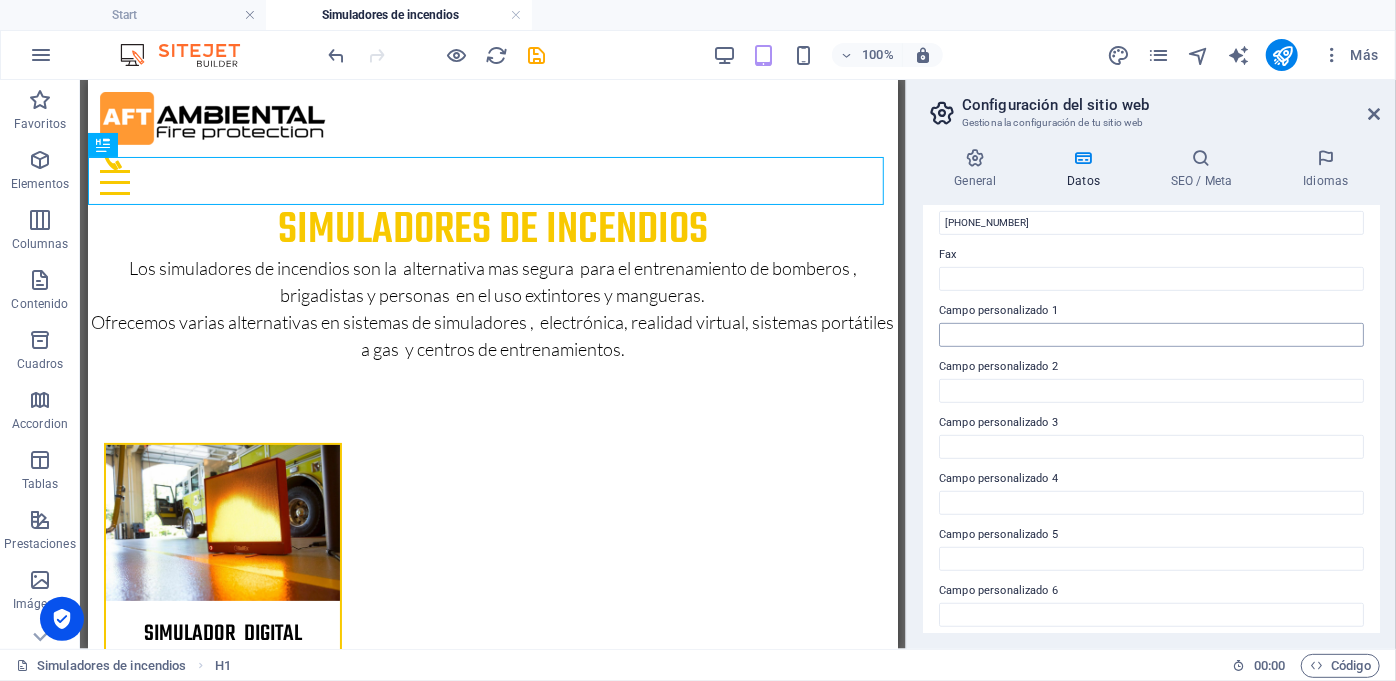 scroll, scrollTop: 533, scrollLeft: 0, axis: vertical 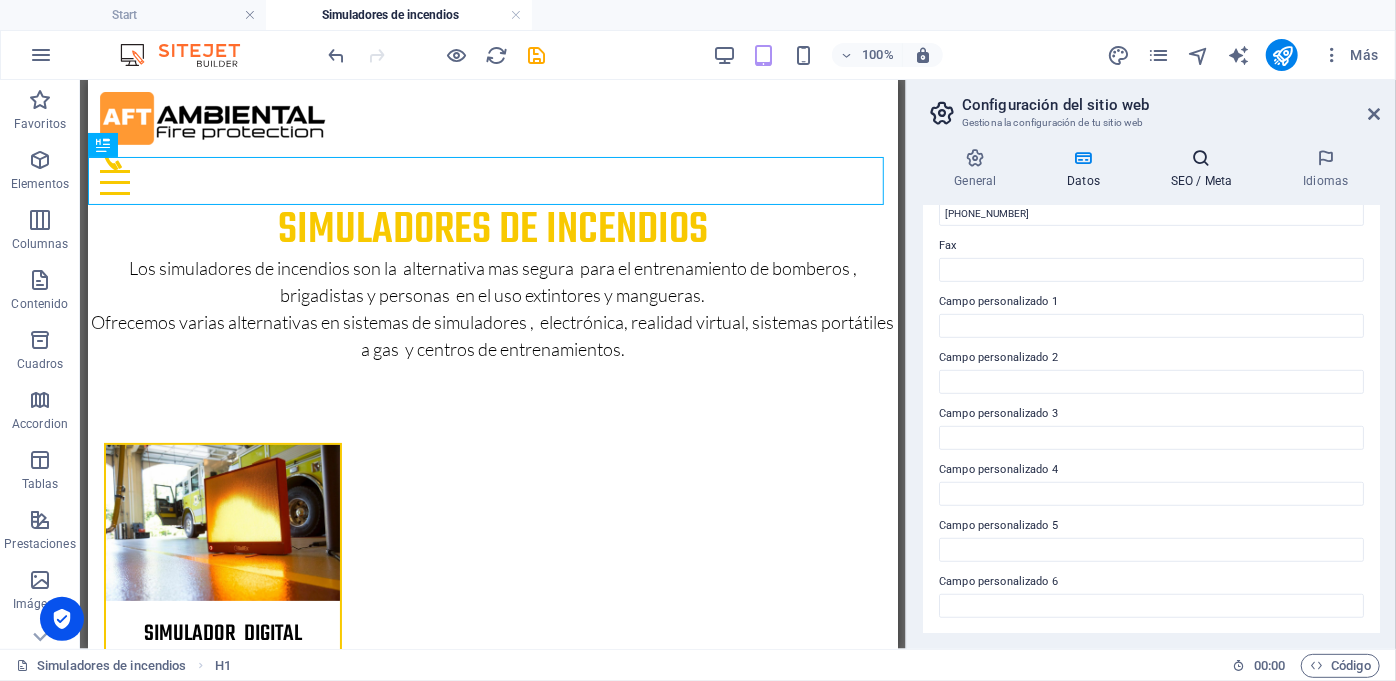 click at bounding box center [1202, 158] 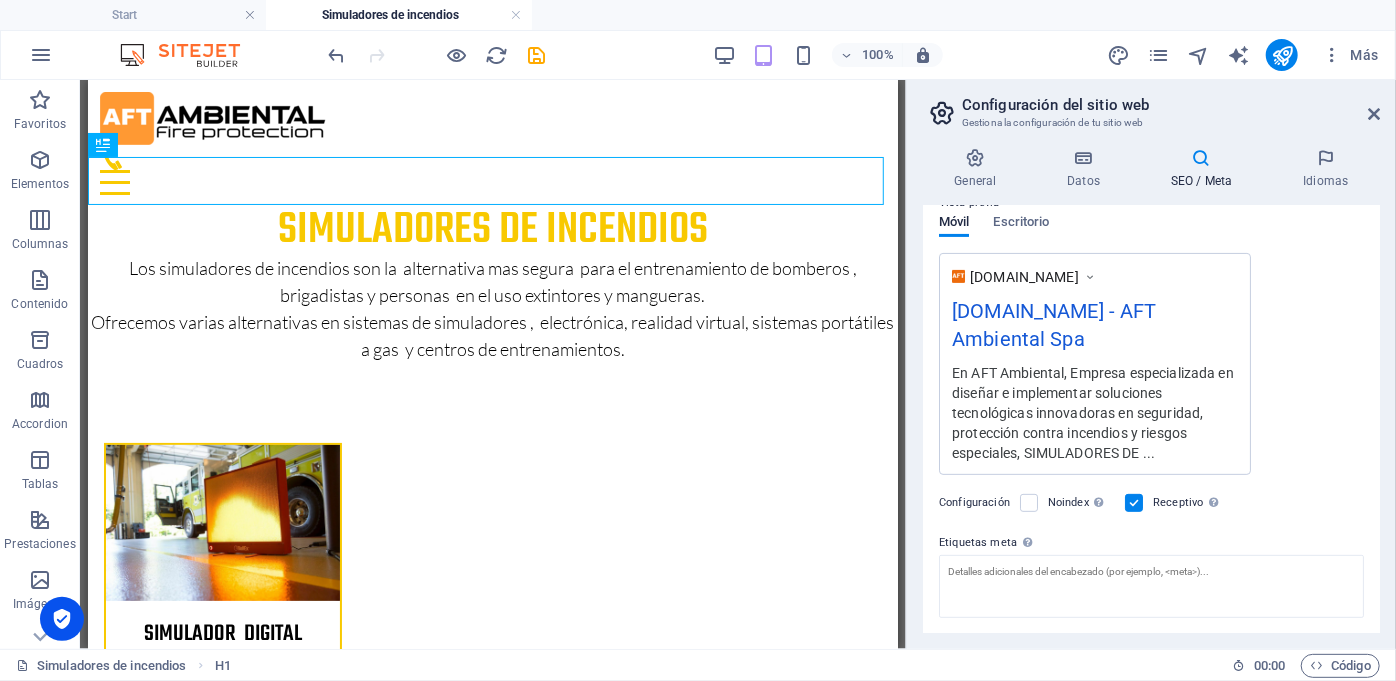 scroll, scrollTop: 414, scrollLeft: 0, axis: vertical 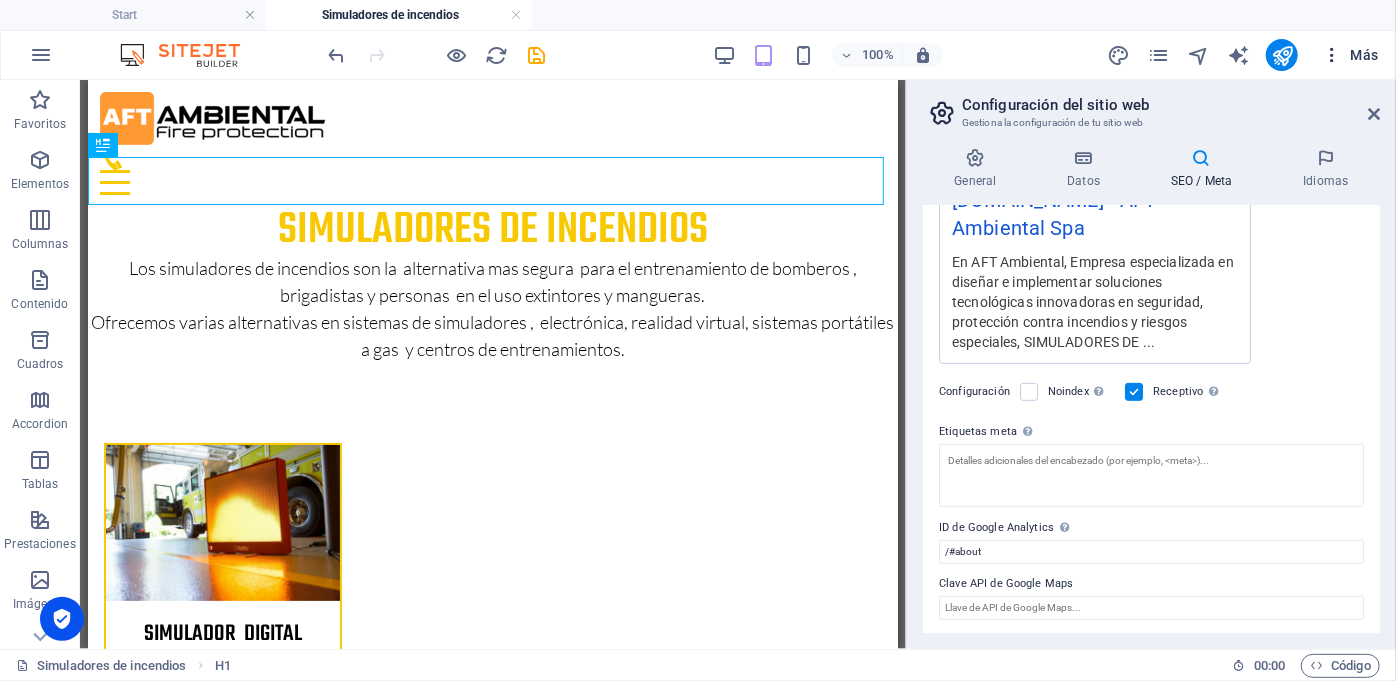 click on "Más" at bounding box center (1350, 55) 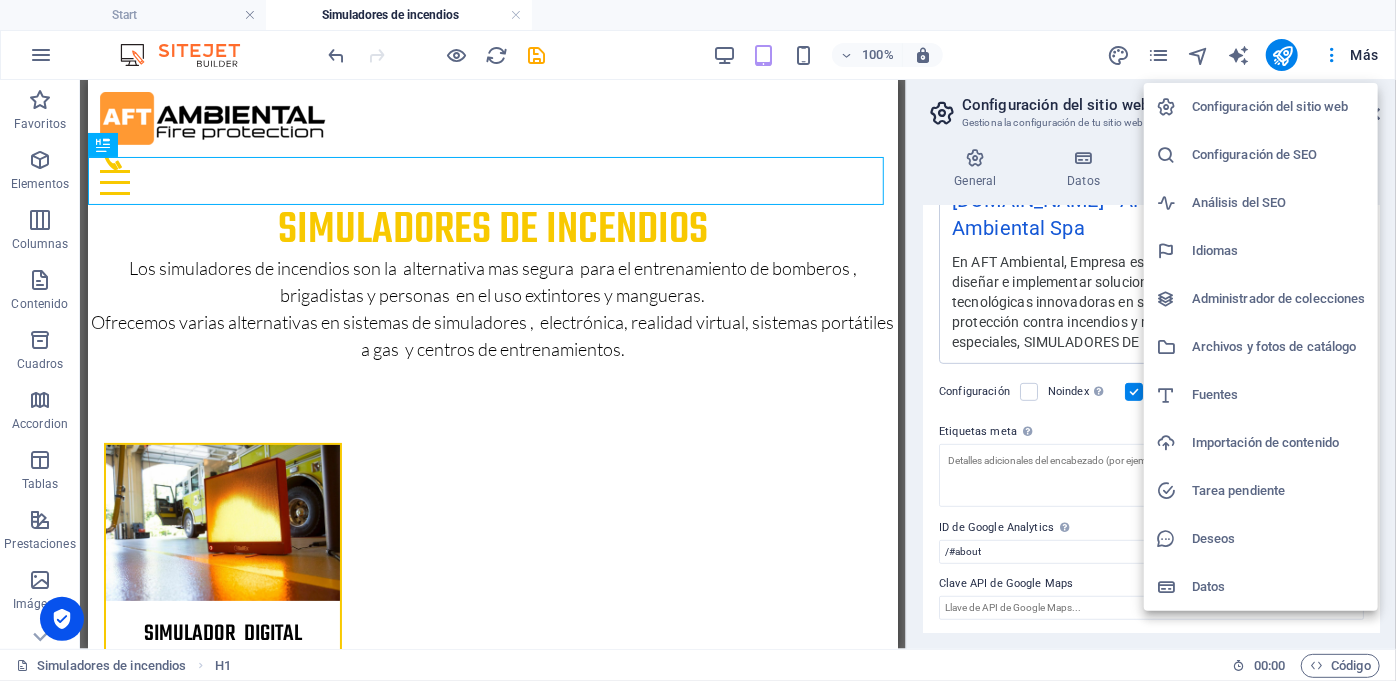 click on "Configuración del sitio web" at bounding box center [1279, 107] 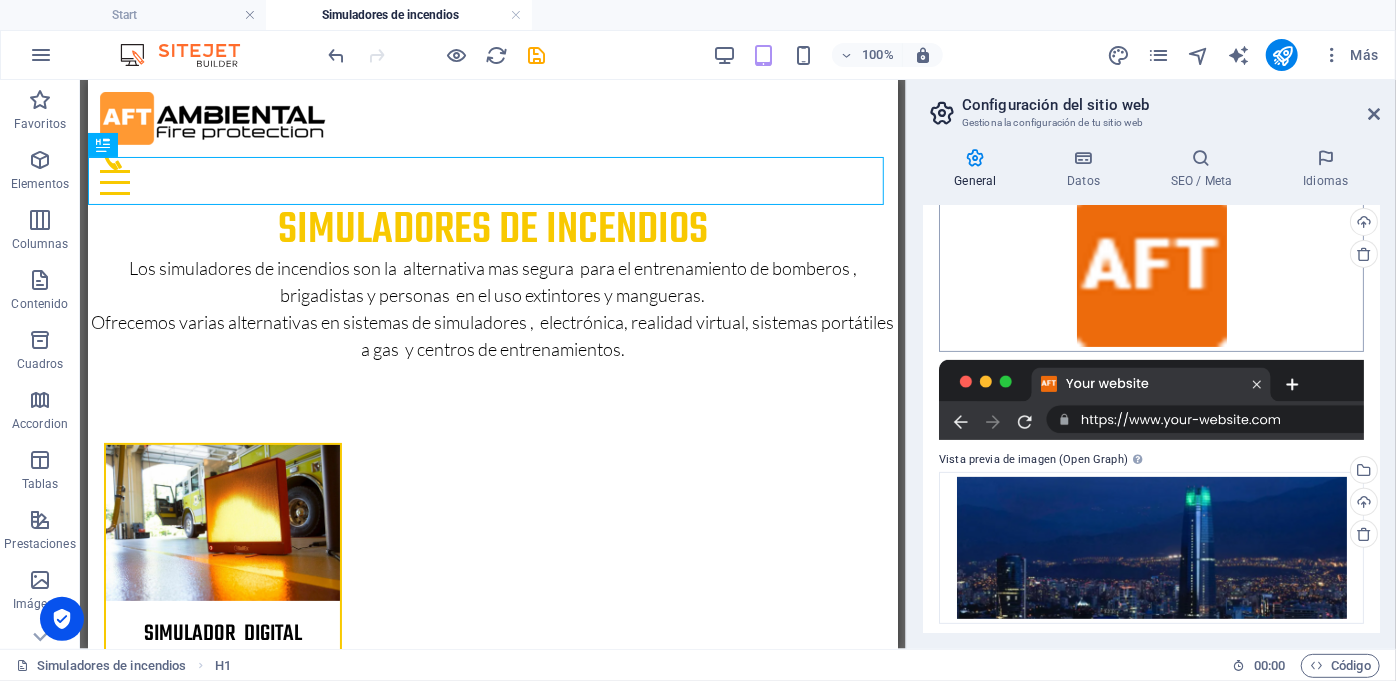 scroll, scrollTop: 228, scrollLeft: 0, axis: vertical 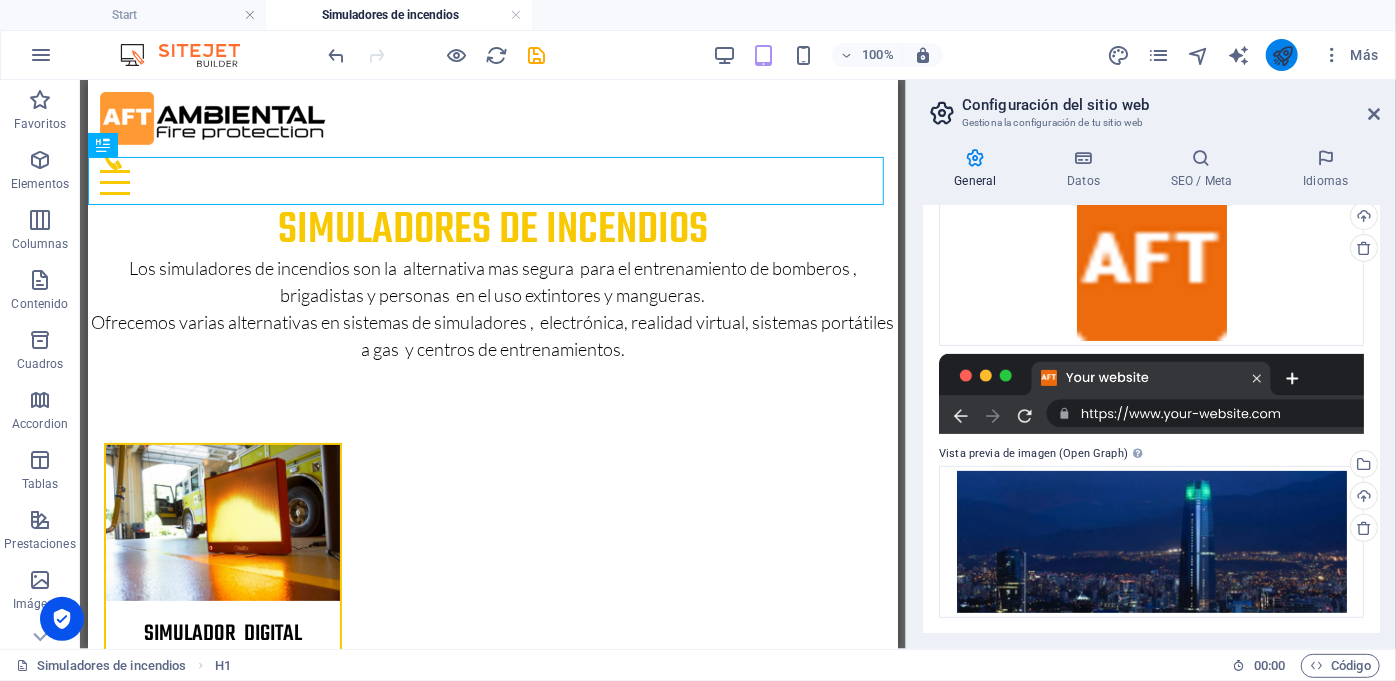 click at bounding box center (1282, 55) 